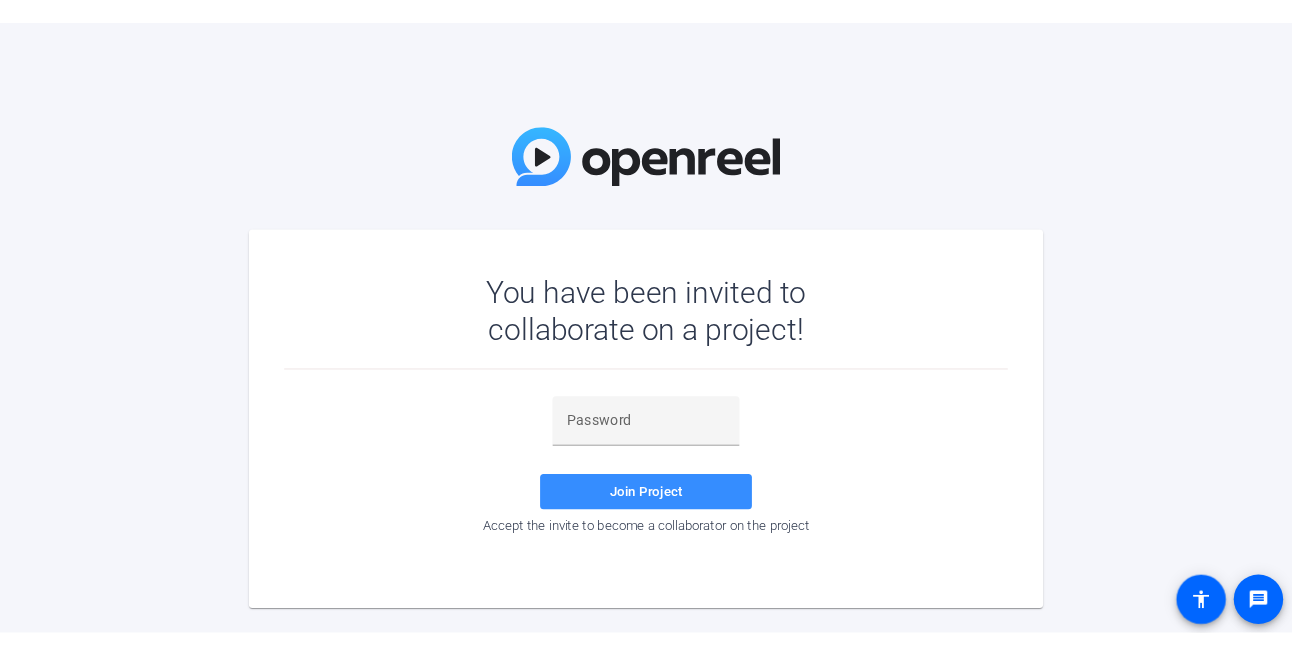 scroll, scrollTop: 0, scrollLeft: 0, axis: both 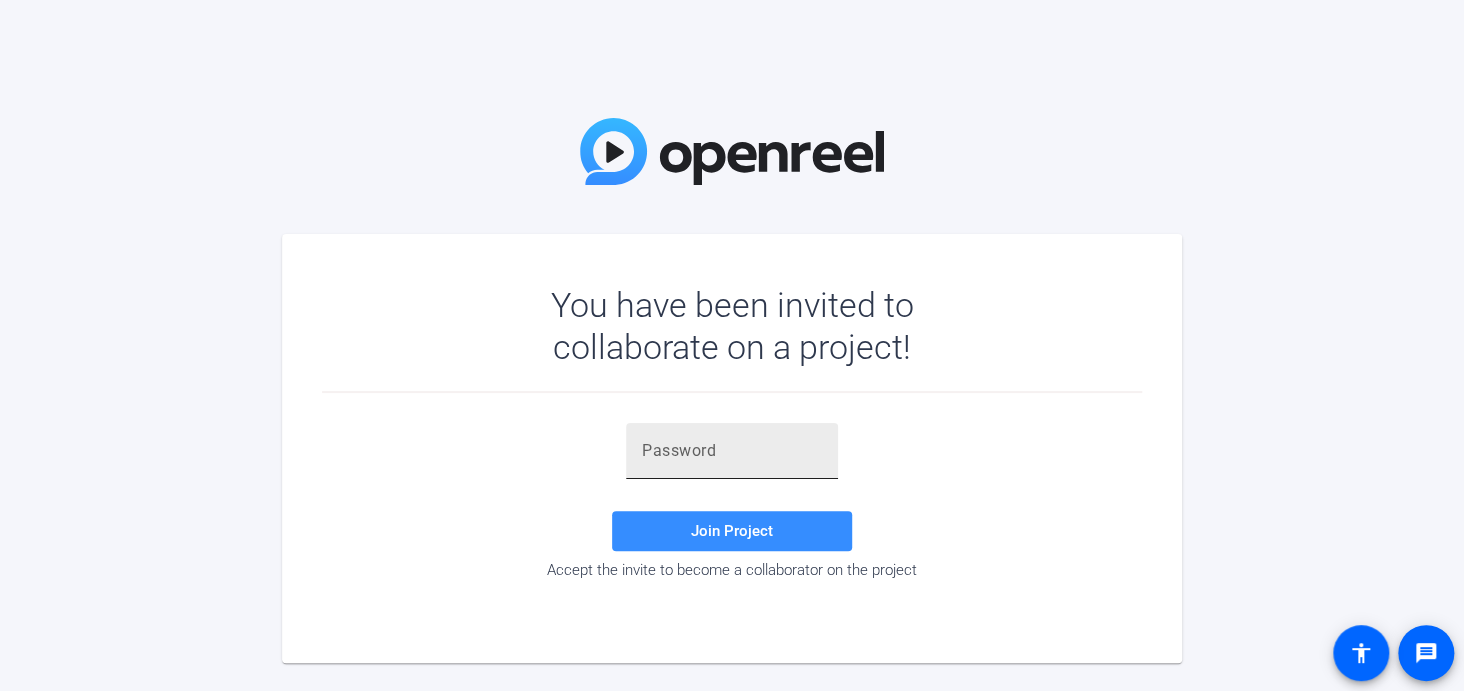 click at bounding box center (732, 451) 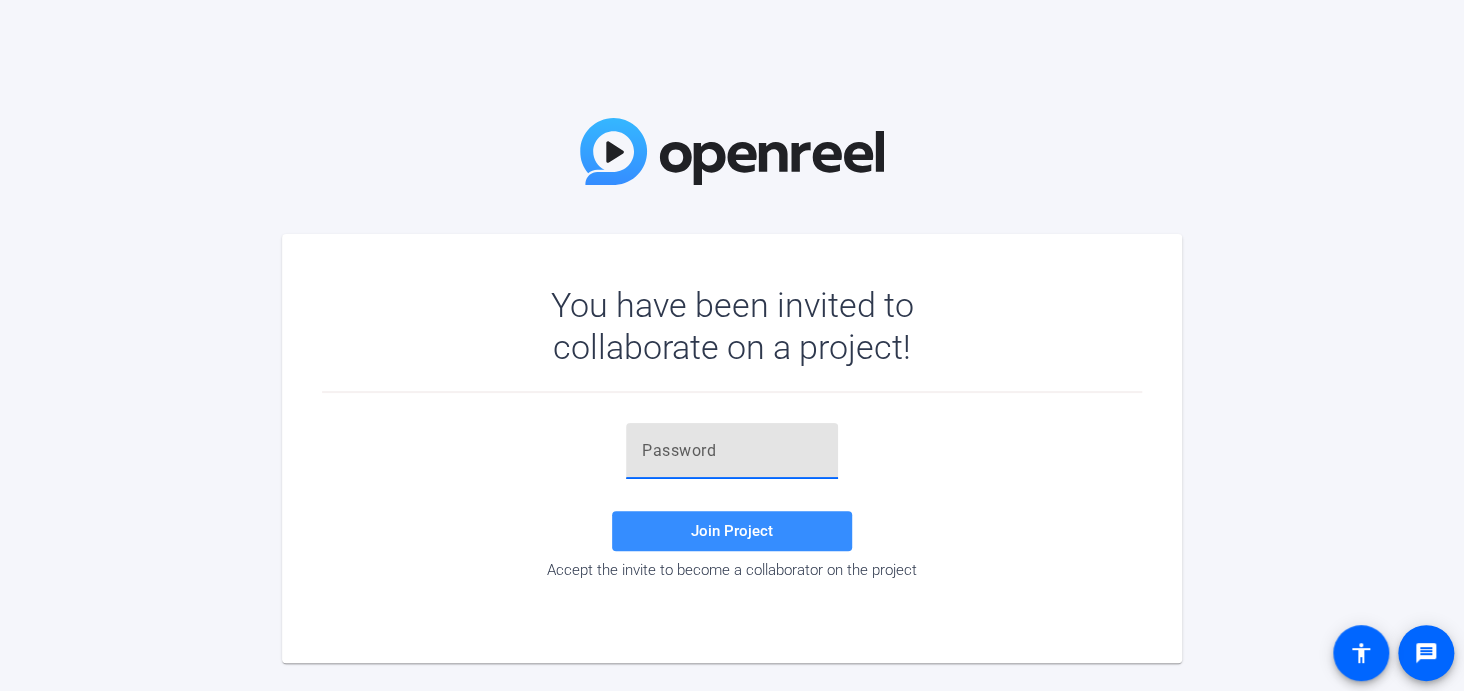 paste on "H.nMee" 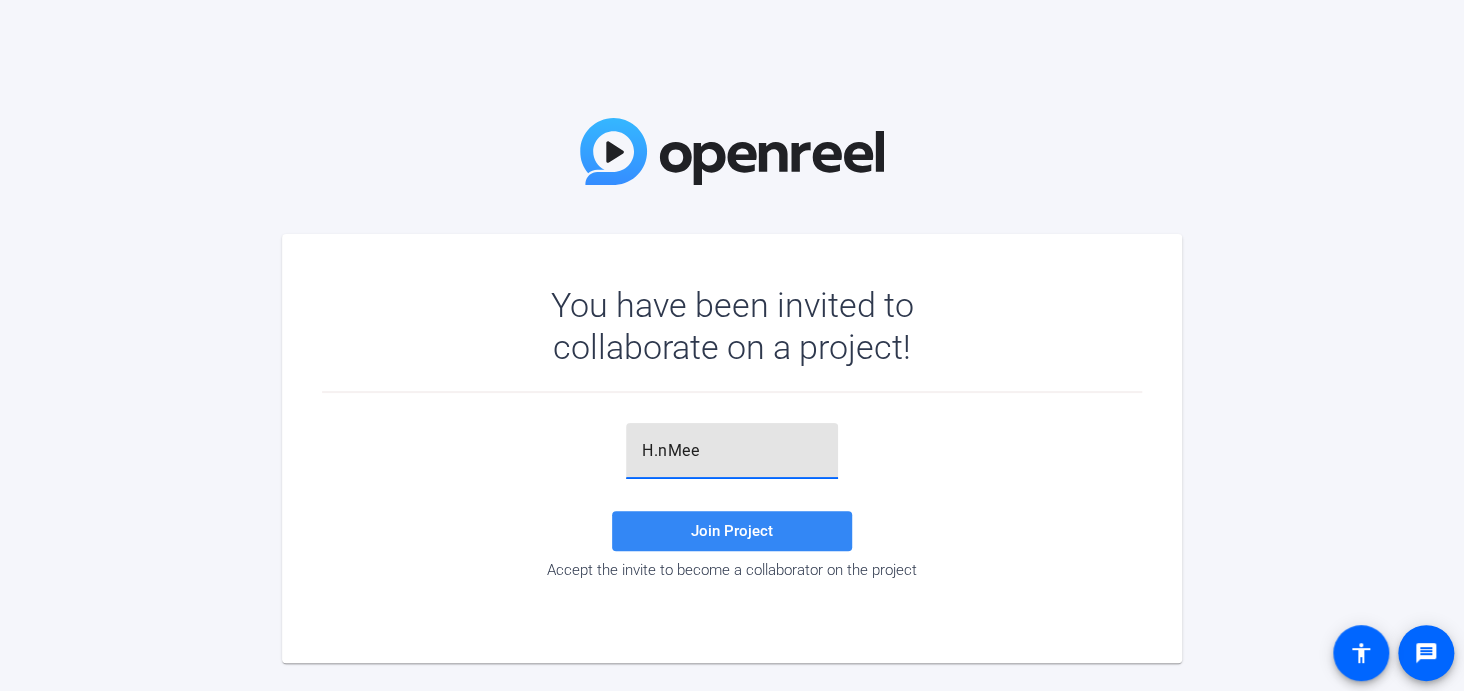 type on "H.nMee" 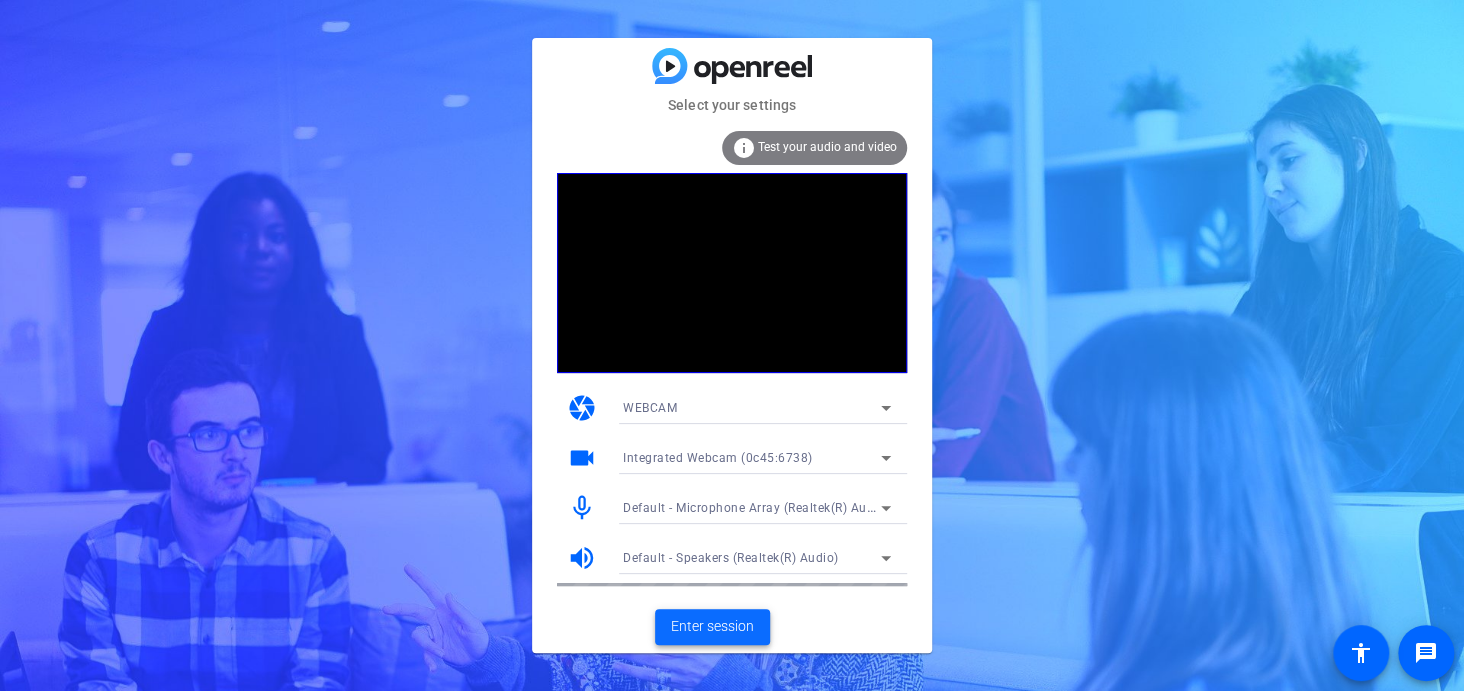 click on "Enter session" 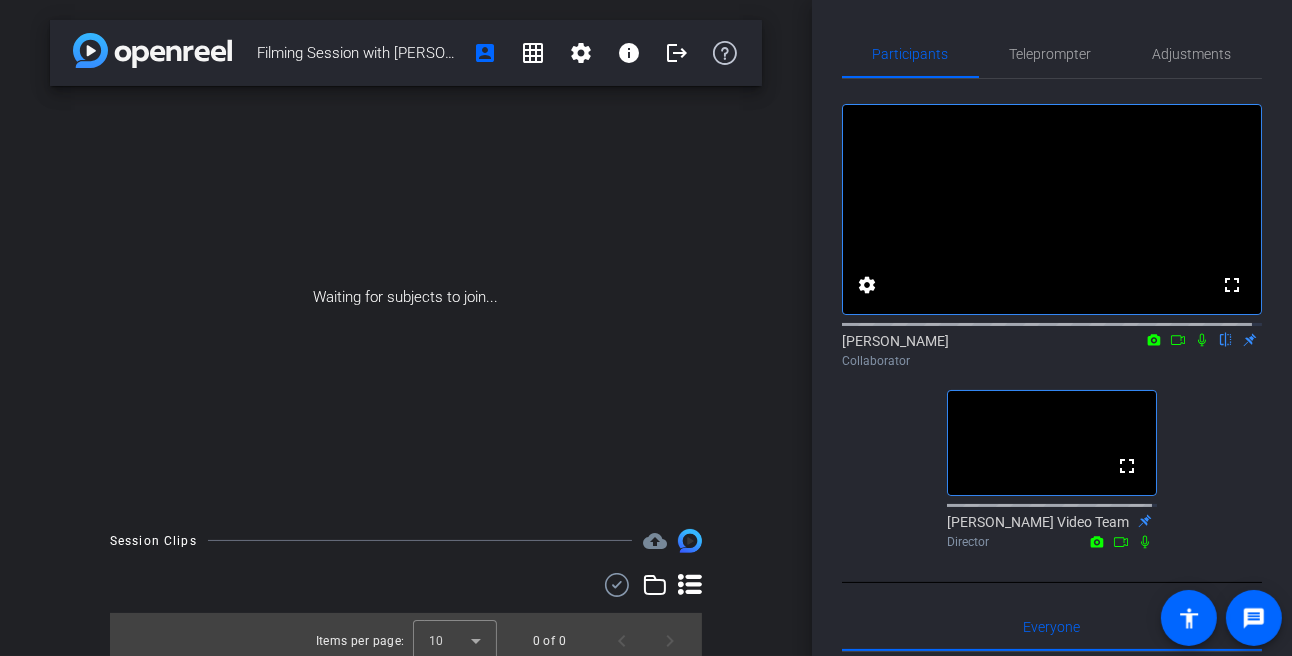click on "fullscreen settings  Caroline
flip
Collaborator  fullscreen  Reingold Video Team
Director" 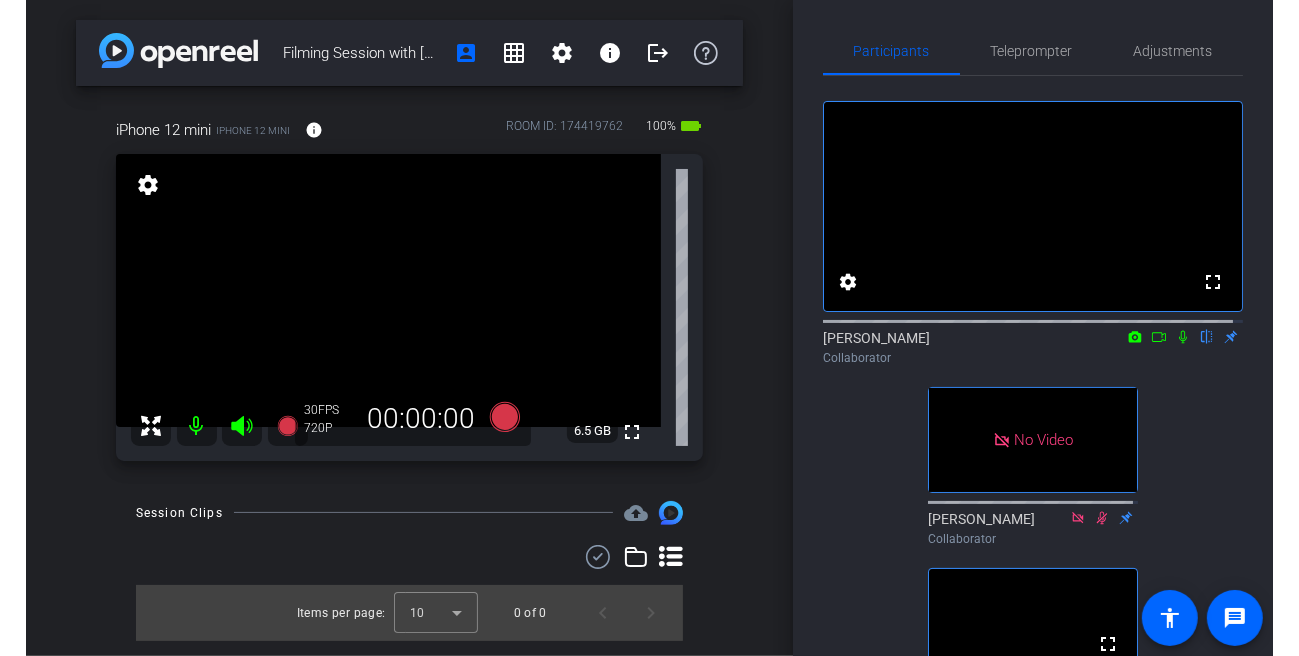 scroll, scrollTop: 0, scrollLeft: 0, axis: both 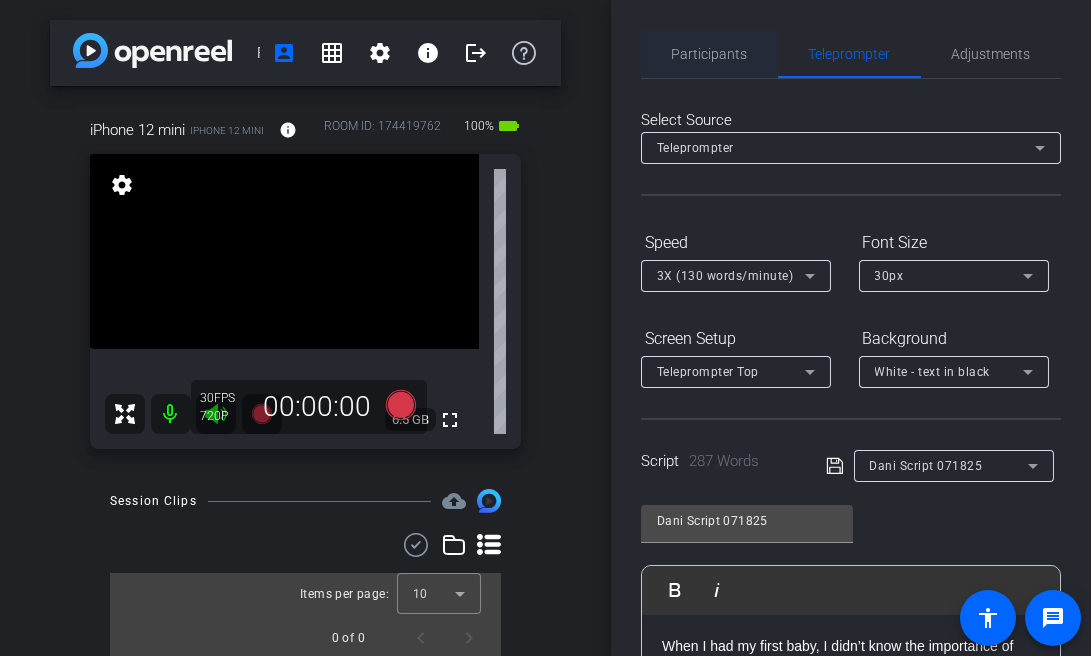 click on "Participants" at bounding box center [710, 54] 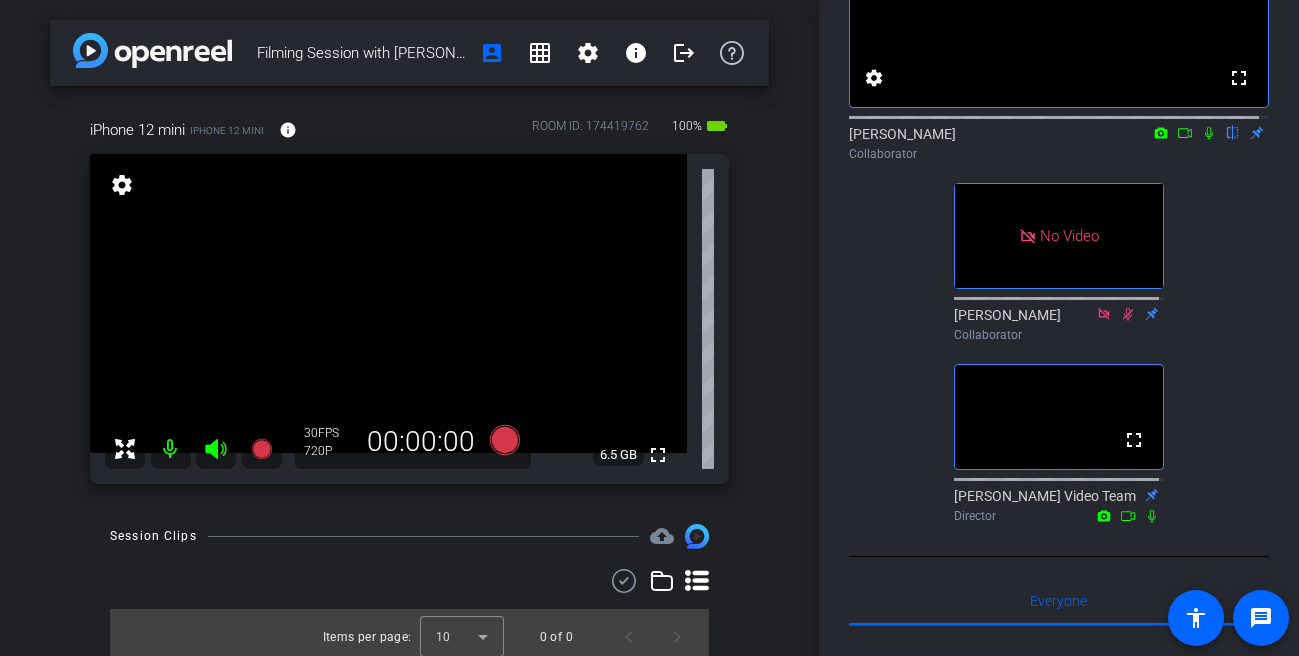 scroll, scrollTop: 0, scrollLeft: 0, axis: both 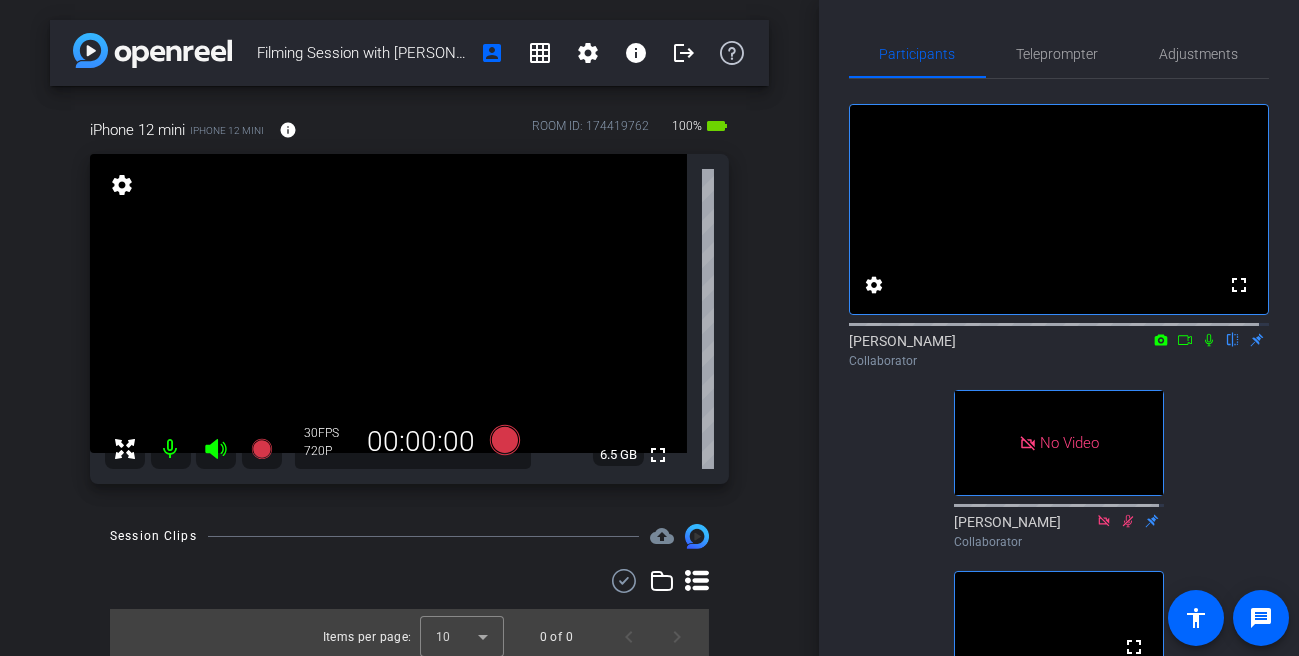 click on "fullscreen settings  Caroline
flip
Collaborator   No Video  Madeline
Collaborator  fullscreen  Reingold Video Team
Director" 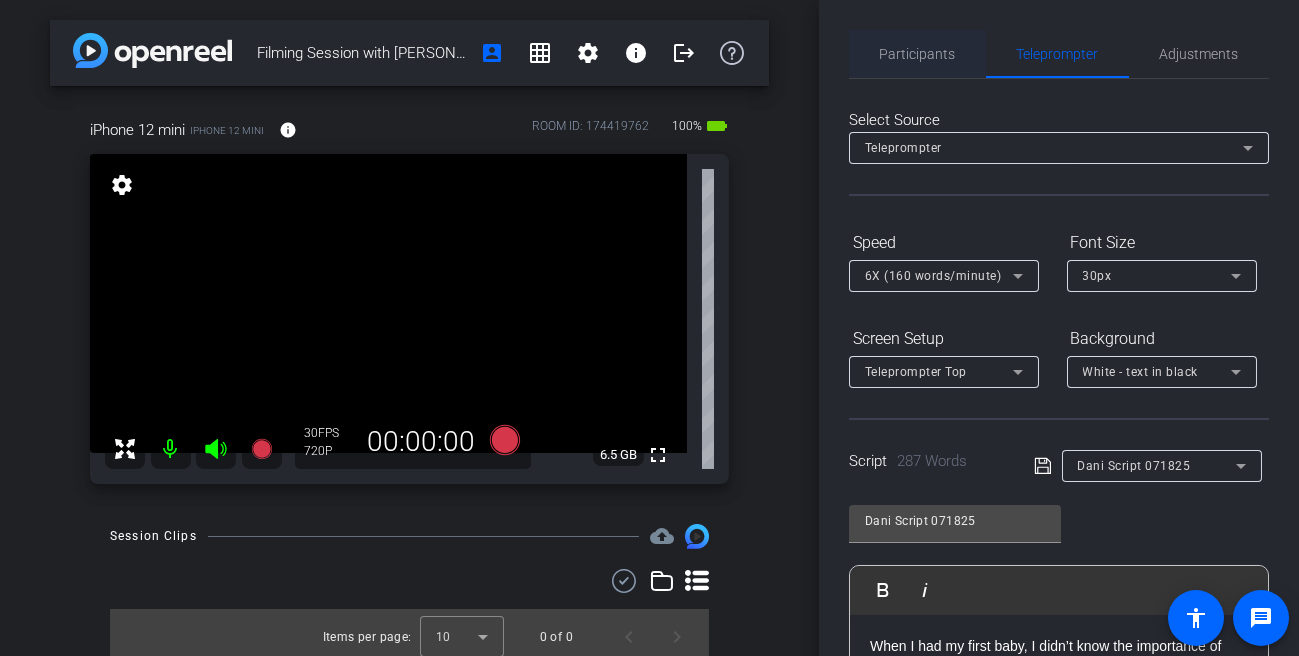 click on "Participants" at bounding box center (918, 54) 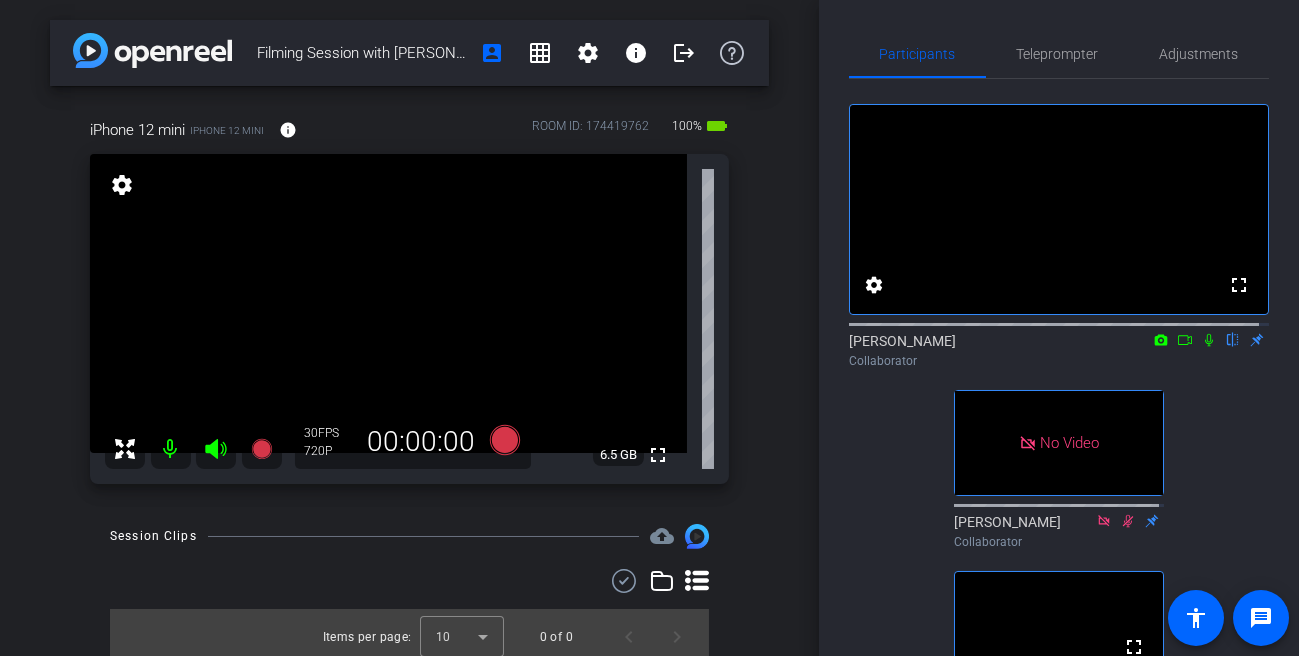 click 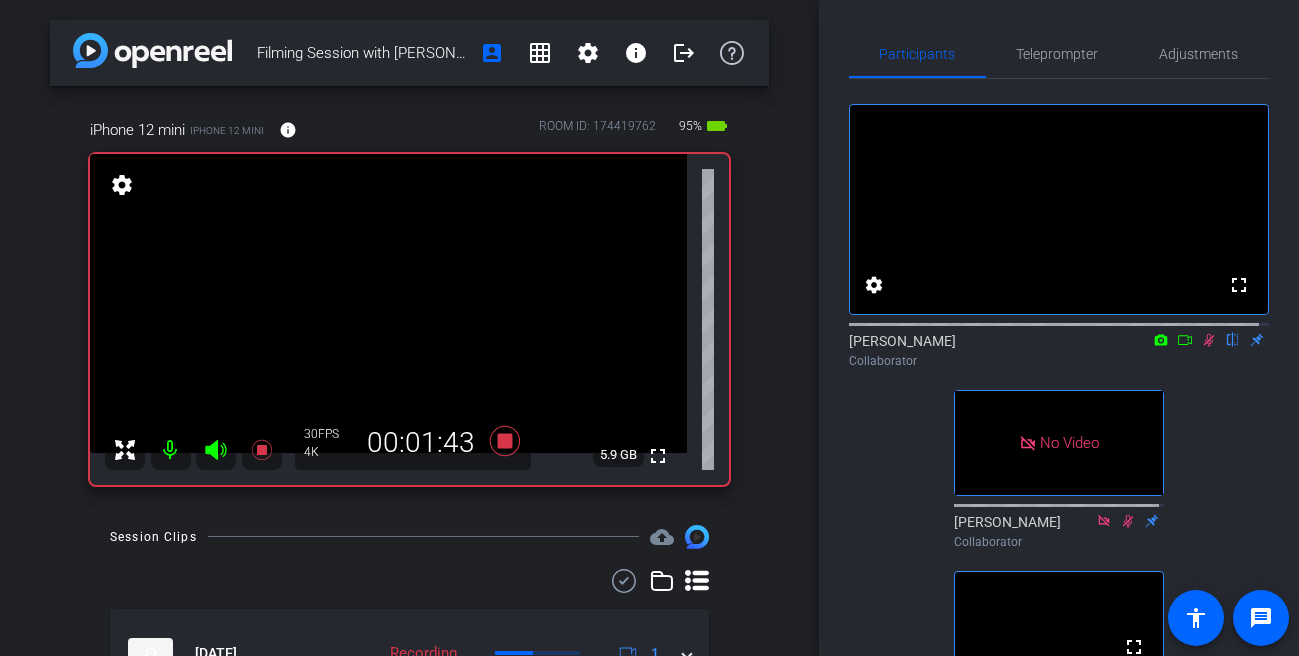 click on "fullscreen settings  Caroline
flip
Collaborator   No Video  Madeline
Collaborator  fullscreen  Reingold Video Team
Director" 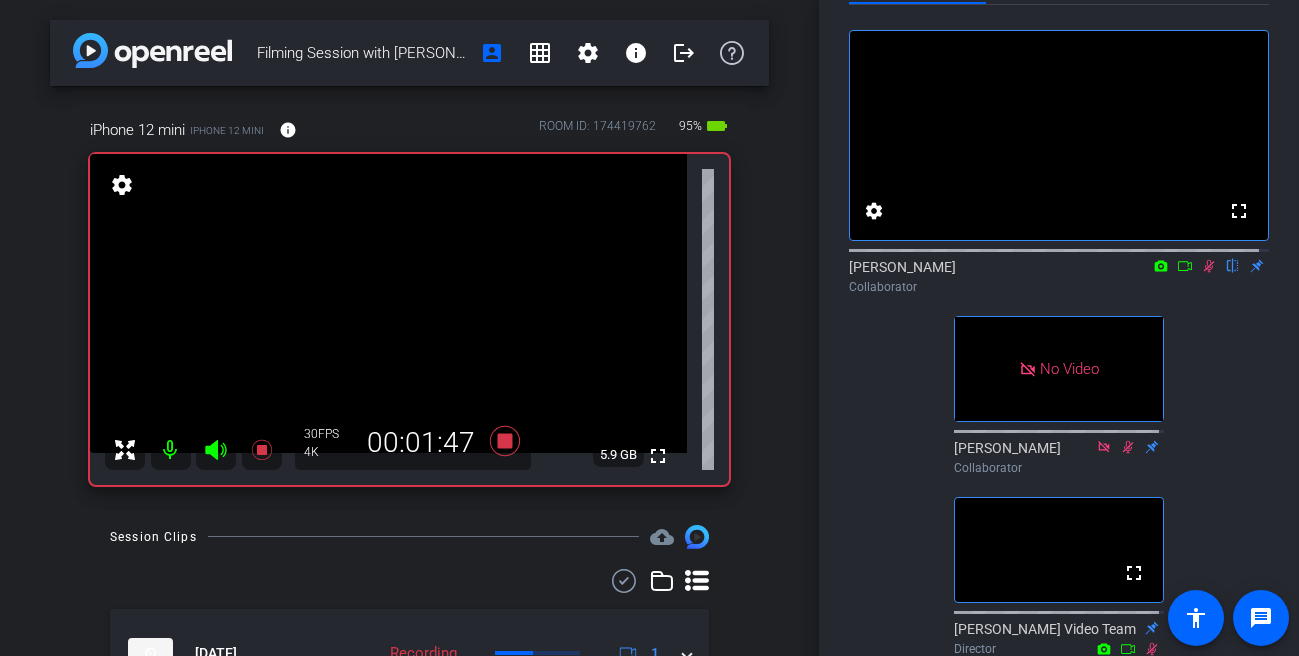 scroll, scrollTop: 73, scrollLeft: 0, axis: vertical 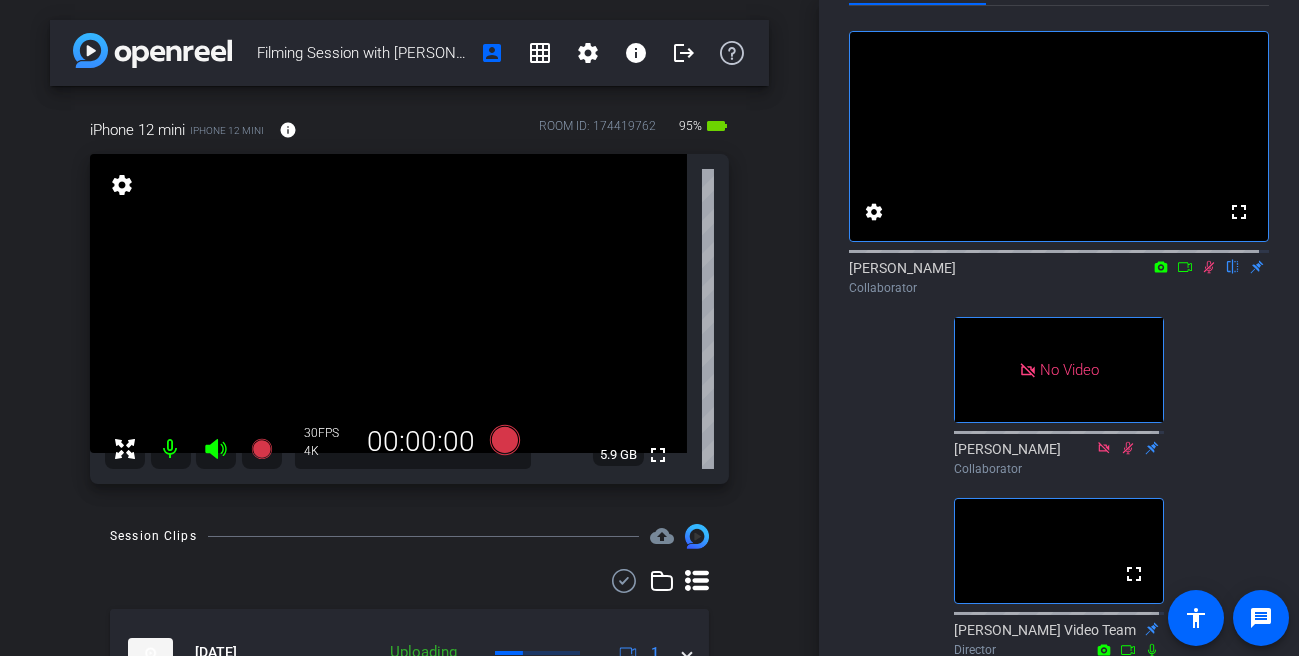 click on "fullscreen settings  Caroline
flip
Collaborator   No Video  Madeline
Collaborator  fullscreen  Reingold Video Team
Director" 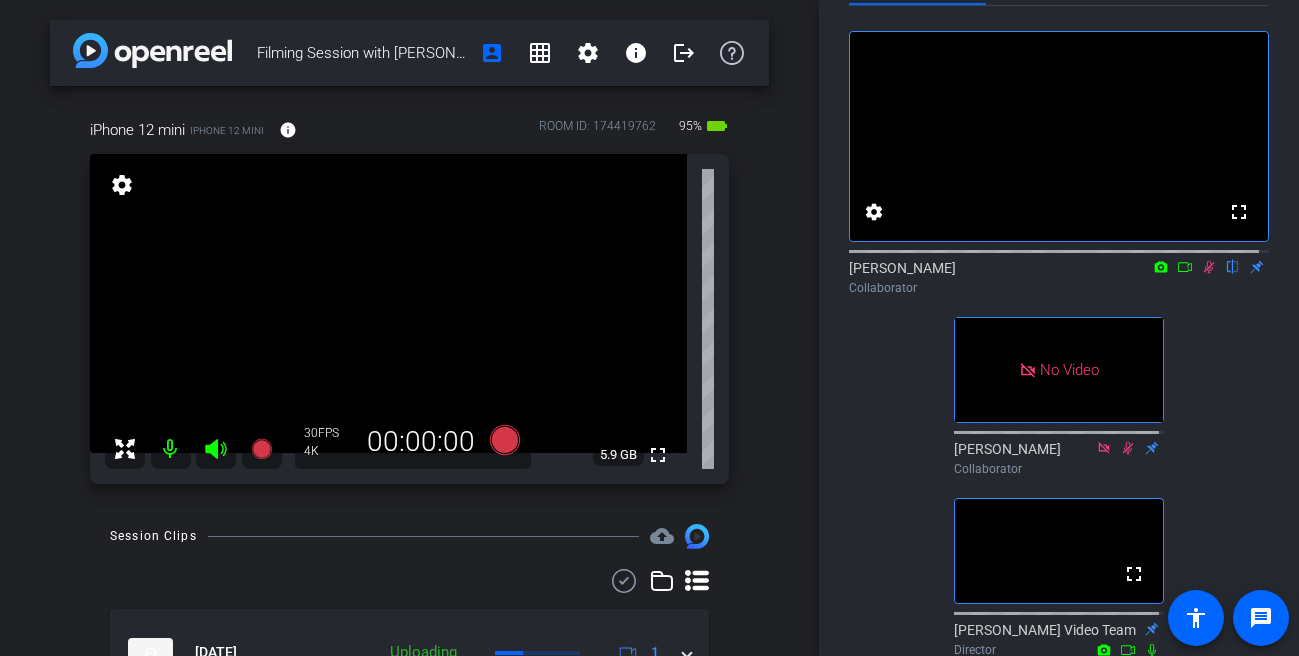 click 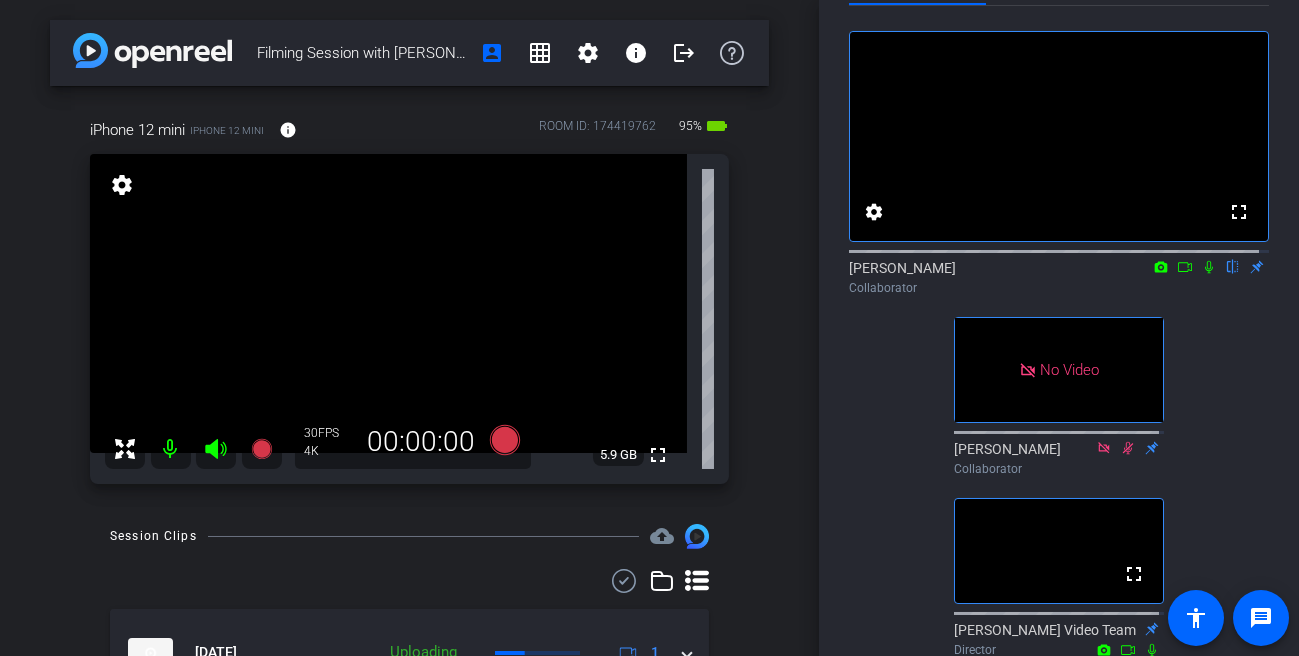click on "fullscreen settings  Caroline
flip
Collaborator   No Video  Madeline
Collaborator  fullscreen  Reingold Video Team
Director" 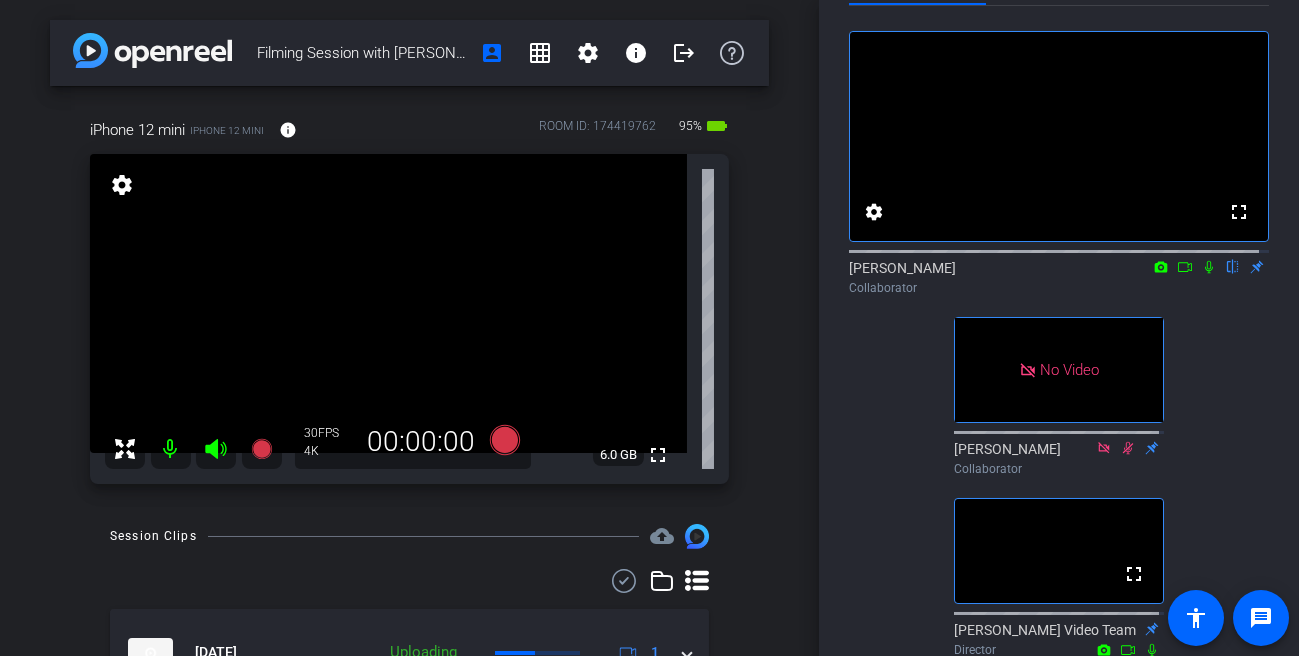 click on "fullscreen settings  Caroline
flip
Collaborator   No Video  Madeline
Collaborator  fullscreen  Reingold Video Team
Director" 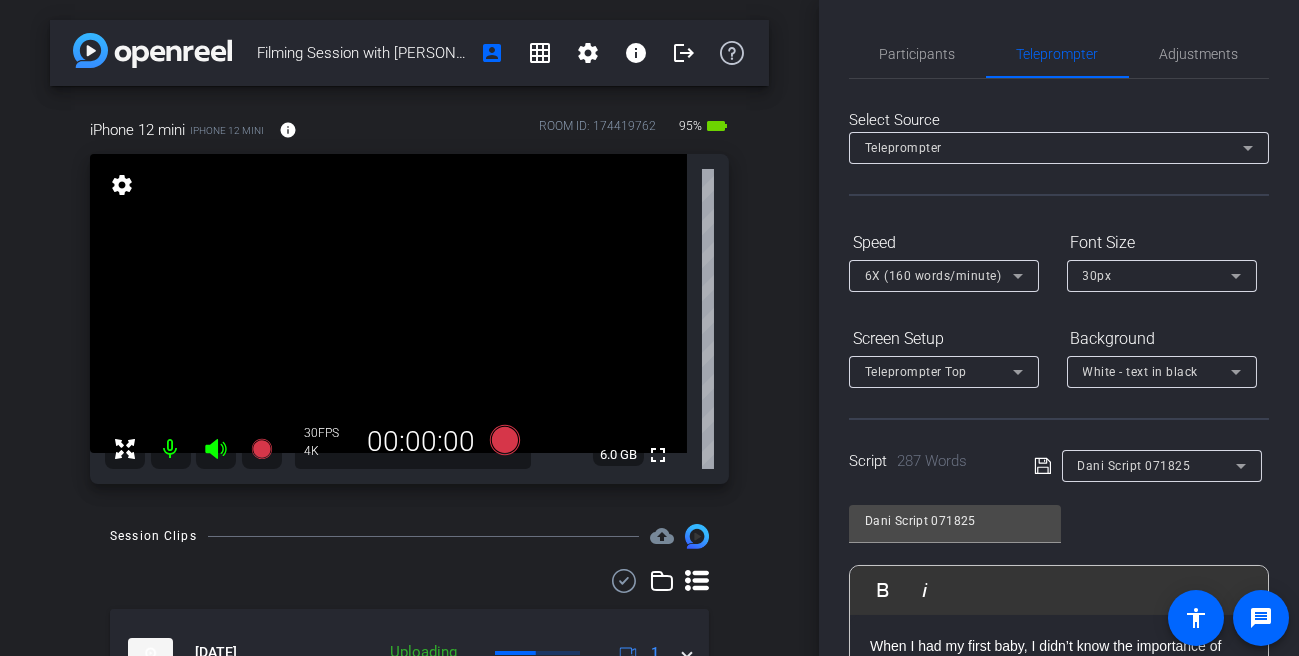 scroll, scrollTop: 0, scrollLeft: 0, axis: both 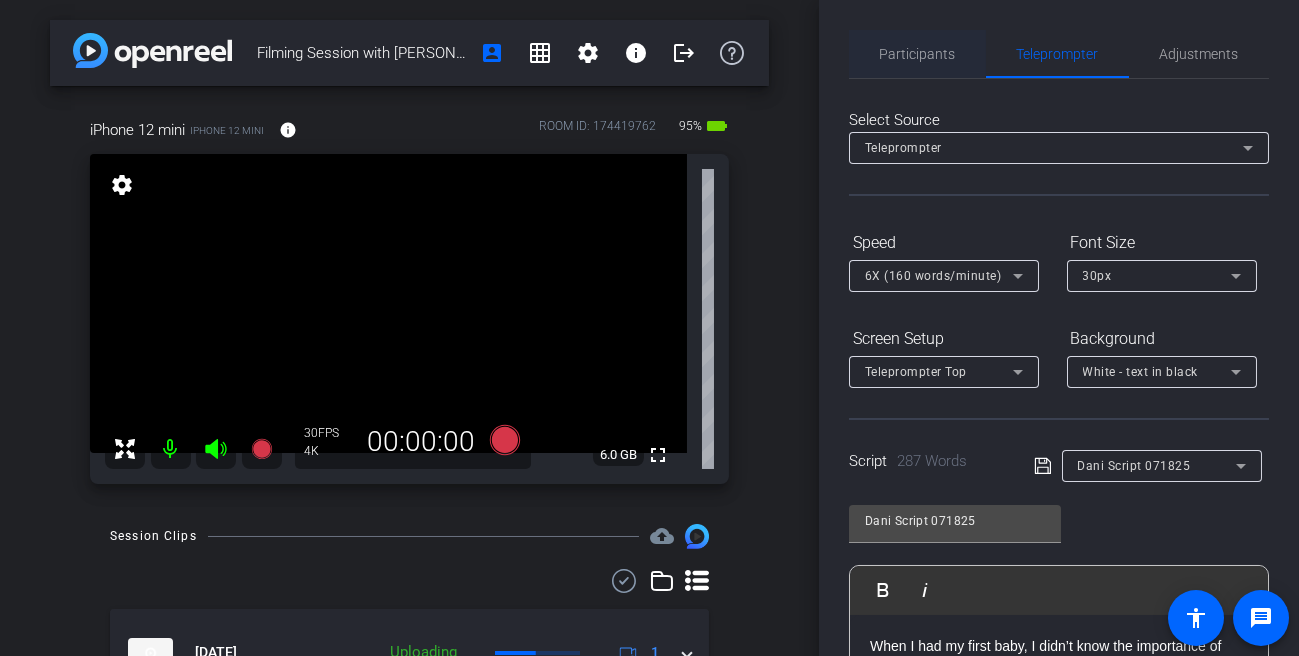 click on "Participants" at bounding box center (918, 54) 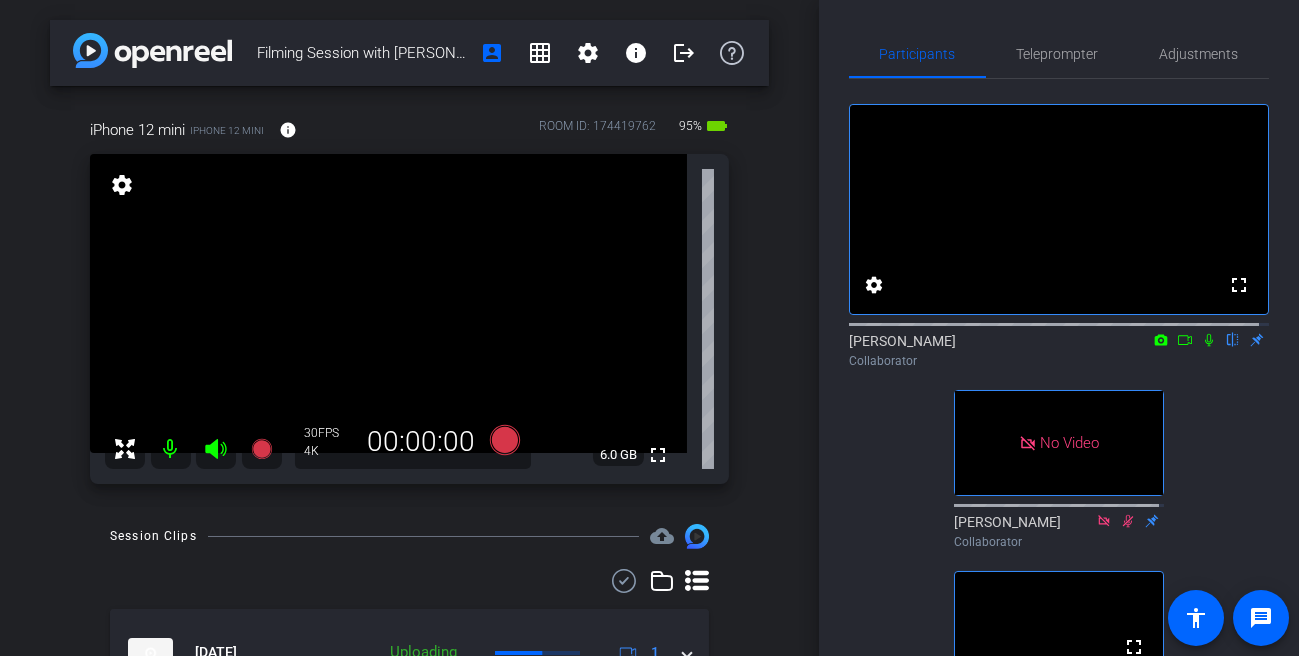 click 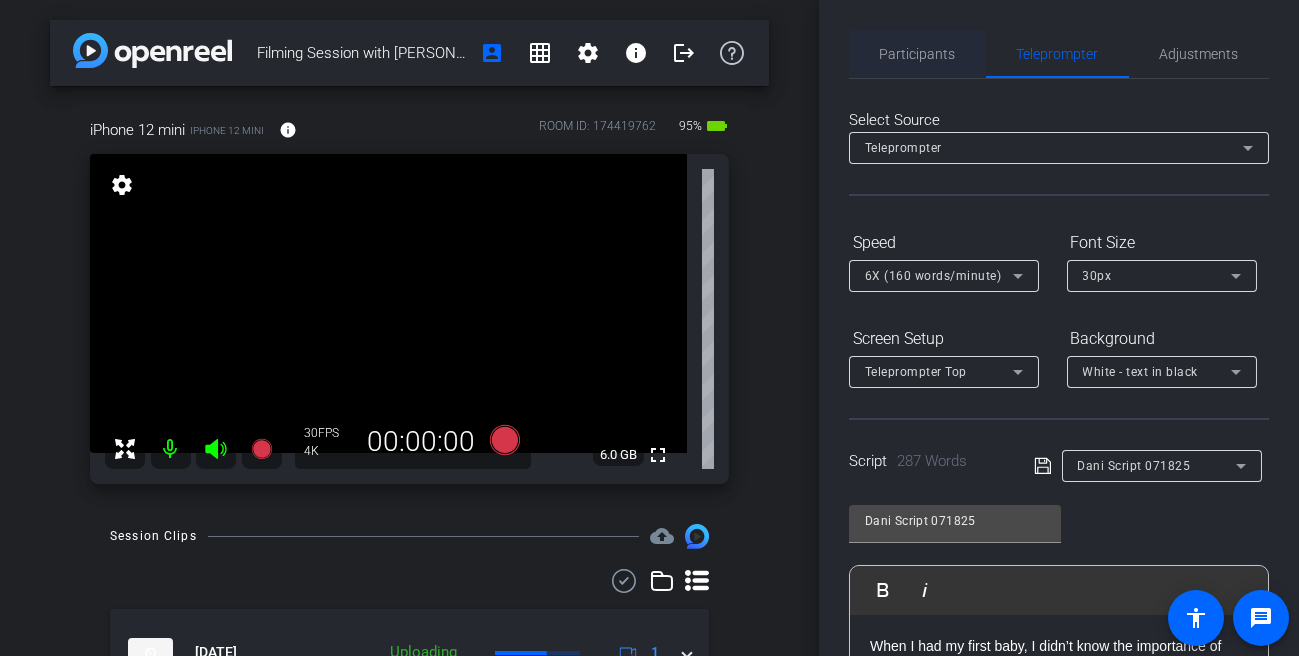 click on "Participants" at bounding box center [918, 54] 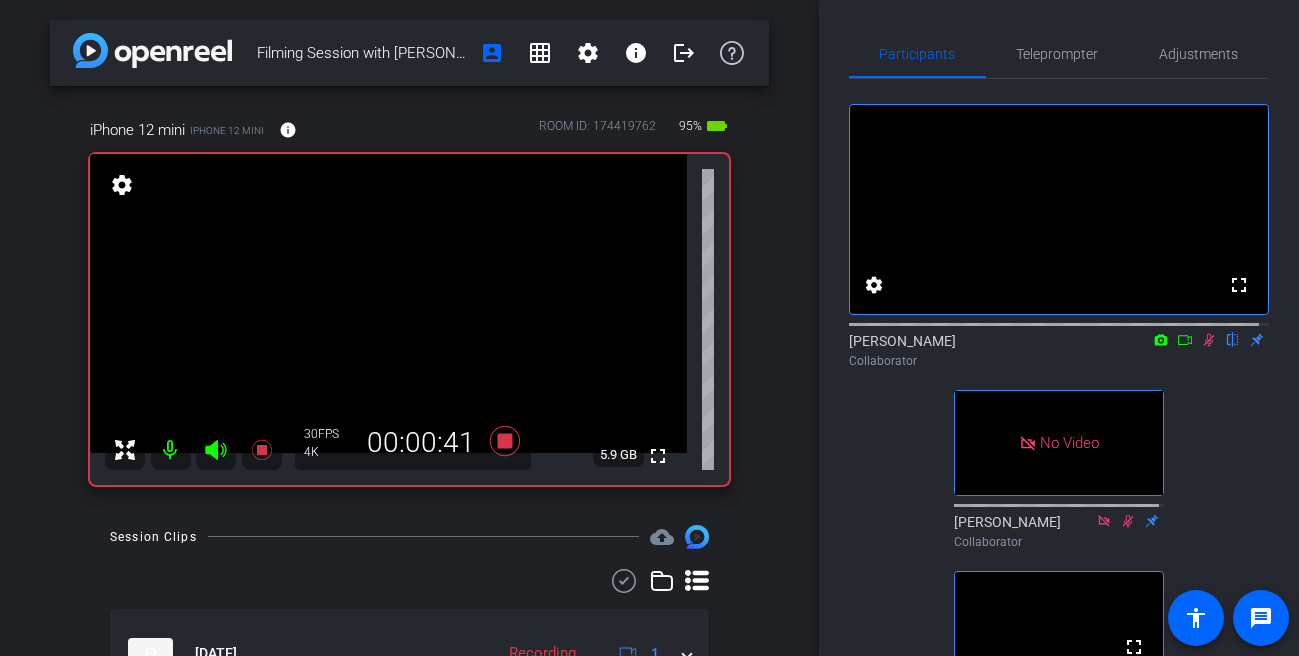 click on "iPhone 12 mini iPhone 12 mini info ROOM ID: 174419762 95% battery_std" at bounding box center [409, 130] 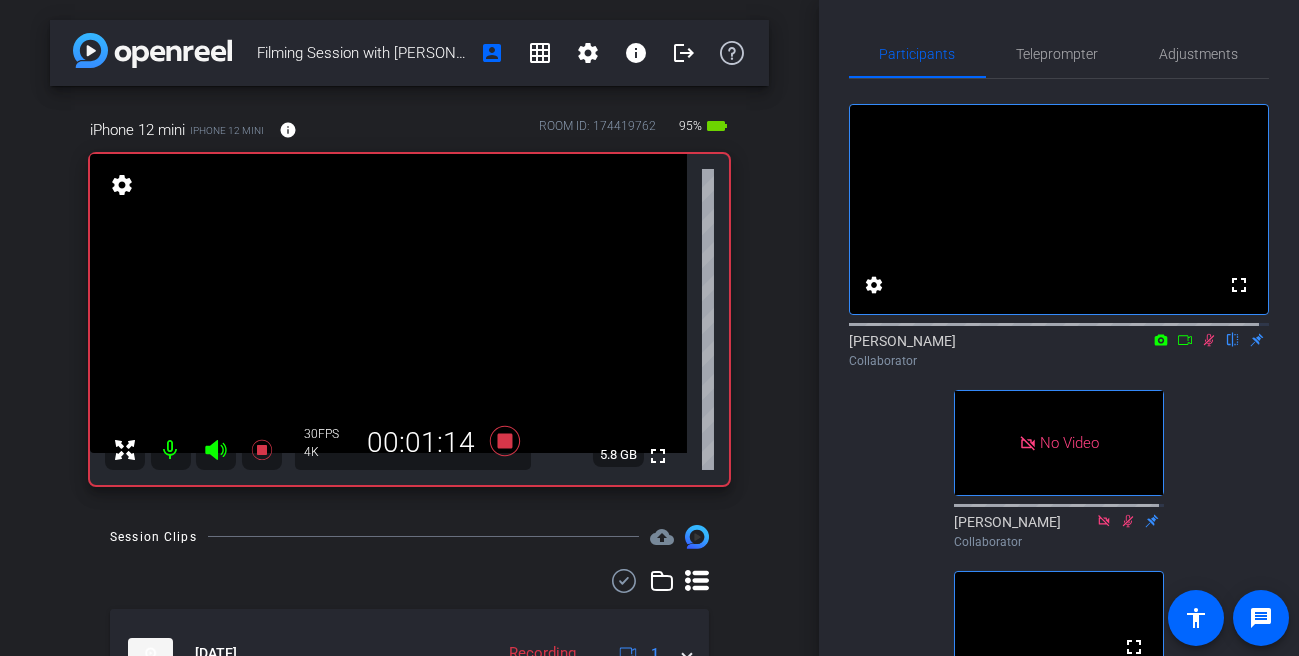 click on "Participants Teleprompter Adjustments fullscreen settings  Caroline
flip
Collaborator   No Video  Madeline
Collaborator  fullscreen  Reingold Video Team
Director   Everyone  0 Mark all read To: Everyone Mark all read Select Source Teleprompter Speed 6X (160 words/minute) Font Size 30px Screen Setup Teleprompter Top Background White - text in black  Script  287 Words
Dani Script 071825 Dani Script 071825               Play        Play from this location               Play Selected        Play and display the selected text only Bold Italic I started taking ACCRUFeR right after my third baby was born. For me, it’s been really" 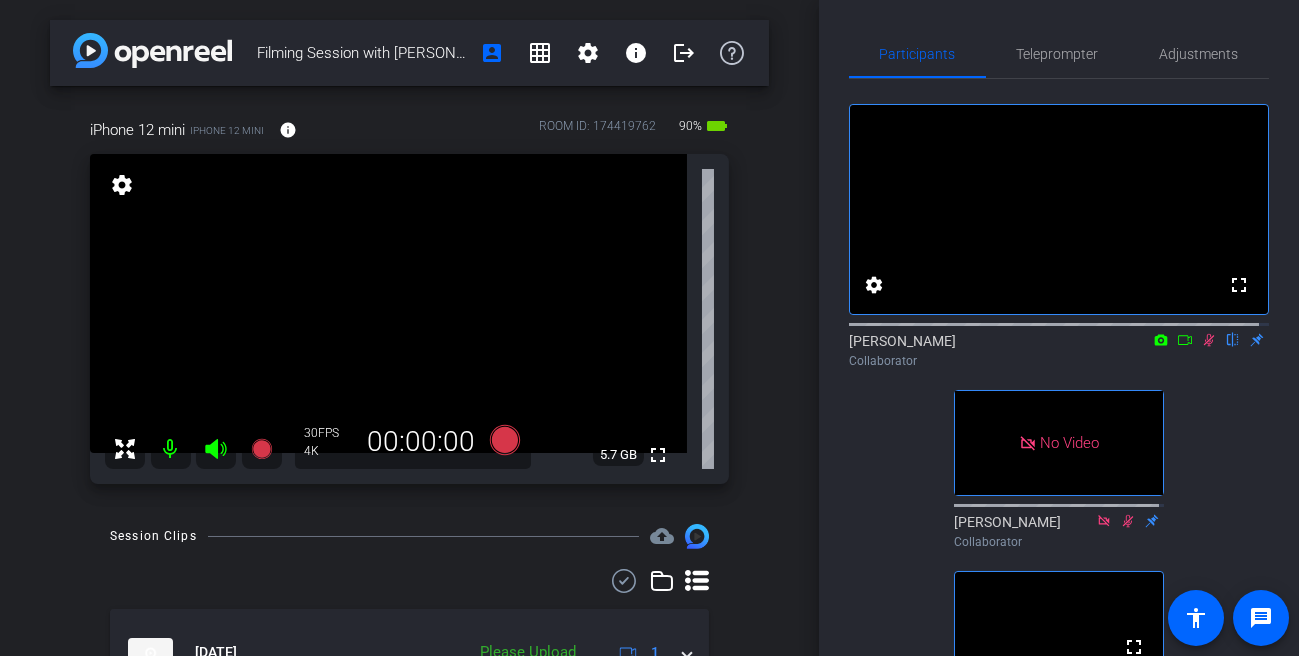 click 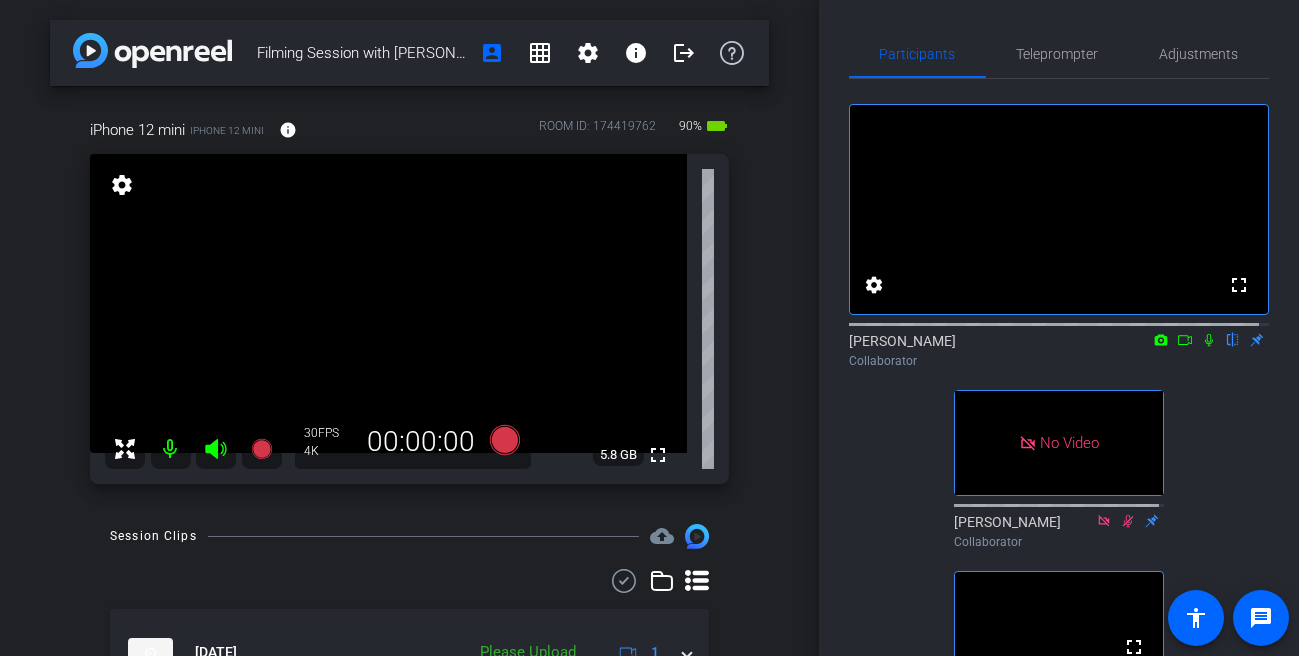 click on "Participants Teleprompter Adjustments fullscreen settings  Caroline
flip
Collaborator   No Video  Madeline
Collaborator  fullscreen  Reingold Video Team
Director   Everyone  0 Mark all read To: Everyone Mark all read Select Source Teleprompter Speed 6X (160 words/minute) Font Size 30px Screen Setup Teleprompter Top Background White - text in black  Script  287 Words
Dani Script 071825 Dani Script 071825               Play        Play from this location               Play Selected        Play and display the selected text only Bold Italic Then I heard about ACCRUFeR, an FDA-approved oral iron treatment for adults with iron deficiency." 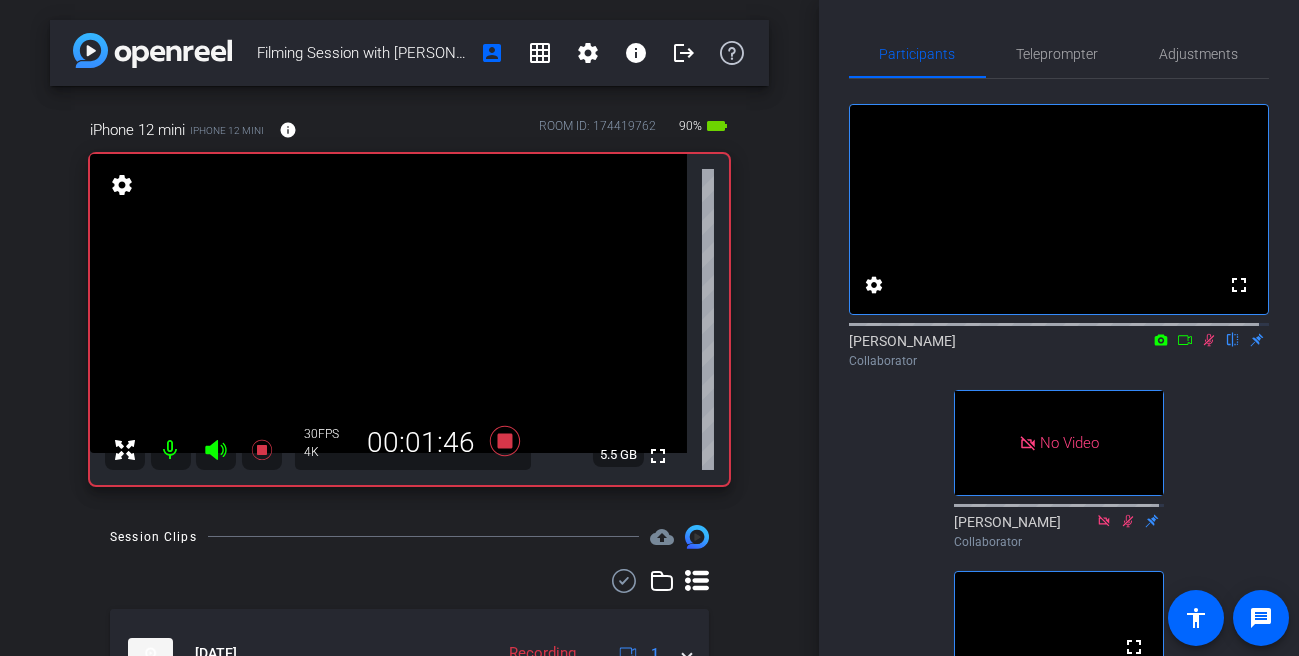click on "Participants Teleprompter Adjustments fullscreen settings  Caroline
flip
Collaborator   No Video  Madeline
Collaborator  fullscreen  Reingold Video Team
Director   Everyone  0 Mark all read To: Everyone Mark all read Select Source Teleprompter Speed 6X (160 words/minute) Font Size 30px Screen Setup Teleprompter Top Background White - text in black  Script  287 Words
Dani Script 071825 Dani Script 071825               Play        Play from this location               Play Selected        Play and display the selected text only Bold Italic I started taking ACCRUFeR right after my third baby was born. For me, it’s been really" 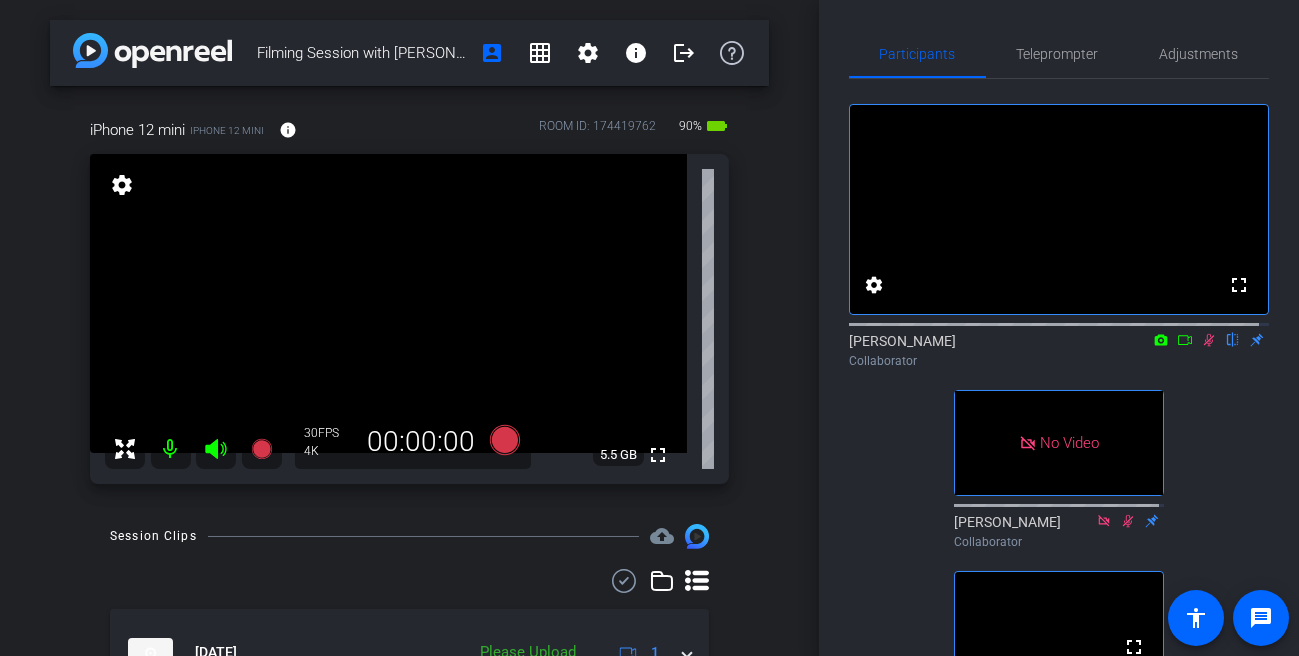 click 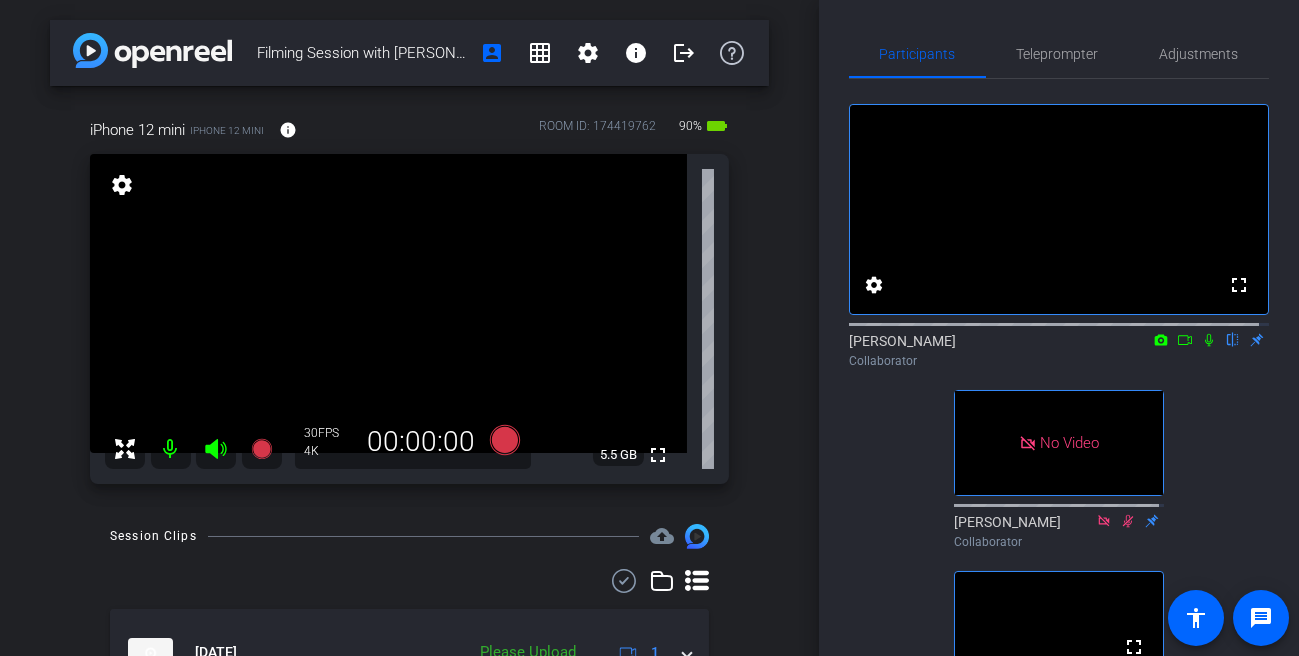 click on "Participants Teleprompter Adjustments fullscreen settings  Caroline
flip
Collaborator   No Video  Madeline
Collaborator  fullscreen  Reingold Video Team
Director   Everyone  0 Mark all read To: Everyone Mark all read Select Source Teleprompter Speed 6X (160 words/minute) Font Size 30px Screen Setup Teleprompter Top Background White - text in black  Script  287 Words
Dani Script 071825 Dani Script 071825               Play        Play from this location               Play Selected        Play and display the selected text only Bold Italic Then I heard about ACCRUFeR, an FDA-approved oral iron treatment for adults with iron deficiency." 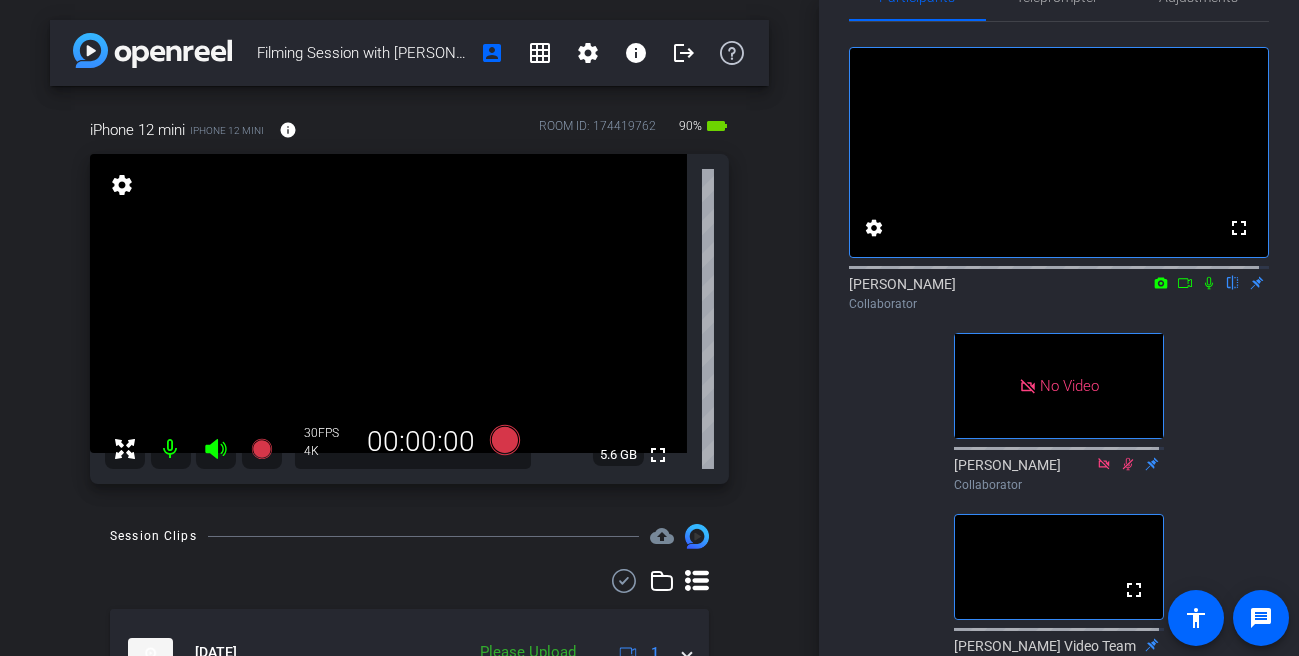 scroll, scrollTop: 48, scrollLeft: 0, axis: vertical 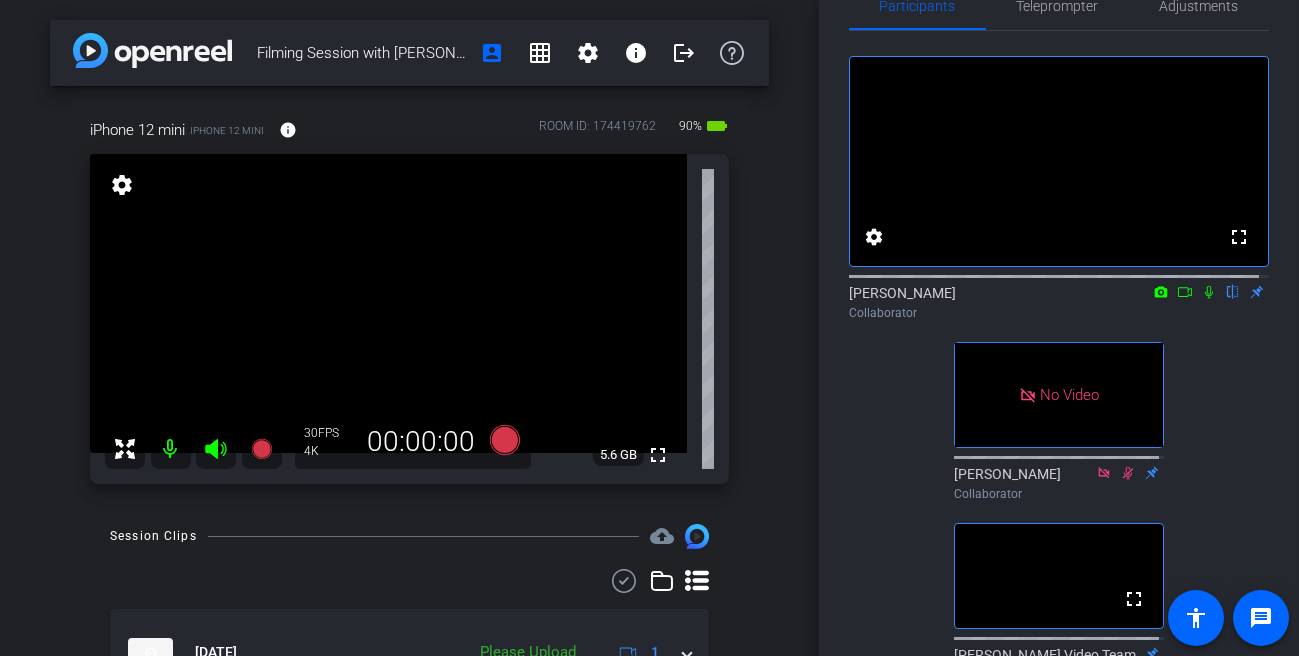 click on "fullscreen settings  Caroline
flip
Collaborator   No Video  Madeline
Collaborator  fullscreen  Reingold Video Team
Director" 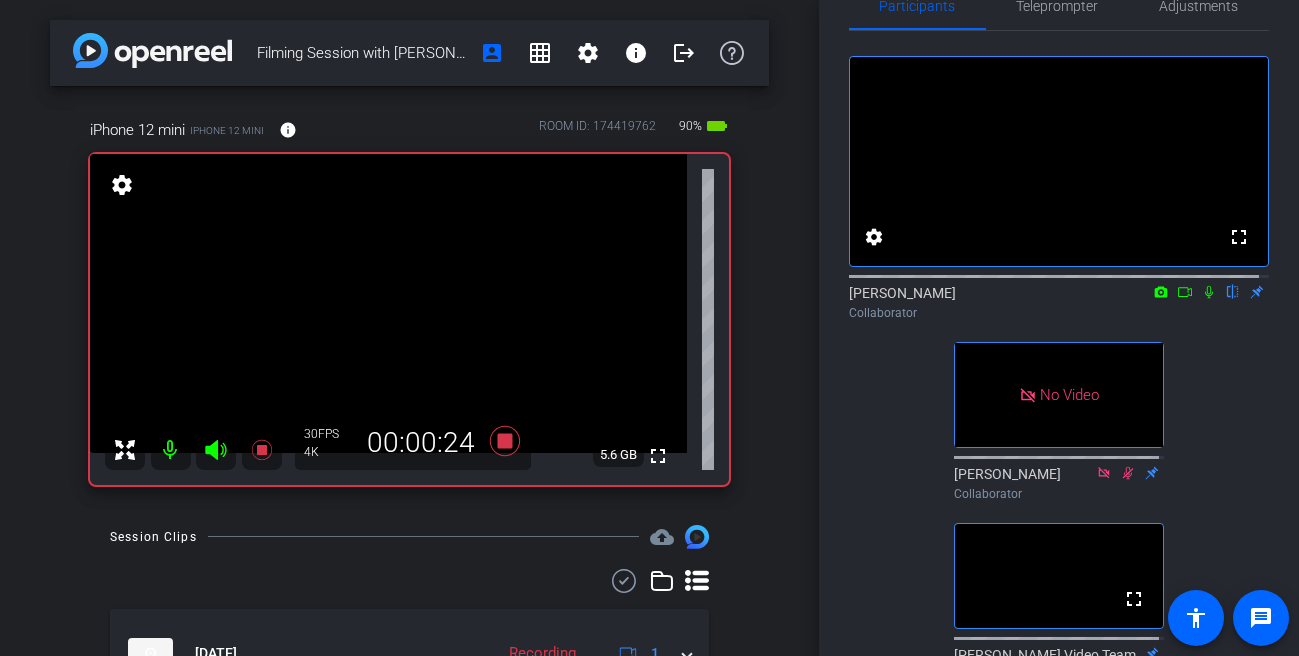 click on "fullscreen settings  Caroline
flip
Collaborator   No Video  Madeline
Collaborator  fullscreen  Reingold Video Team
Director" 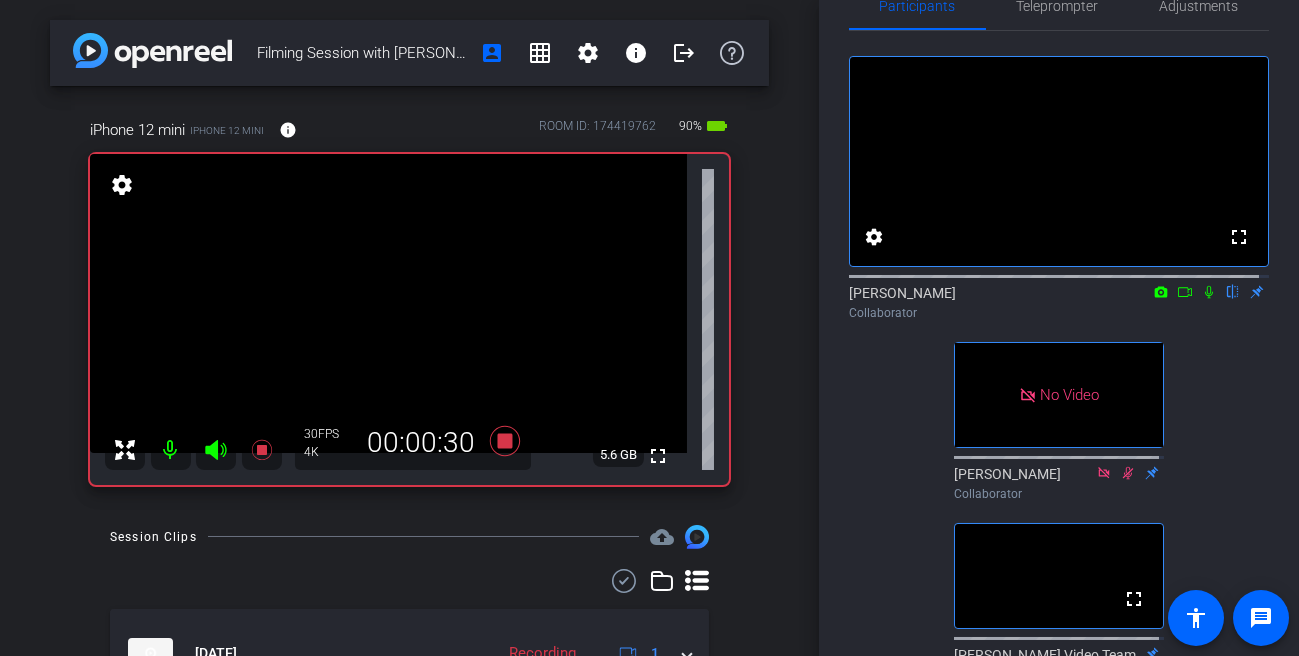 click on "fullscreen settings  Caroline
flip
Collaborator   No Video  Madeline
Collaborator  fullscreen  Reingold Video Team
Director" 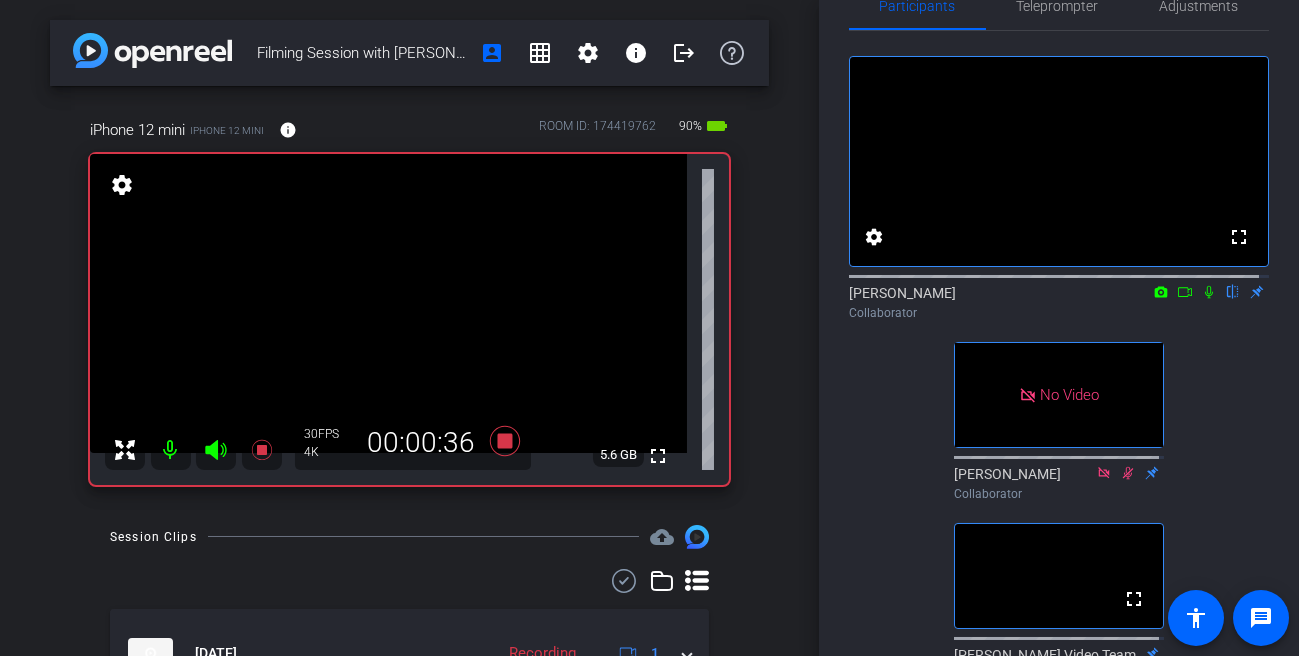 click 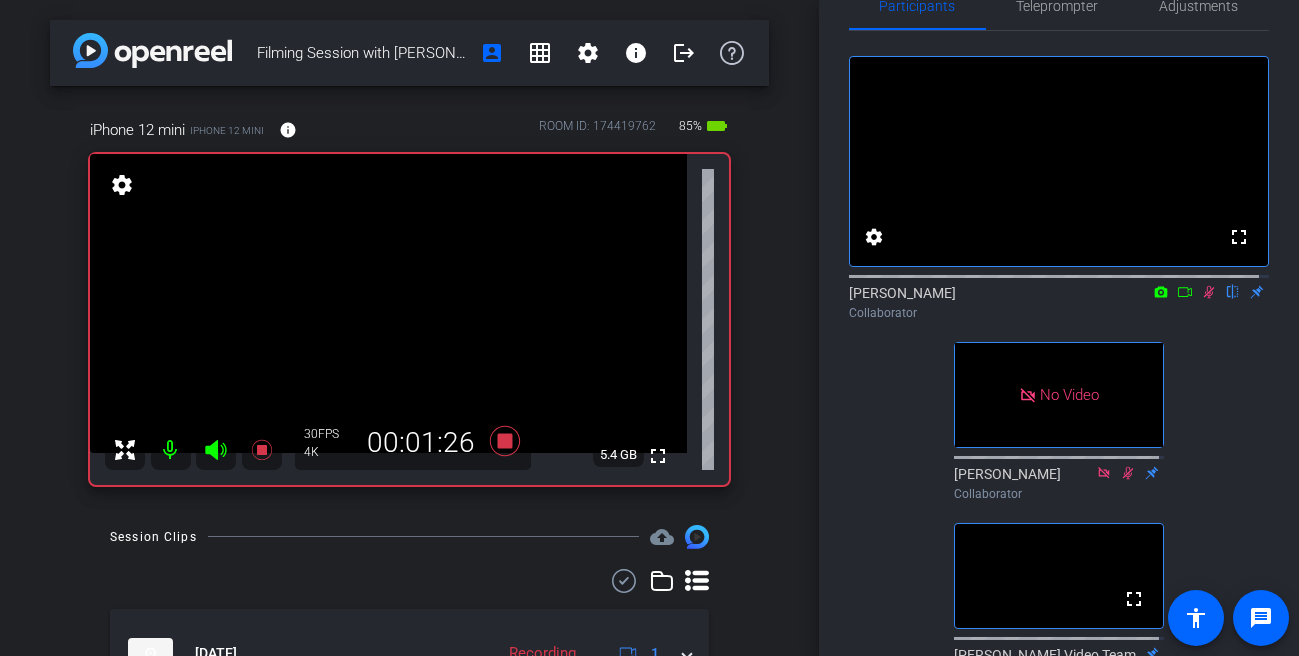 click on "fullscreen settings  Caroline
flip
Collaborator   No Video  Madeline
Collaborator  fullscreen  Reingold Video Team
Director" 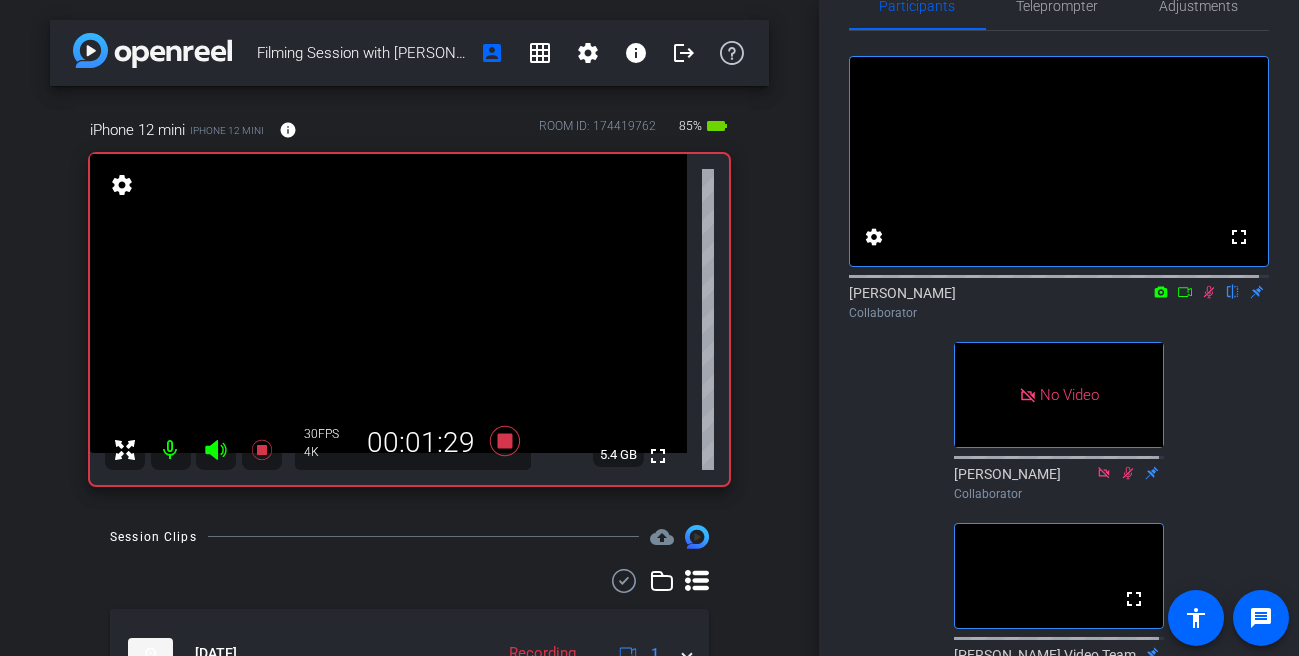 click 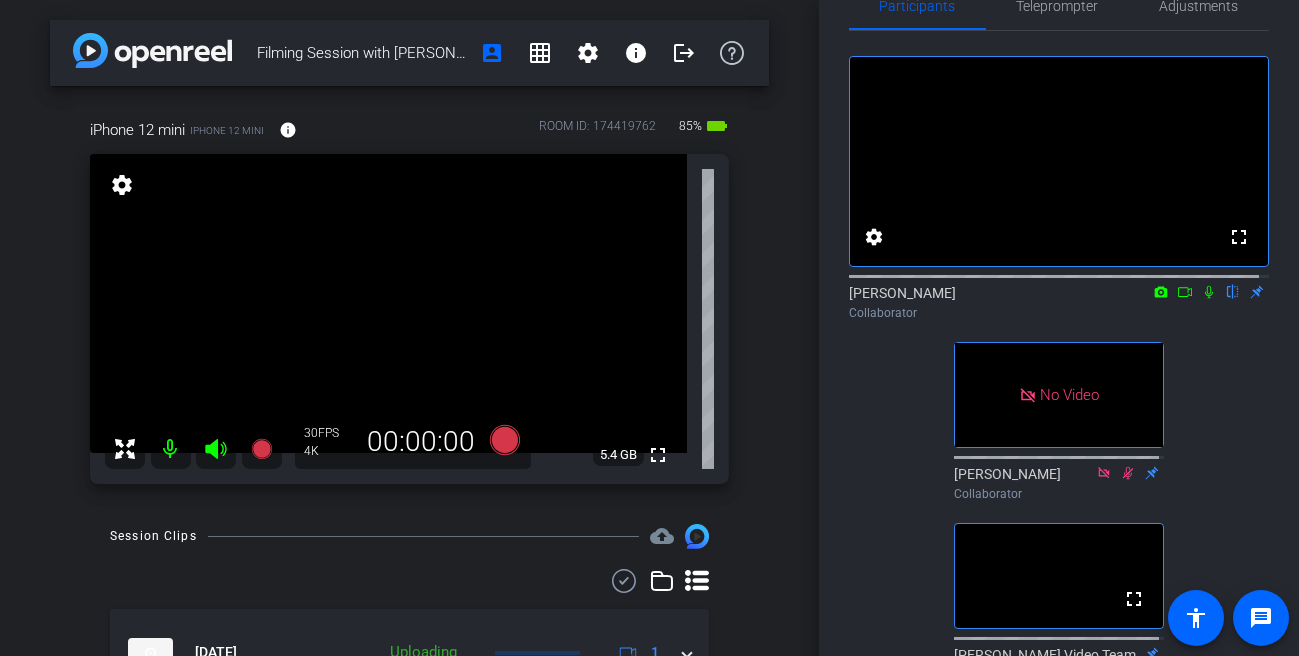 click on "Participants Teleprompter Adjustments fullscreen settings  Caroline
flip
Collaborator   No Video  Madeline
Collaborator  fullscreen  Reingold Video Team
Director   Everyone  0 Mark all read To: Everyone Mark all read Select Source Teleprompter Speed 6X (160 words/minute) Font Size 30px Screen Setup Teleprompter Top Background White - text in black  Script  287 Words
Dani Script 071825 Dani Script 071825               Play        Play from this location               Play Selected        Play and display the selected text only Bold Italic Then I heard about ACCRUFeR, an FDA-approved oral iron treatment for adults with iron deficiency." 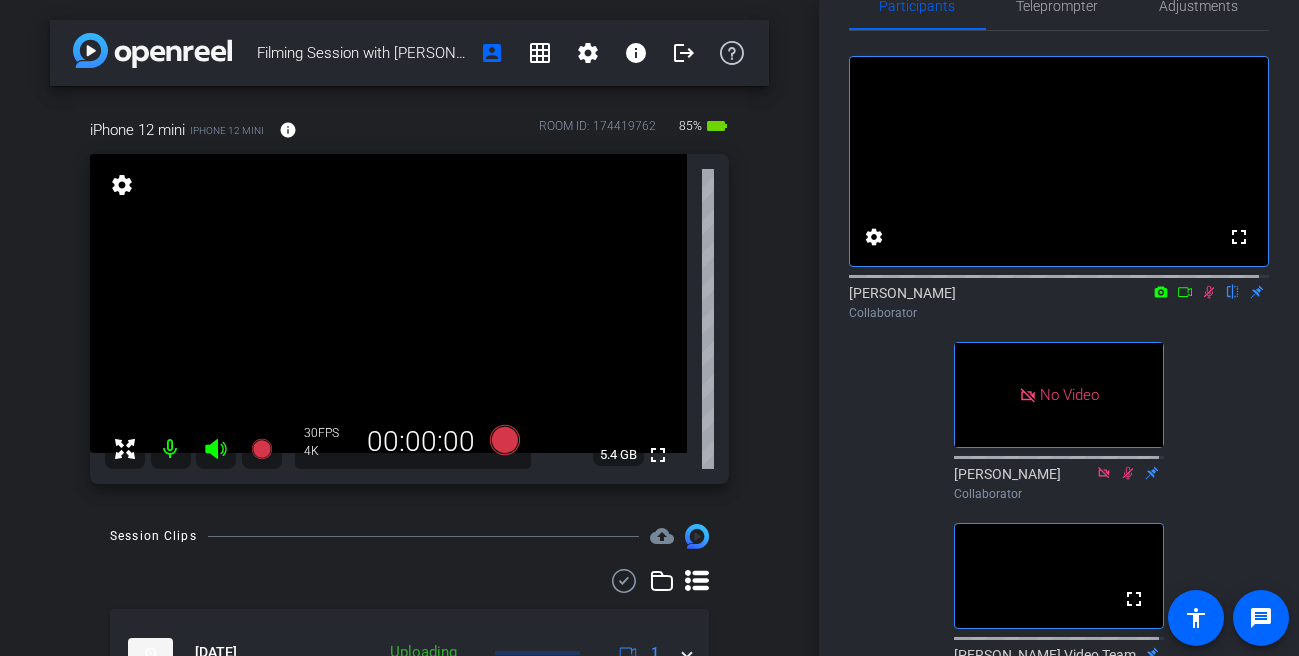 click on "fullscreen settings  Caroline
flip
Collaborator   No Video  Madeline
Collaborator  fullscreen  Reingold Video Team
Director" 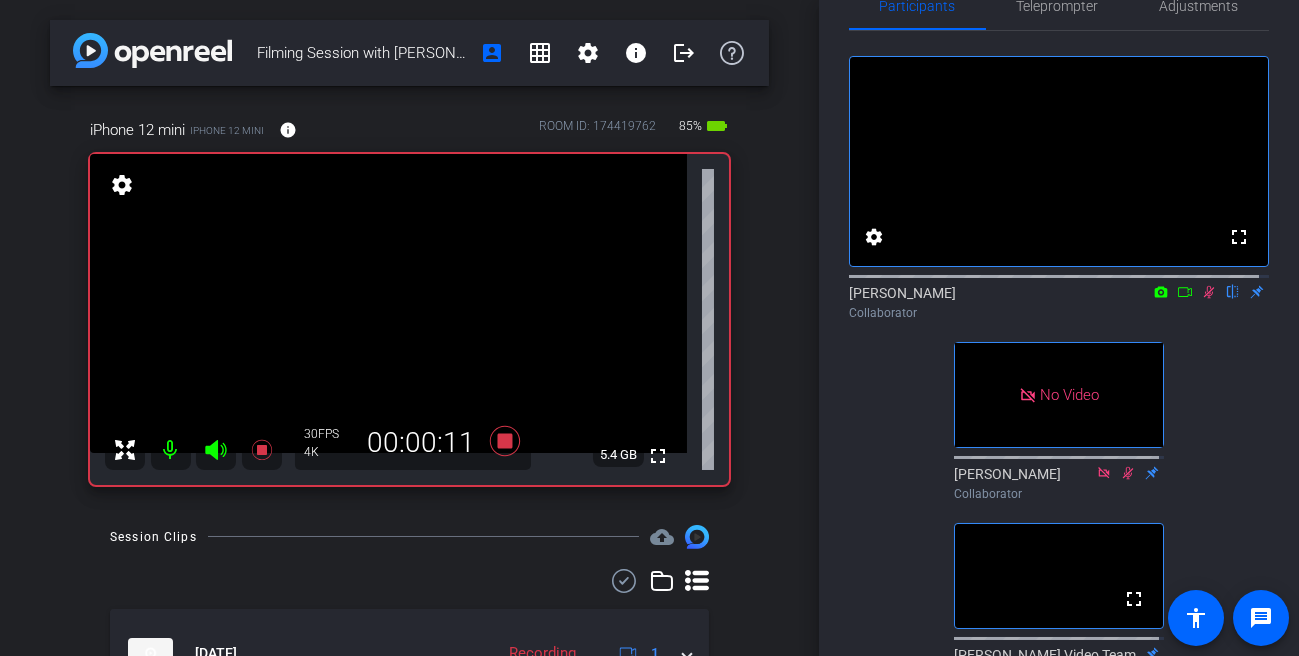 click on "fullscreen settings  Caroline
flip
Collaborator   No Video  Madeline
Collaborator  fullscreen  Reingold Video Team
Director" 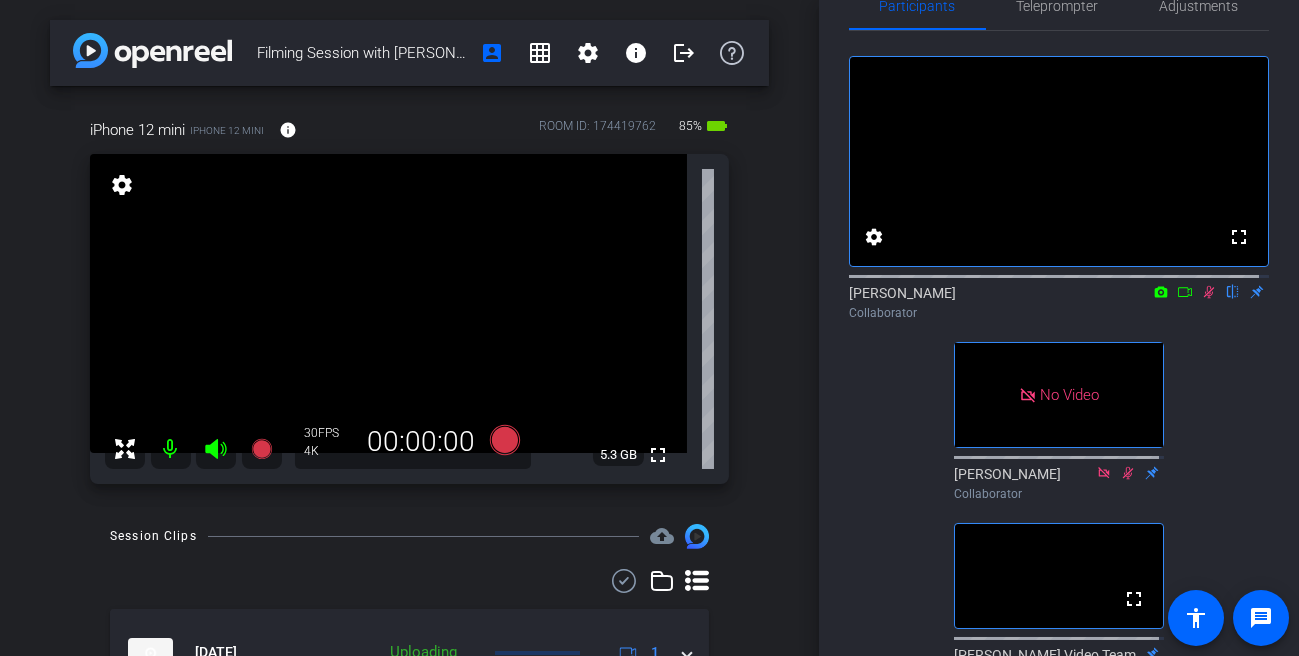 click 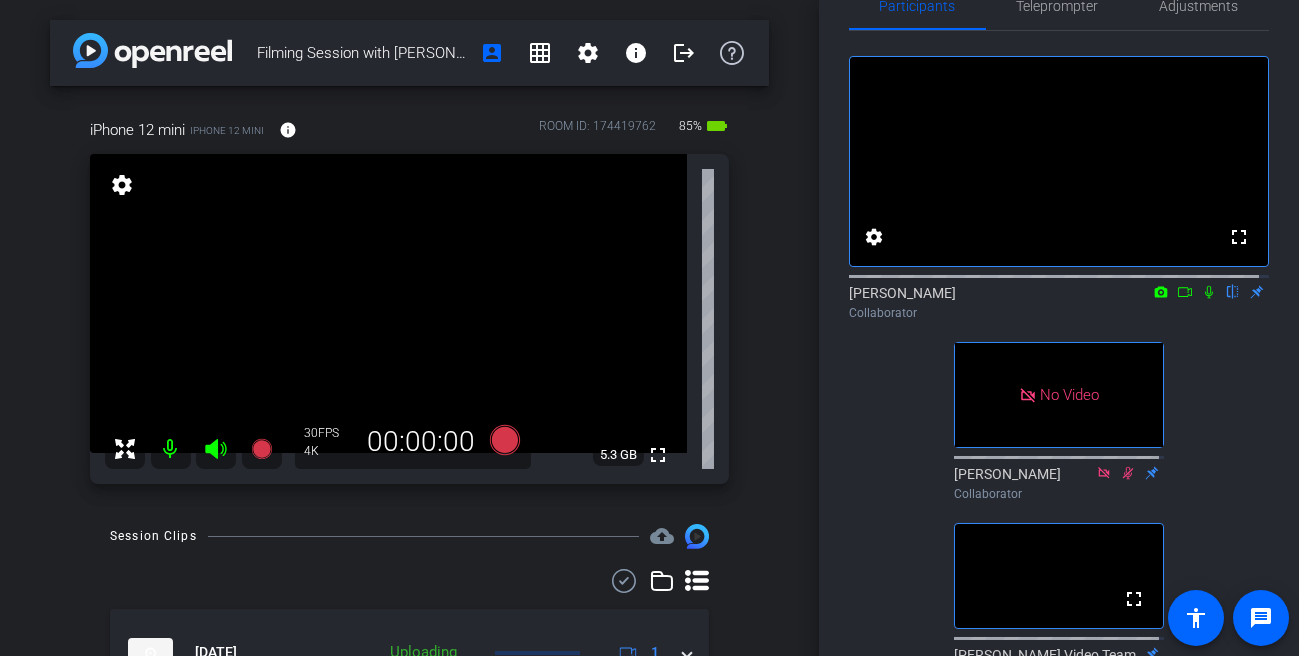 click on "fullscreen settings  Caroline
flip
Collaborator   No Video  Madeline
Collaborator  fullscreen  Reingold Video Team
Director" 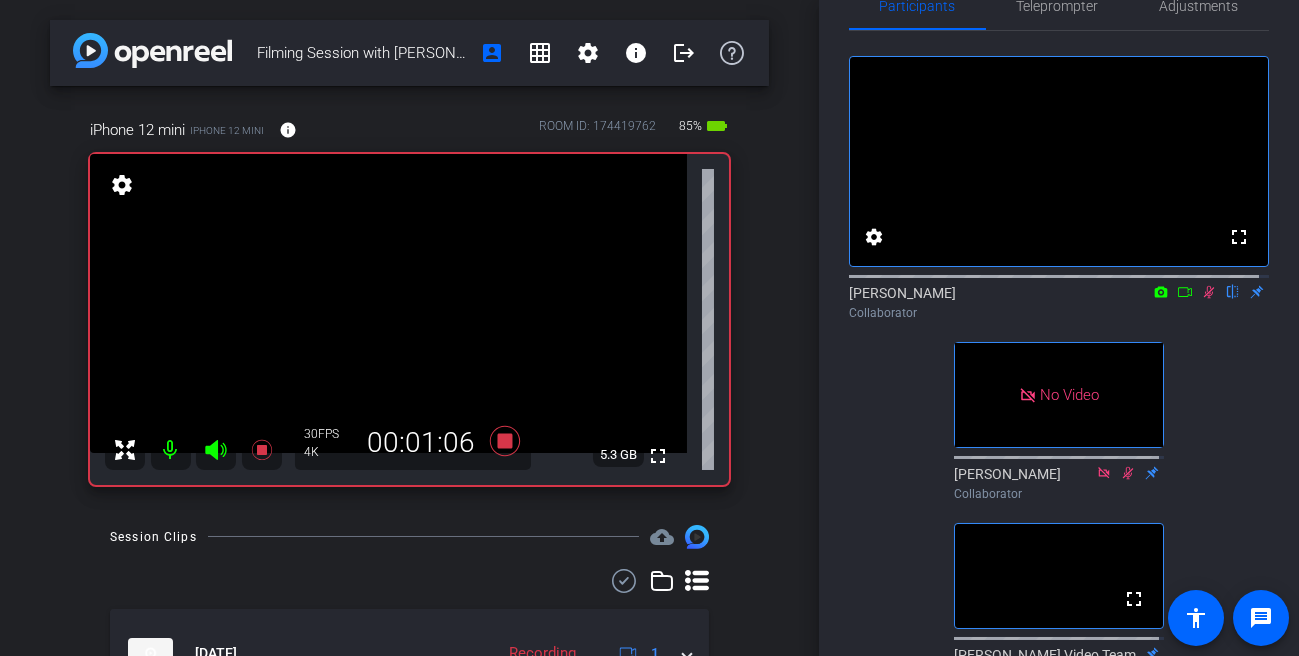 click on "fullscreen settings  Caroline
flip
Collaborator   No Video  Madeline
Collaborator  fullscreen  Reingold Video Team
Director" 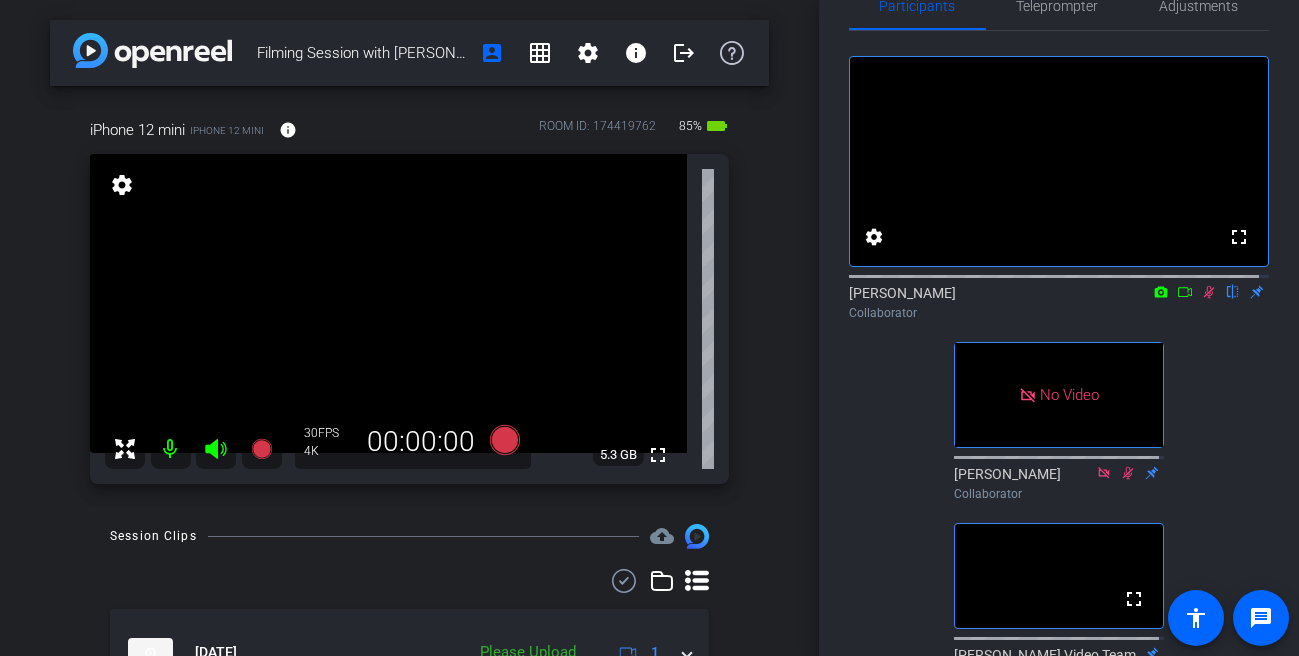 click 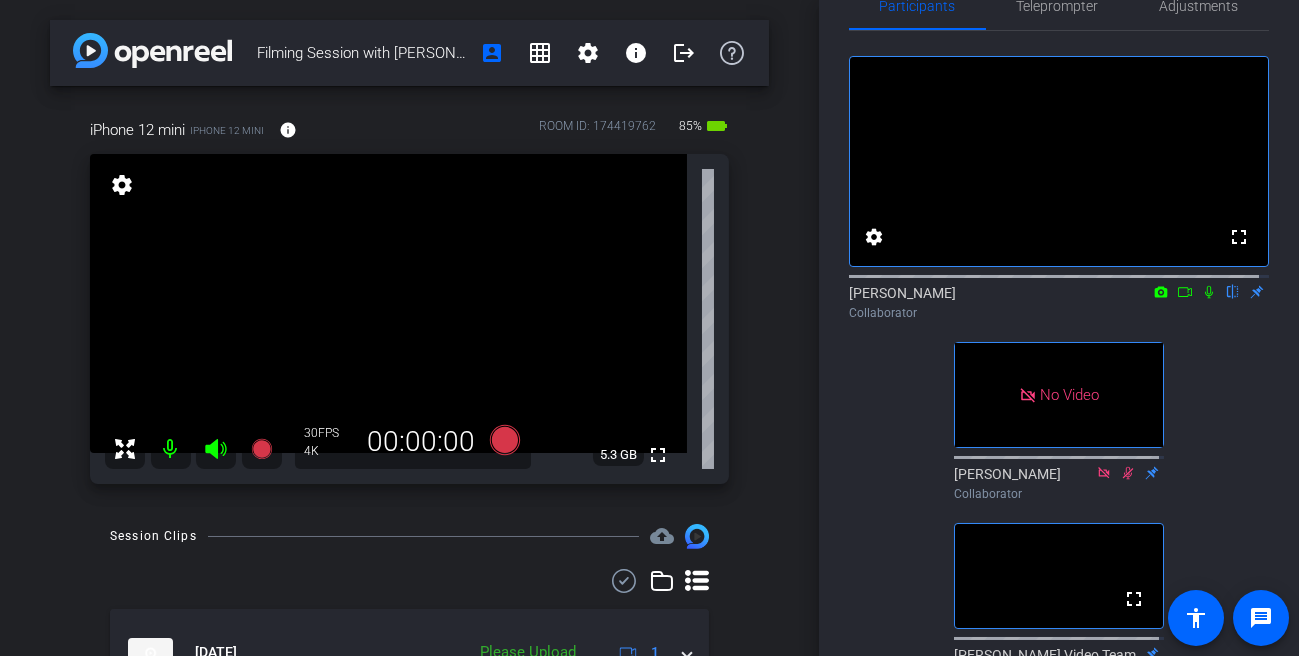 click on "fullscreen settings  Caroline
flip
Collaborator   No Video  Madeline
Collaborator  fullscreen  Reingold Video Team
Director" 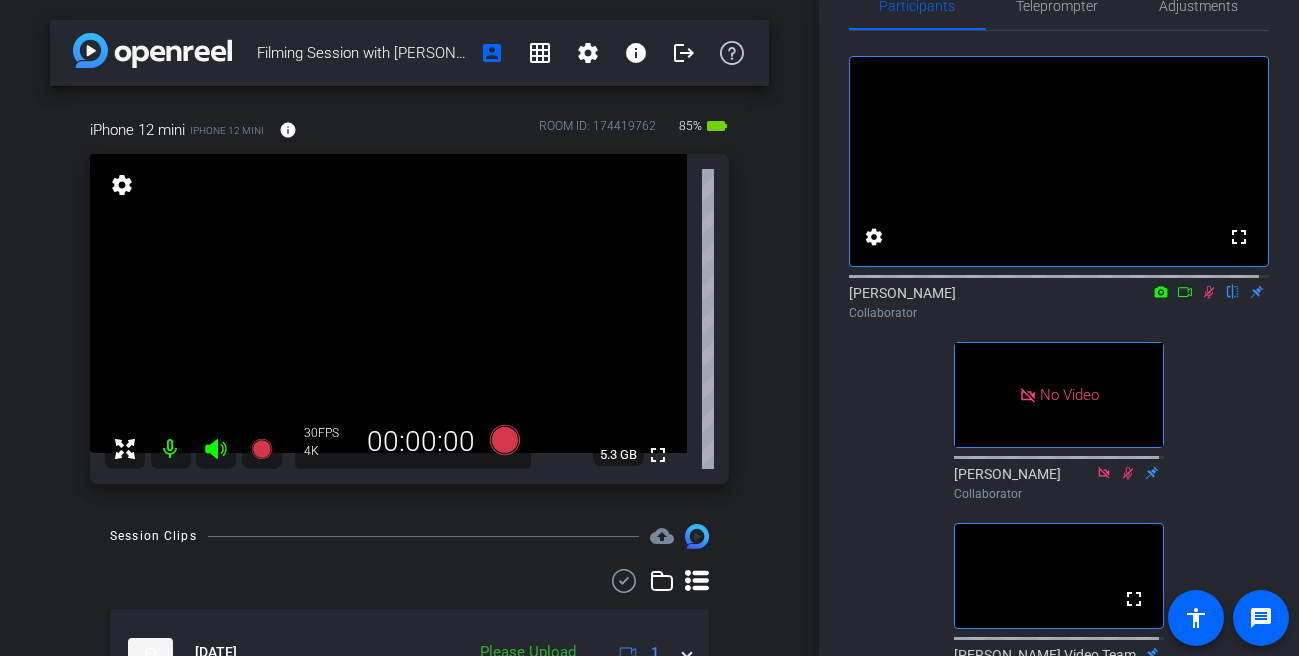click 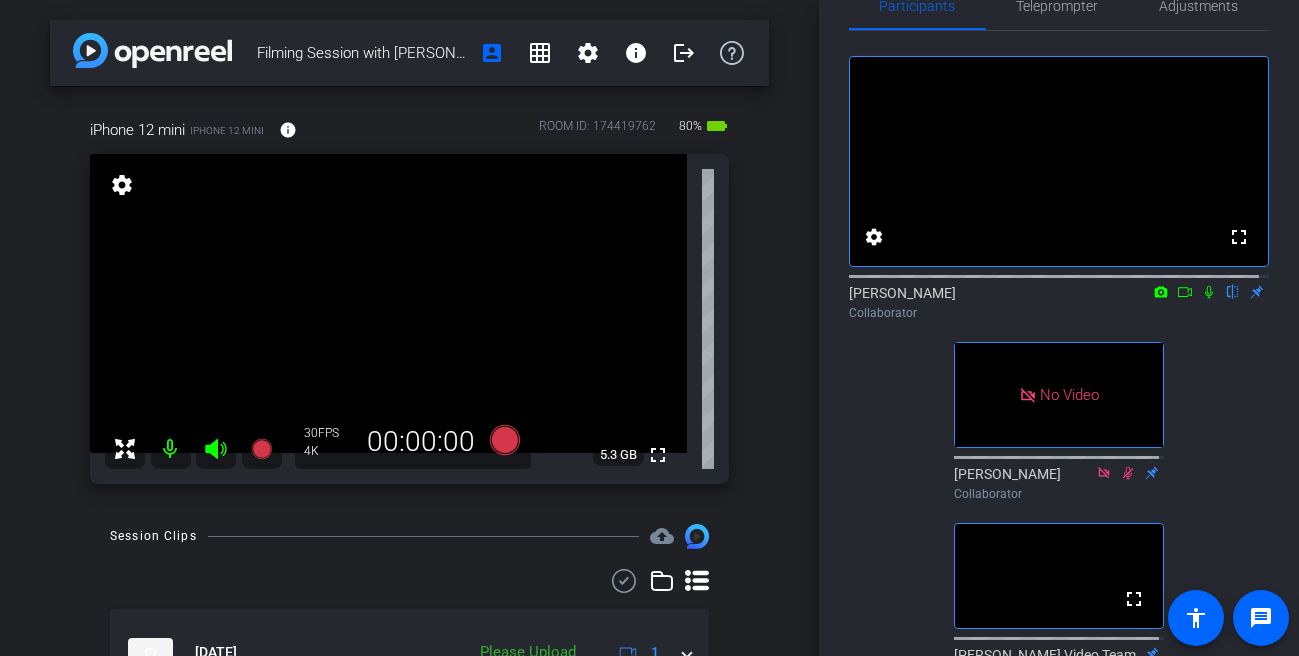 click on "Participants Teleprompter Adjustments fullscreen settings  Caroline
flip
Collaborator   No Video  Madeline
Collaborator  fullscreen  Reingold Video Team
Director   Everyone  0 Mark all read To: Everyone Mark all read Select Source Teleprompter Speed 6X (160 words/minute) Font Size 30px Screen Setup Teleprompter Top Background White - text in black  Script  287 Words
Dani Script 071825 Dani Script 071825               Play        Play from this location               Play Selected        Play and display the selected text only Bold Italic Then I heard about ACCRUFeR, an FDA-approved oral iron treatment for adults with iron deficiency." 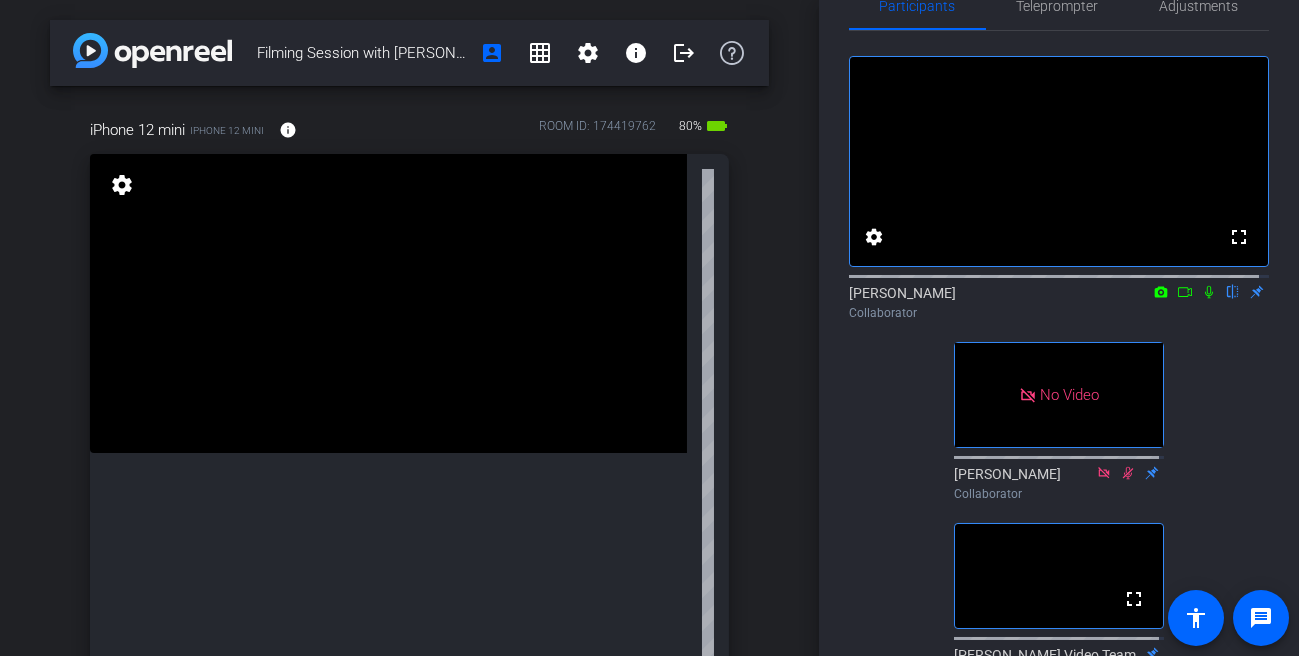 click 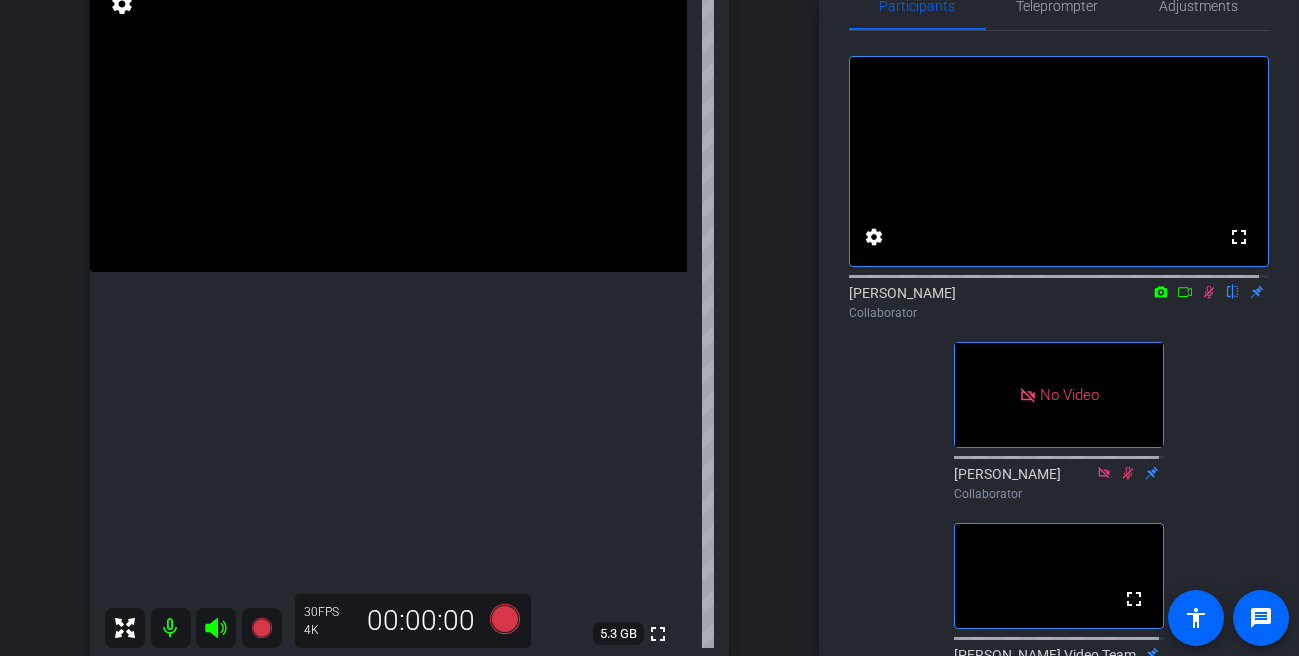 scroll, scrollTop: 182, scrollLeft: 0, axis: vertical 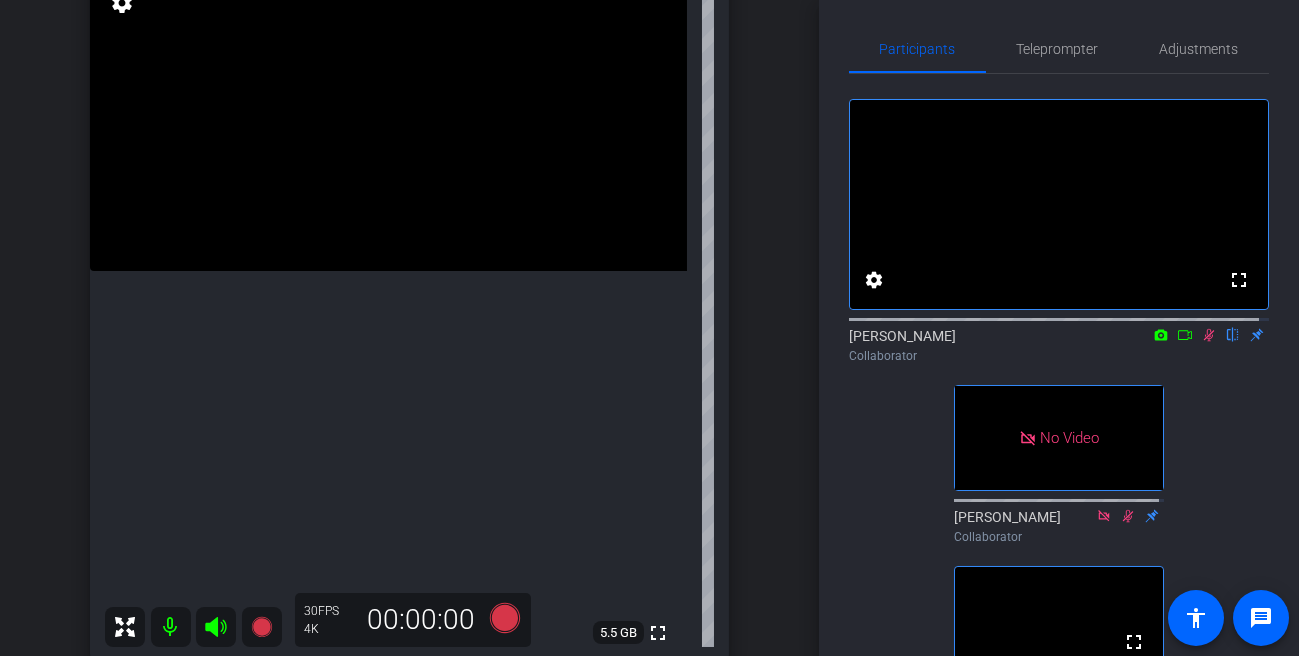 click 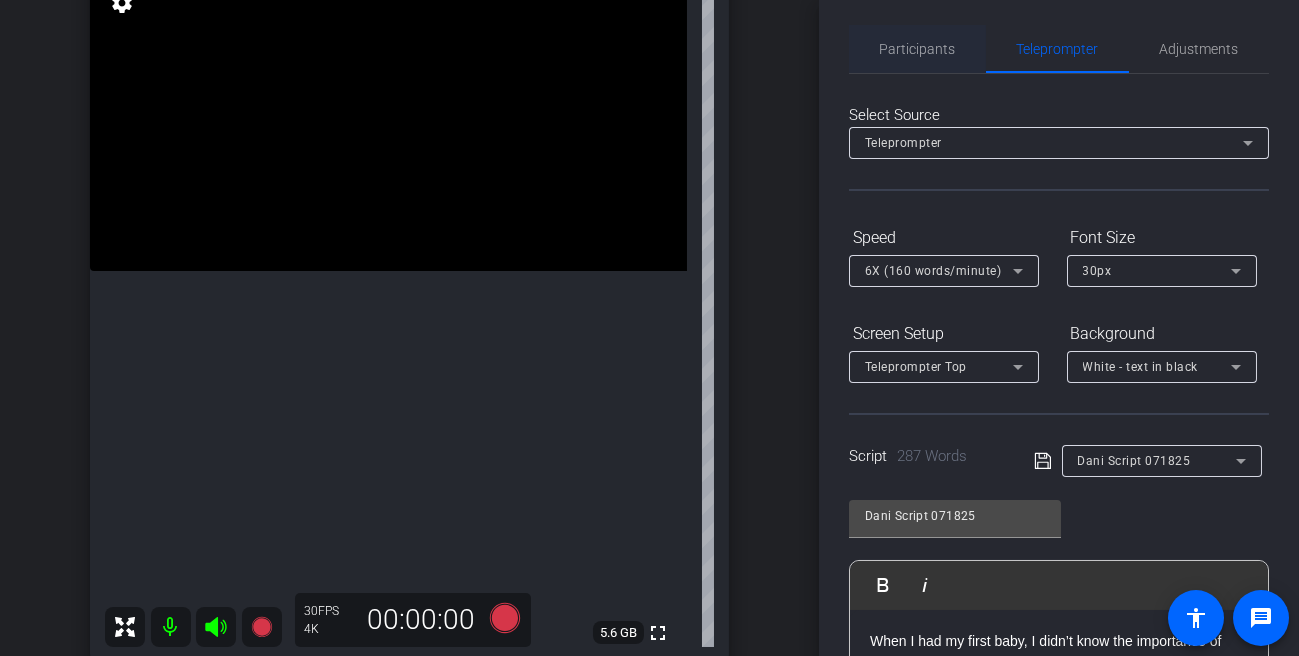click on "Participants" at bounding box center (918, 49) 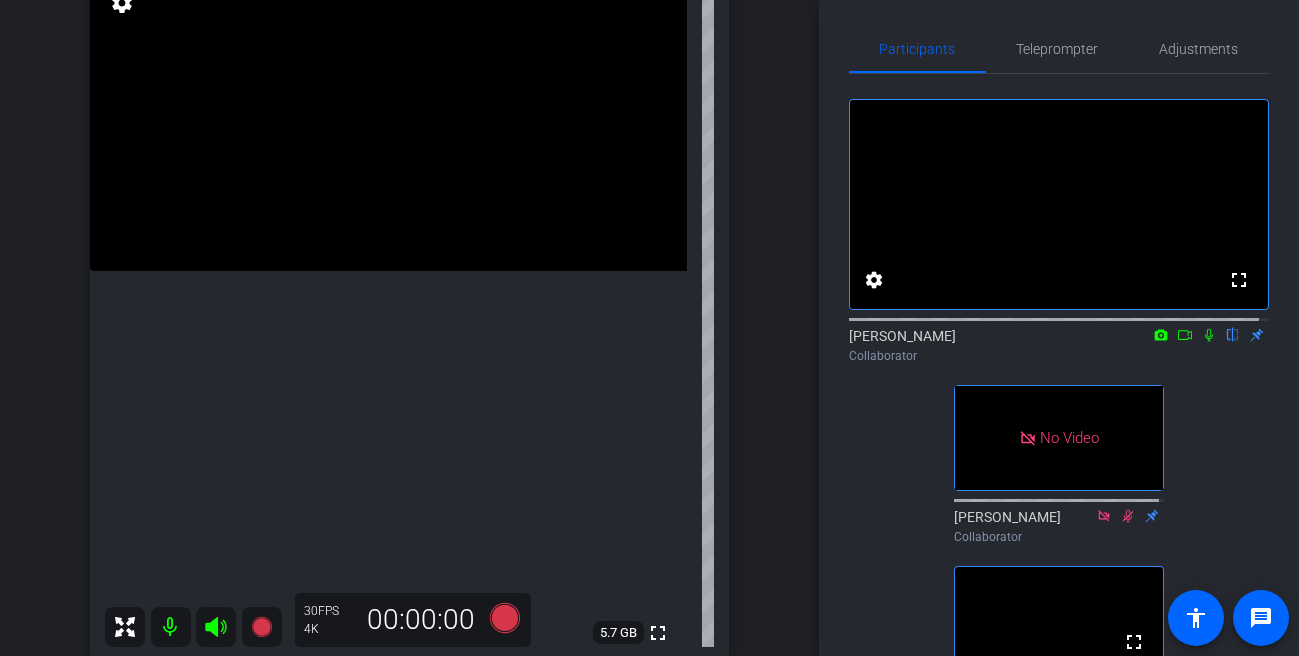 click 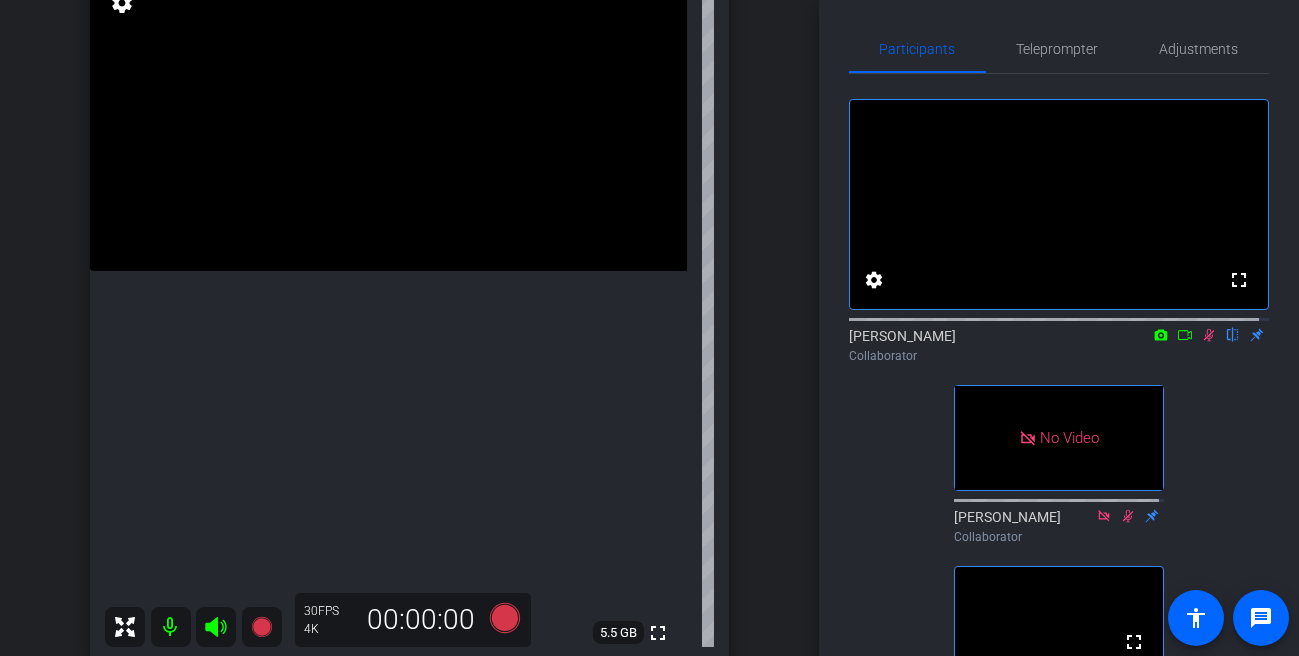 click 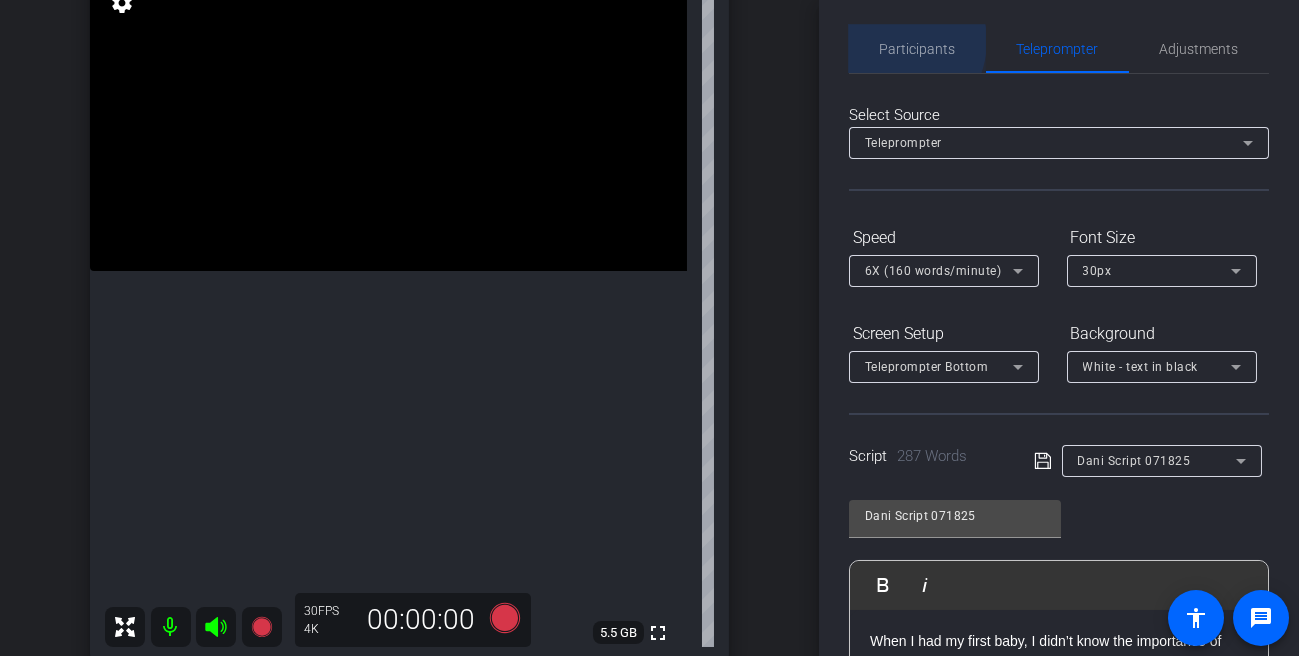 click on "Participants" at bounding box center [918, 49] 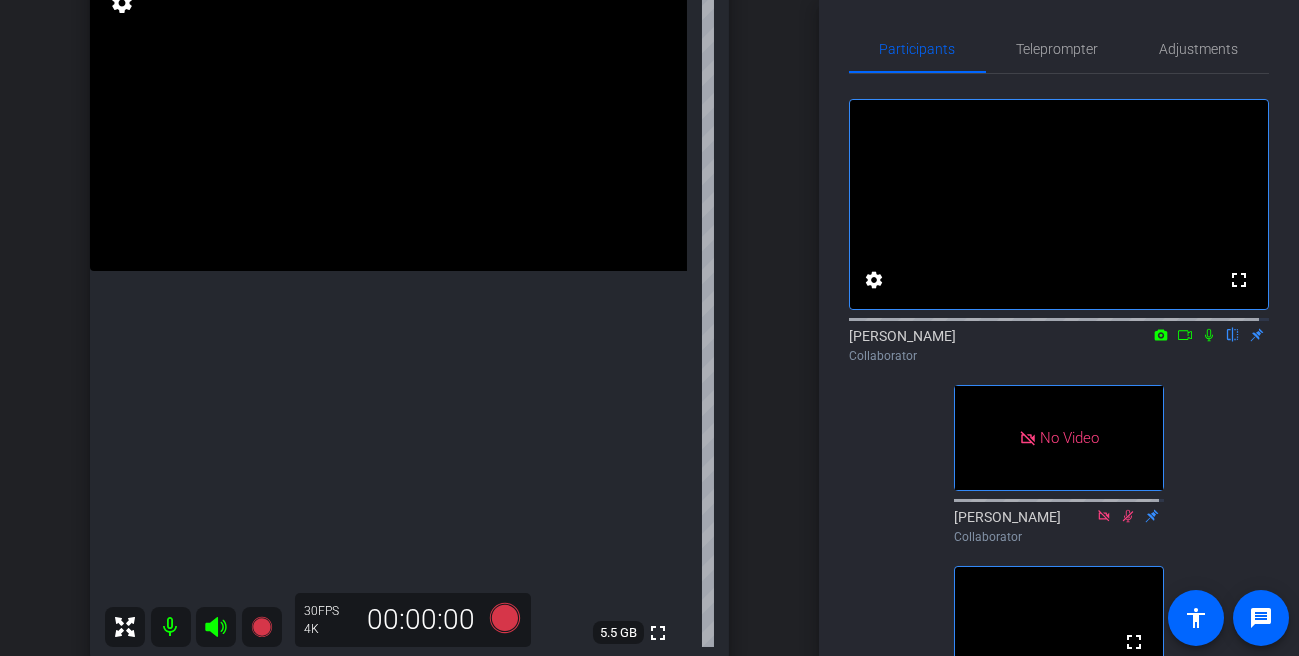 click 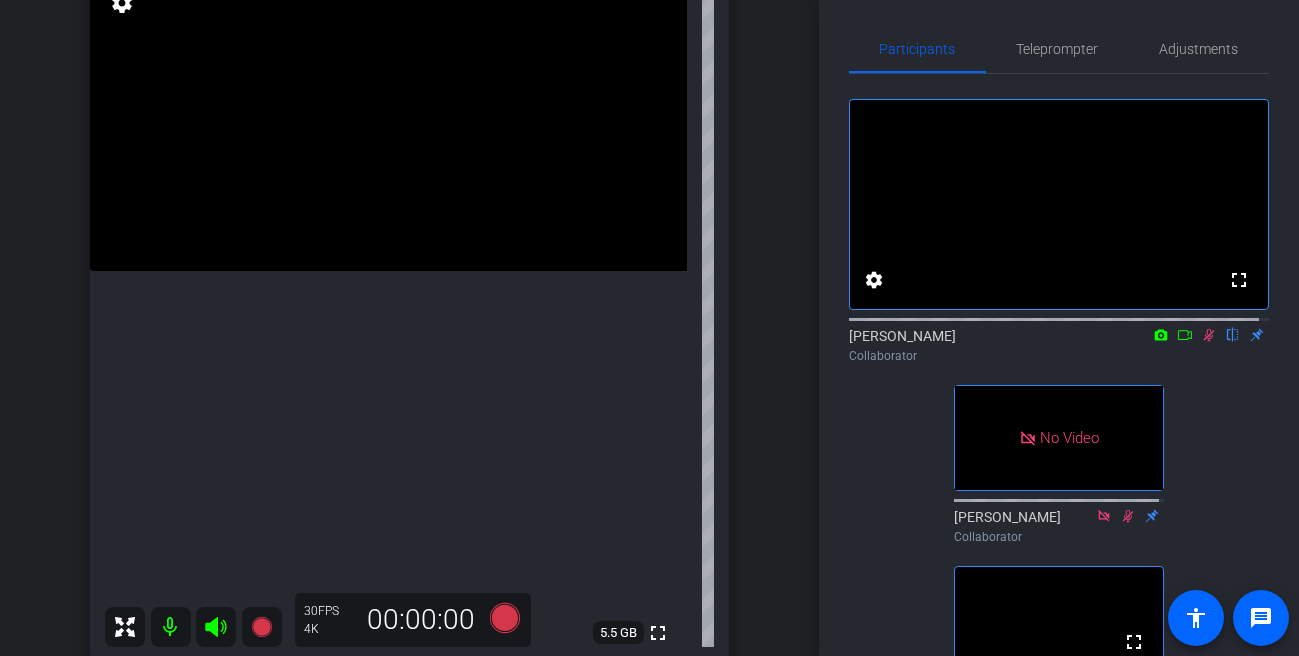 click 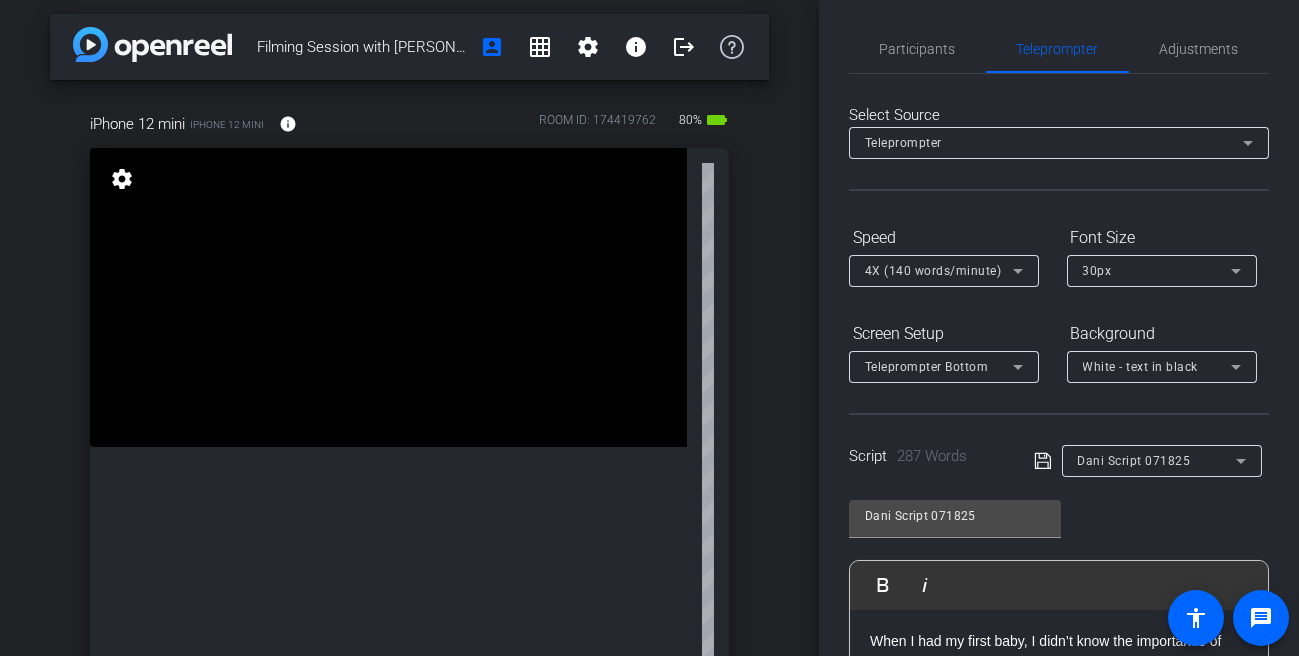 scroll, scrollTop: 0, scrollLeft: 0, axis: both 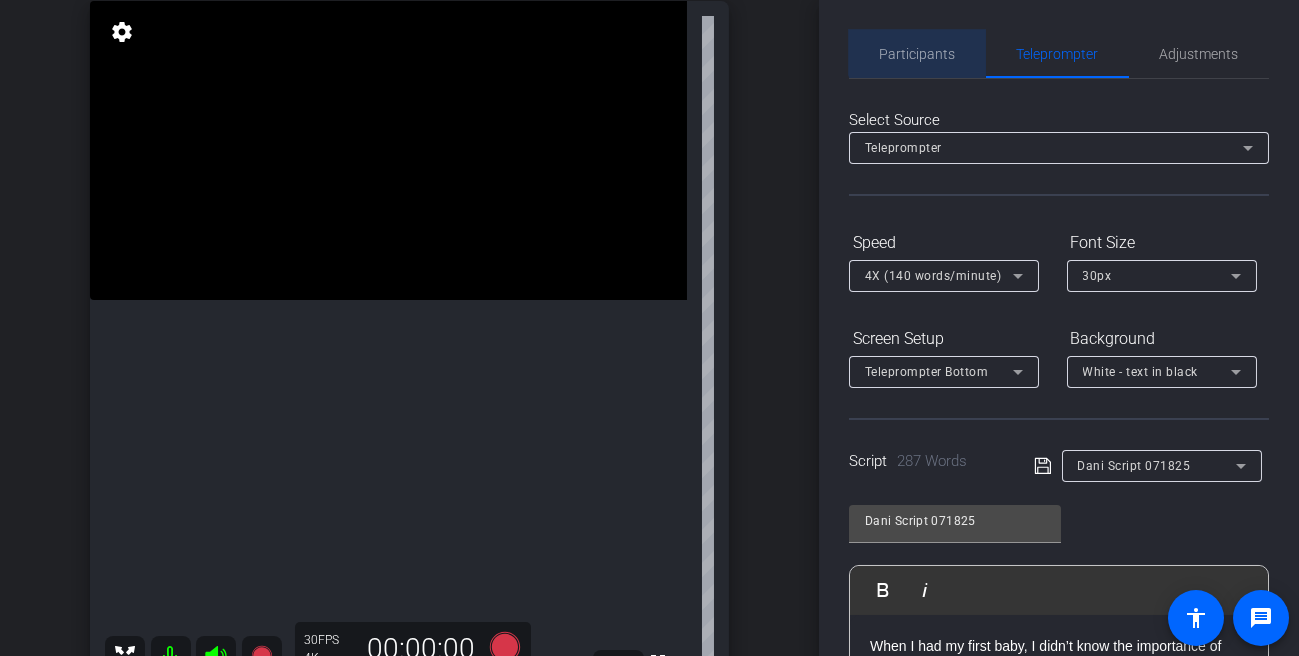 click on "Participants" at bounding box center (918, 54) 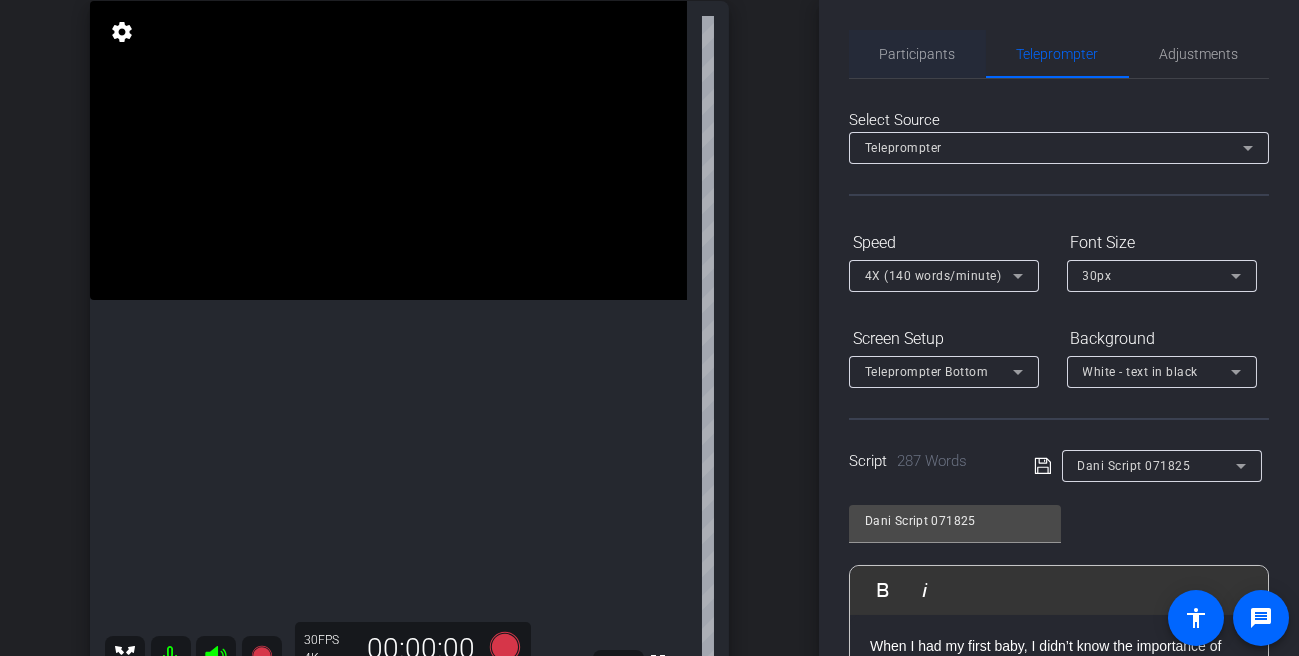 click on "Participants" at bounding box center [918, 54] 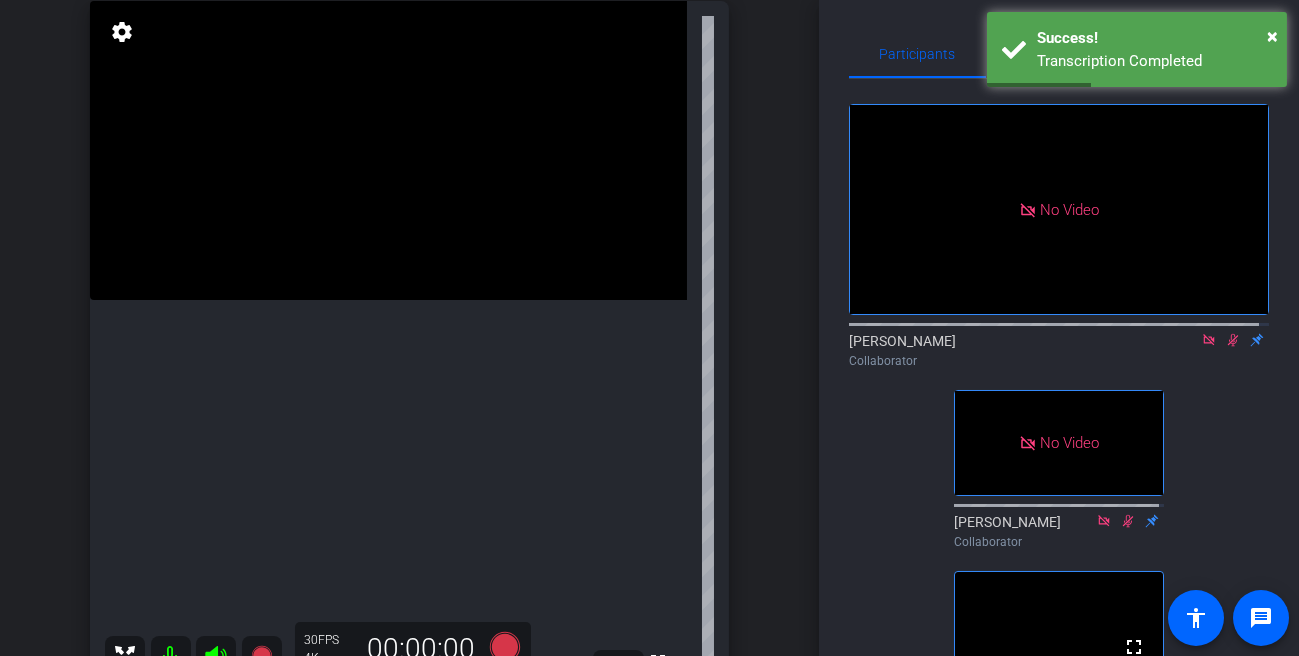 drag, startPoint x: 1221, startPoint y: 328, endPoint x: 1219, endPoint y: 364, distance: 36.05551 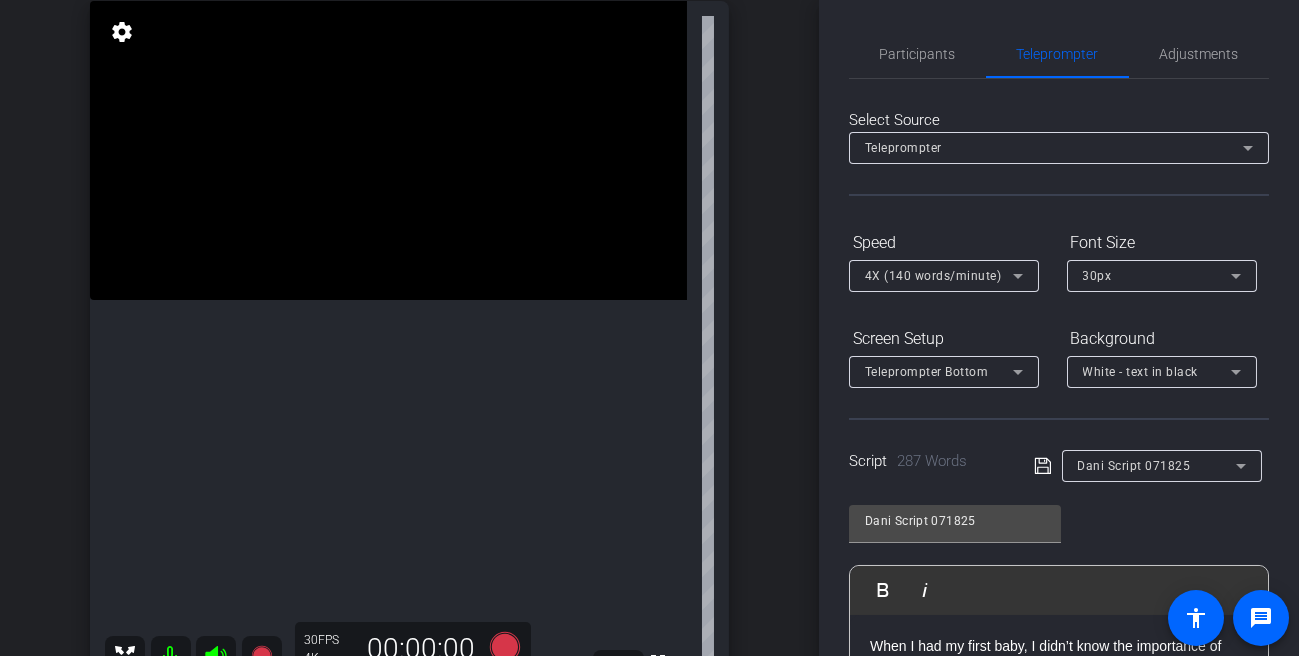 scroll, scrollTop: 47, scrollLeft: 0, axis: vertical 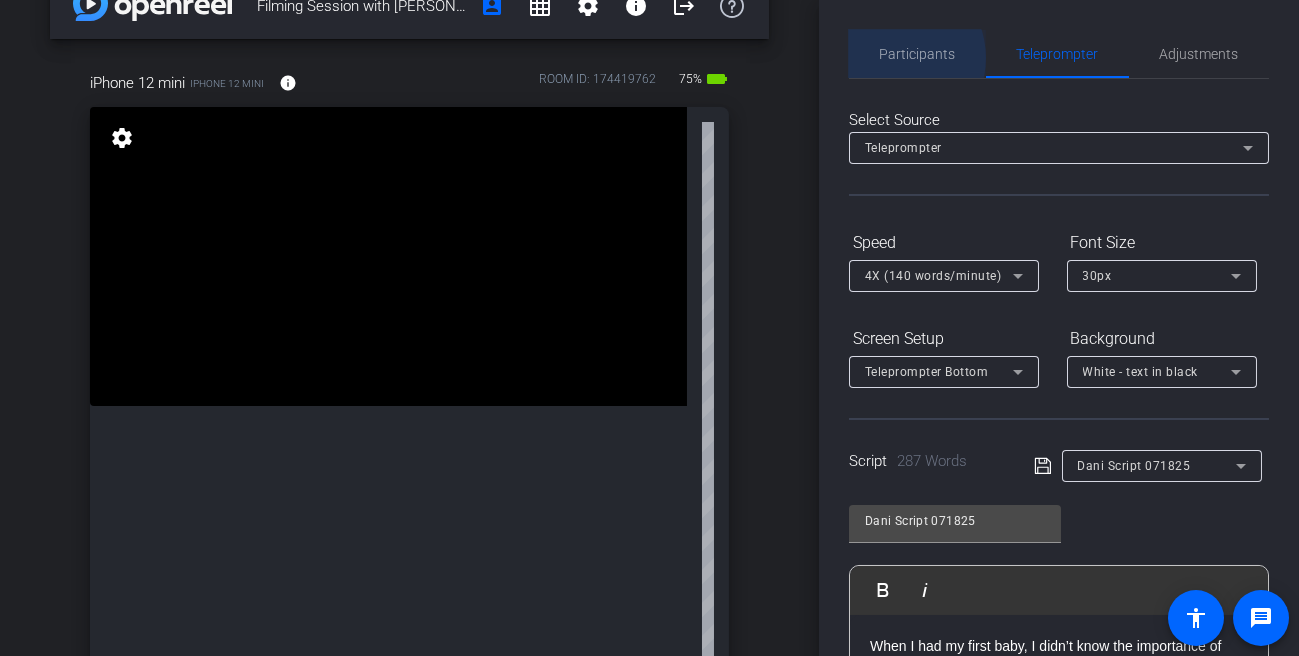 click on "Participants" at bounding box center [918, 54] 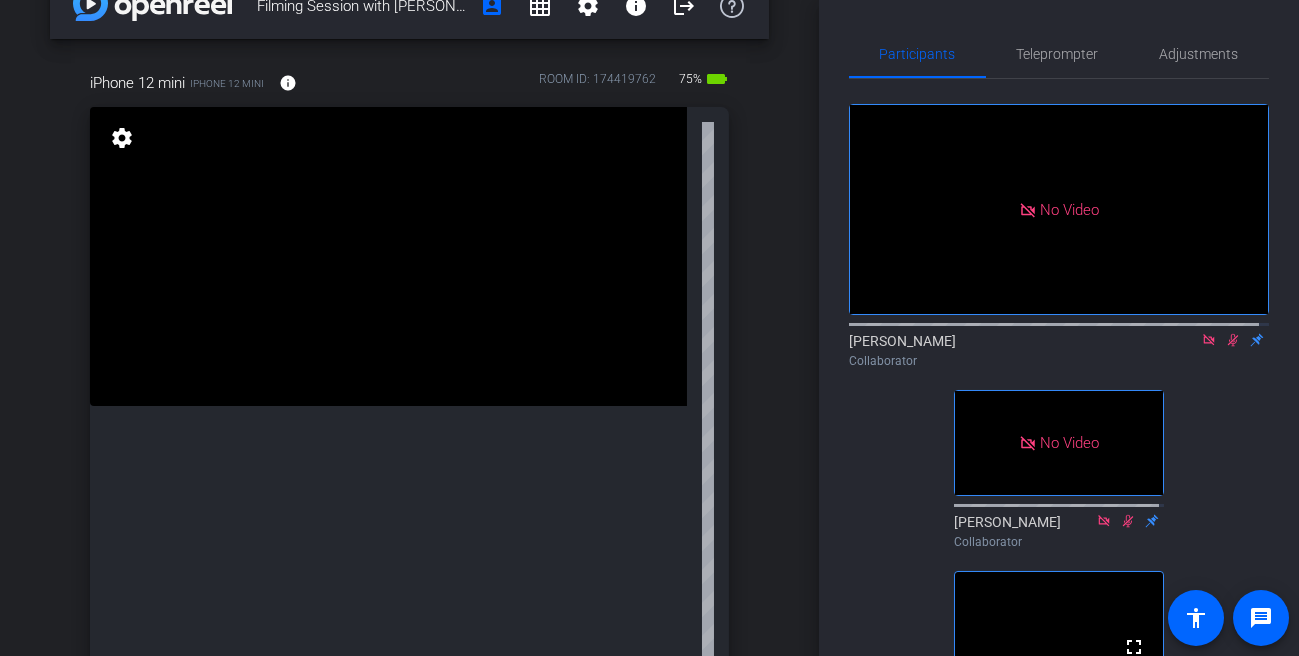 click on "Collaborator" 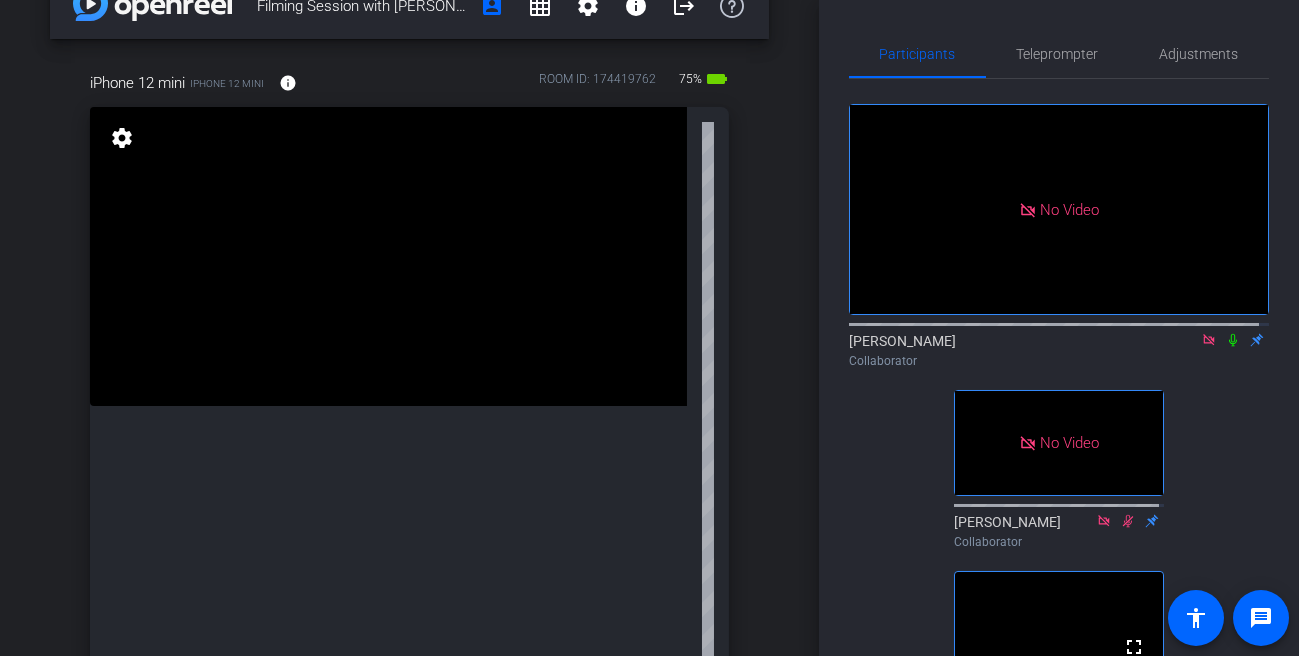 click 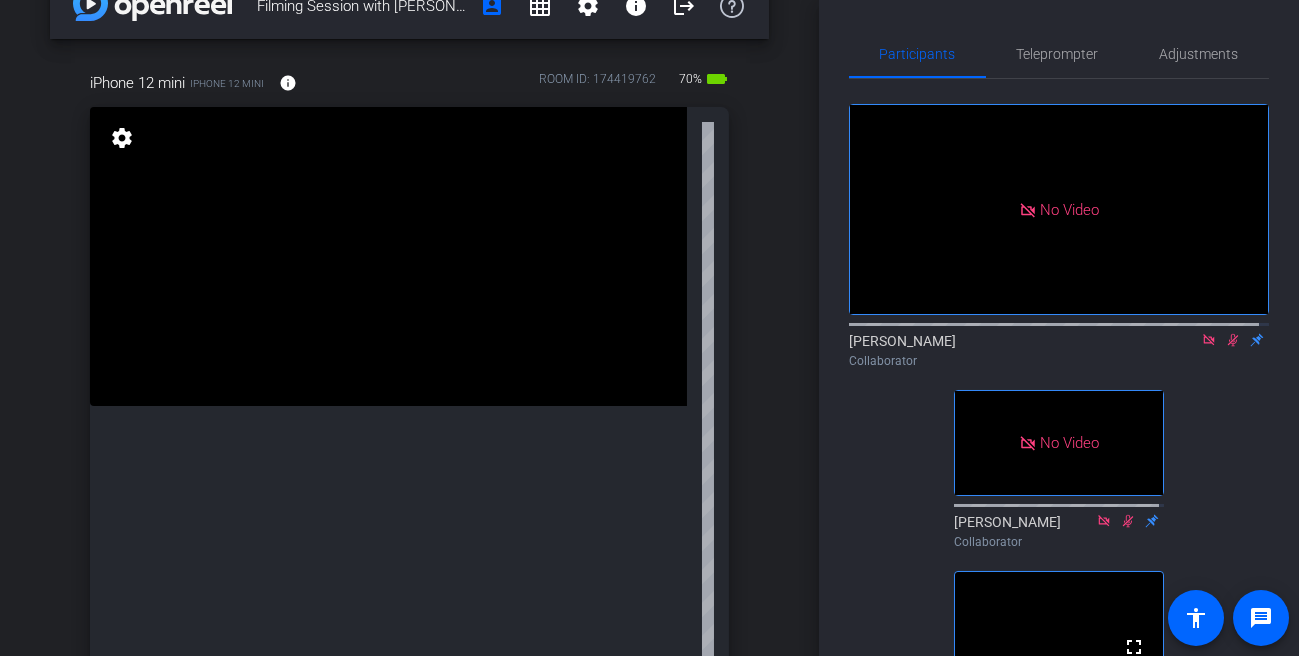 click 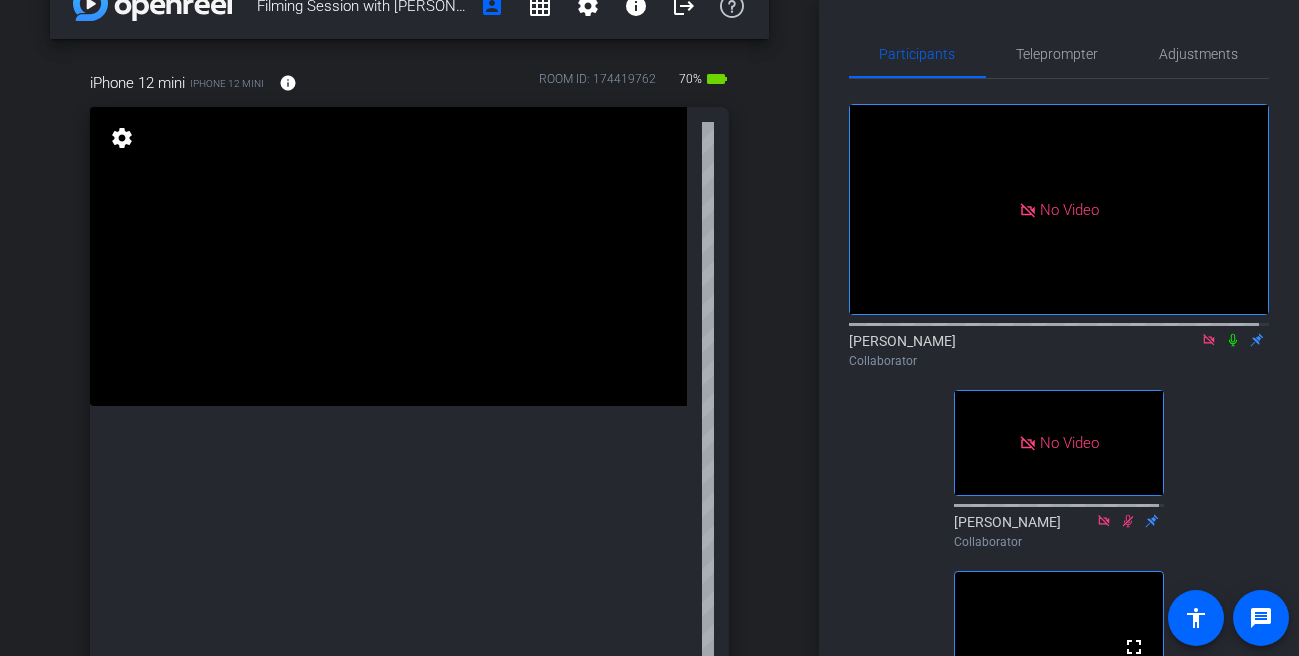 click 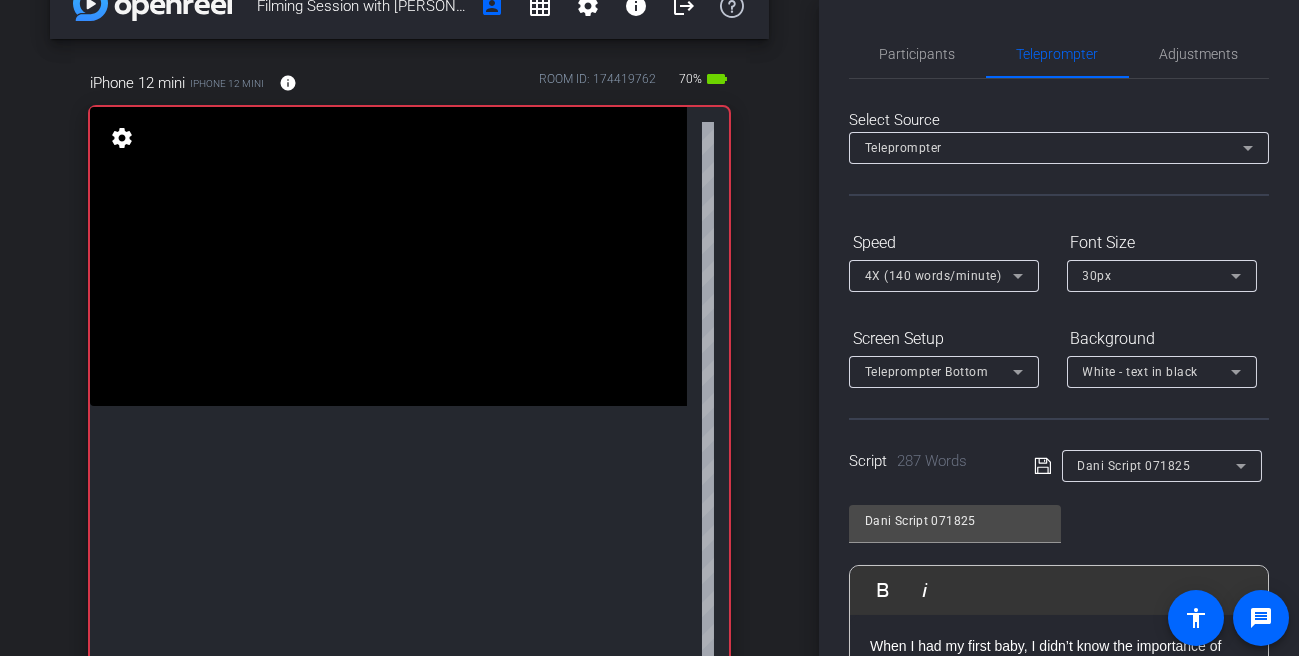 scroll, scrollTop: 0, scrollLeft: 0, axis: both 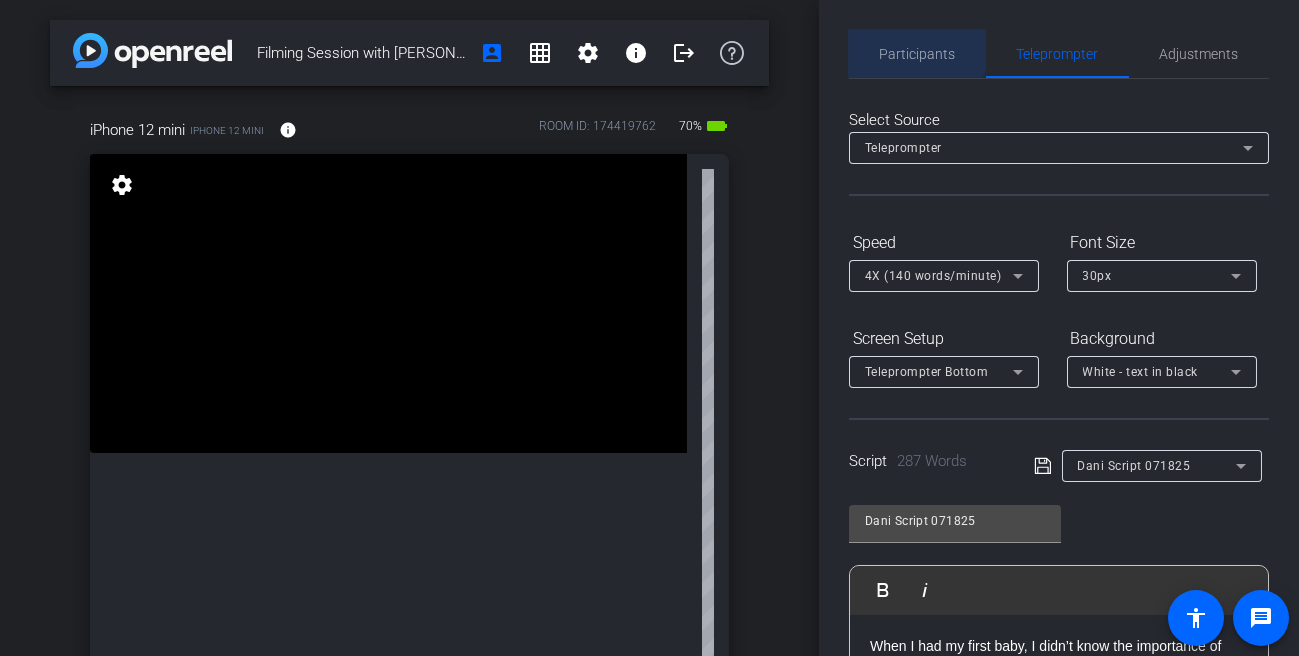click on "Participants" at bounding box center (918, 54) 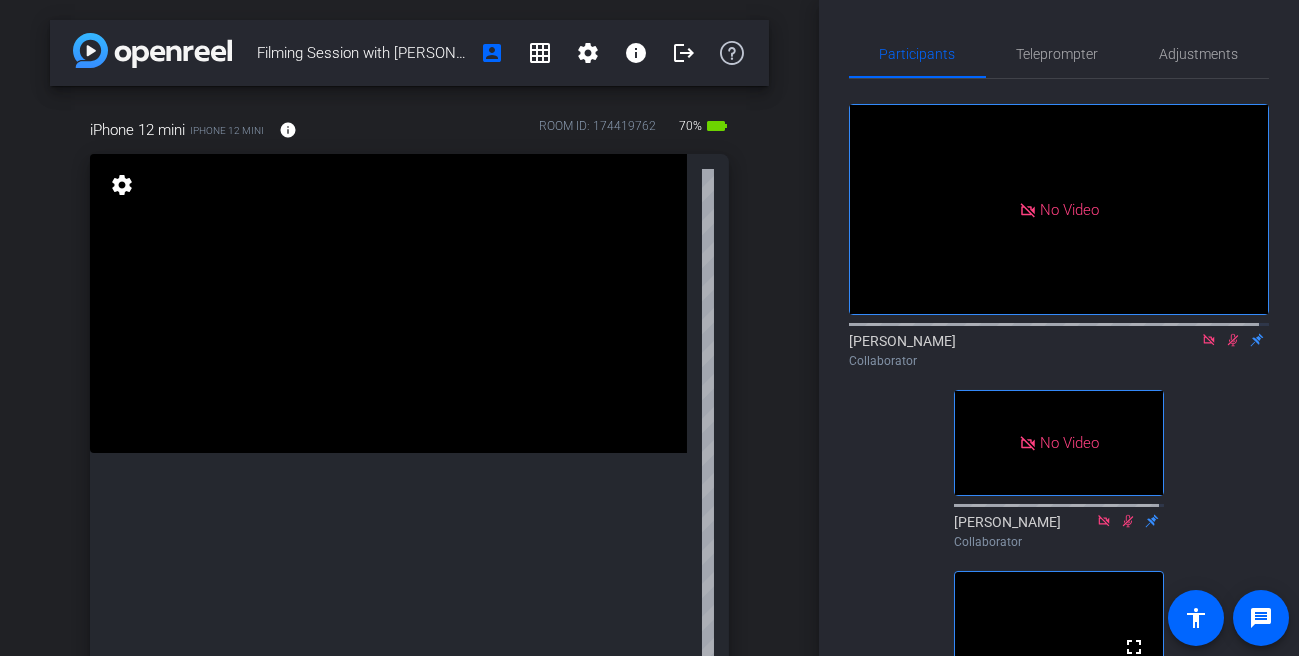 click 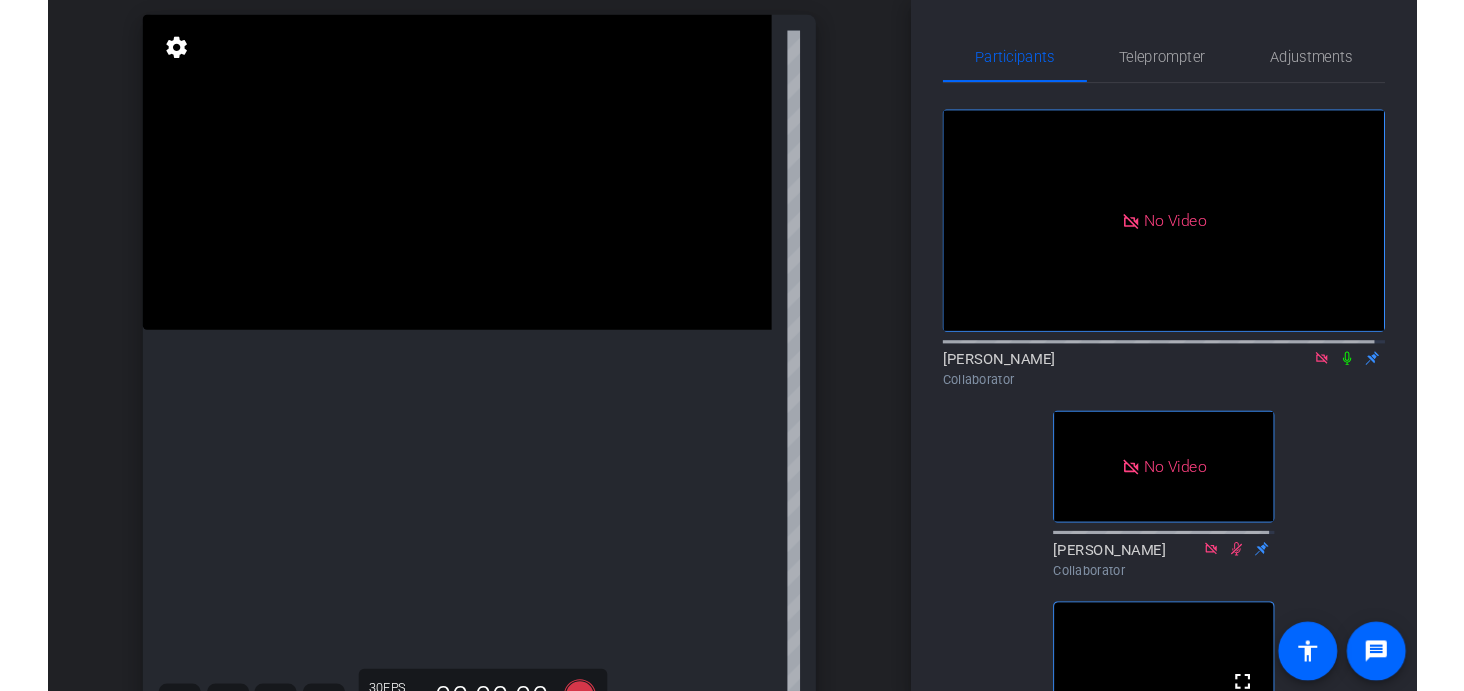 scroll, scrollTop: 136, scrollLeft: 0, axis: vertical 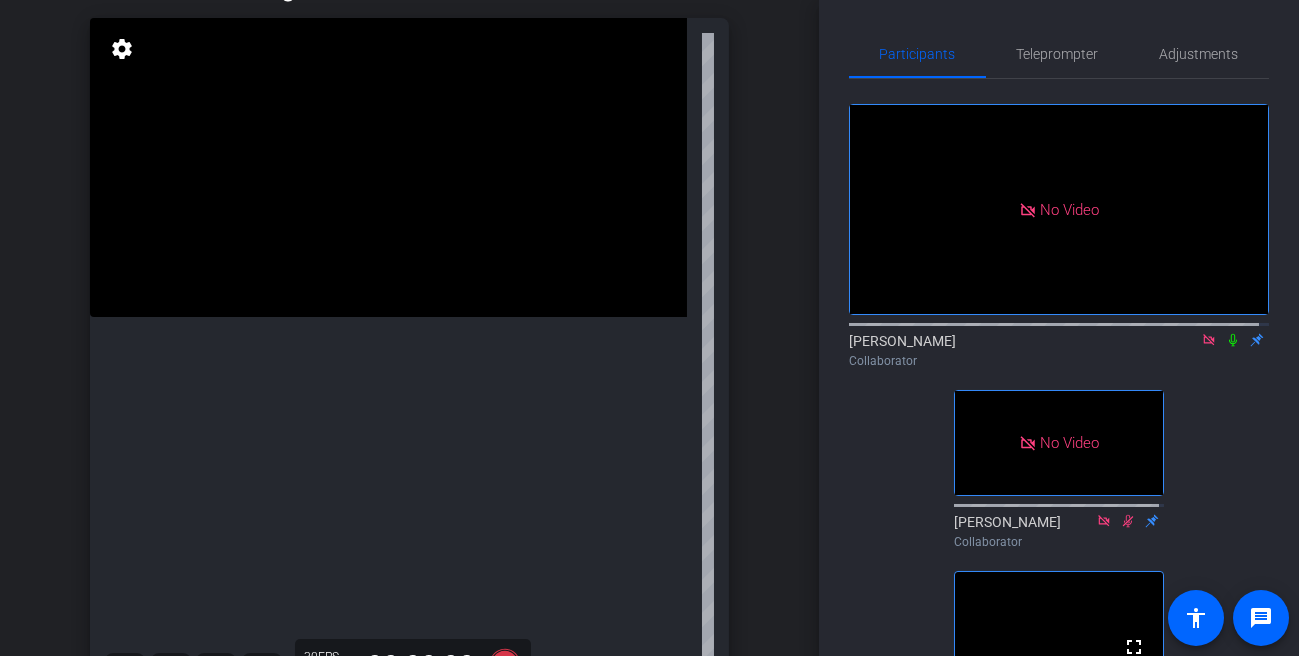 drag, startPoint x: 1198, startPoint y: 328, endPoint x: 1155, endPoint y: 329, distance: 43.011627 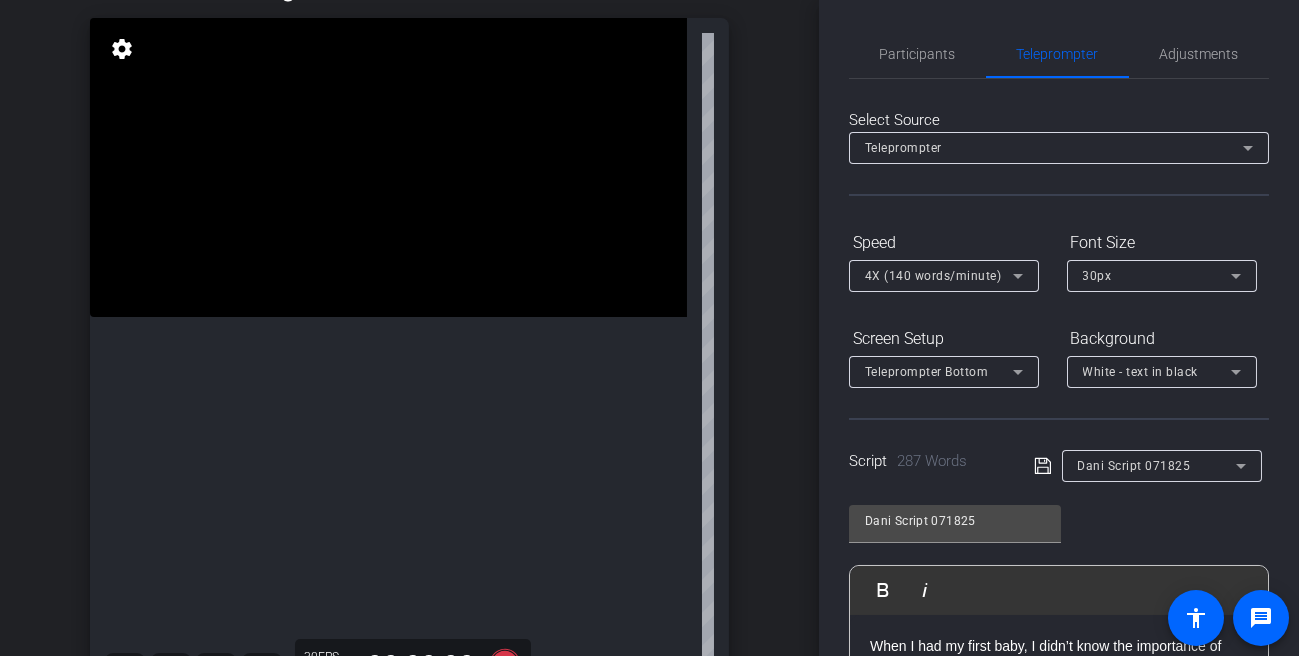 drag, startPoint x: 1155, startPoint y: 329, endPoint x: 1089, endPoint y: 332, distance: 66.068146 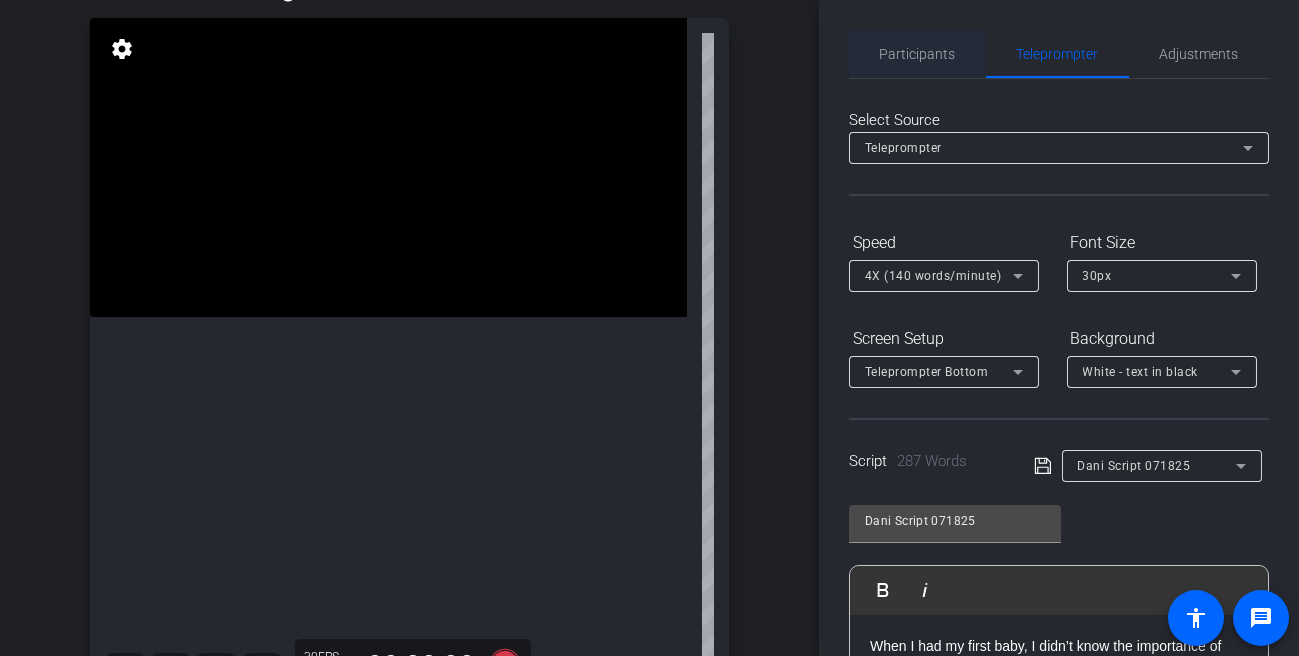 click on "Participants" at bounding box center (918, 54) 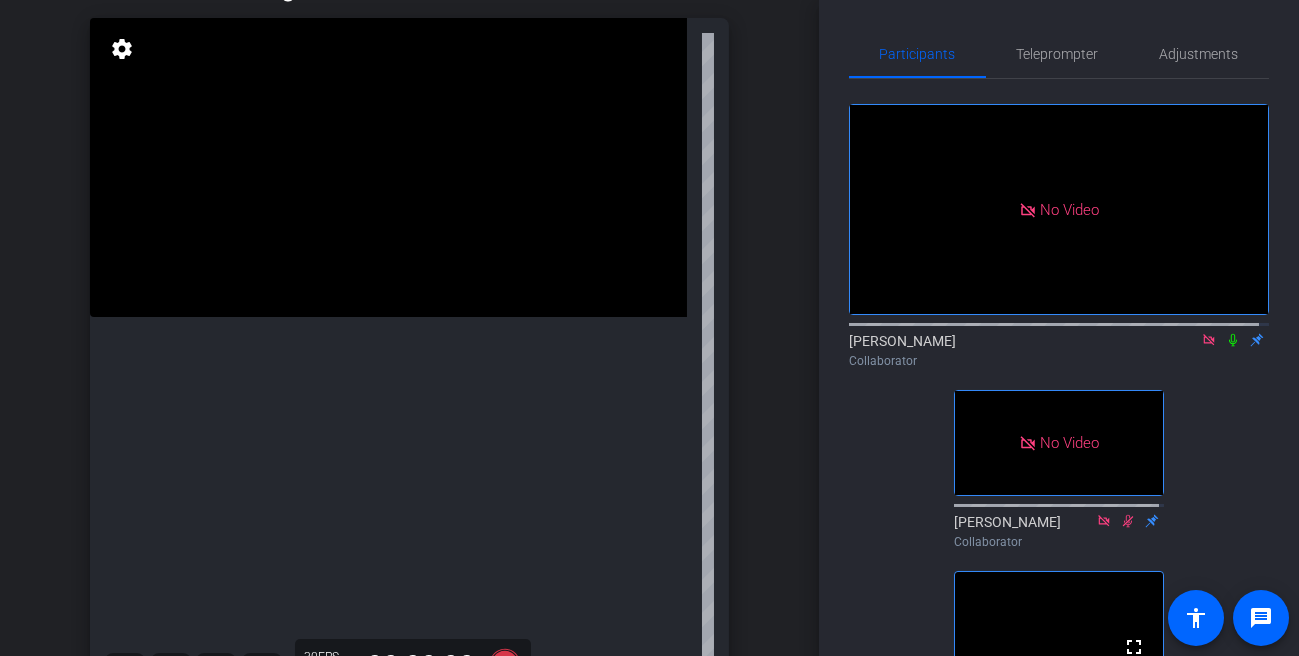 click 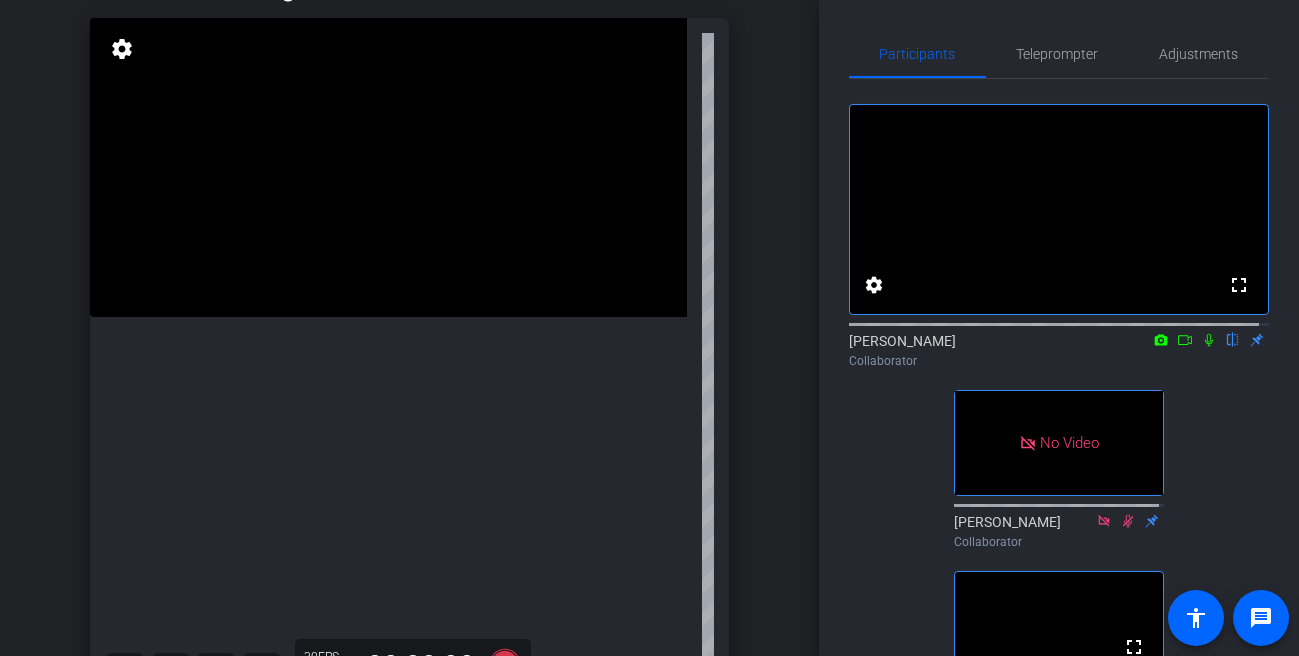 click 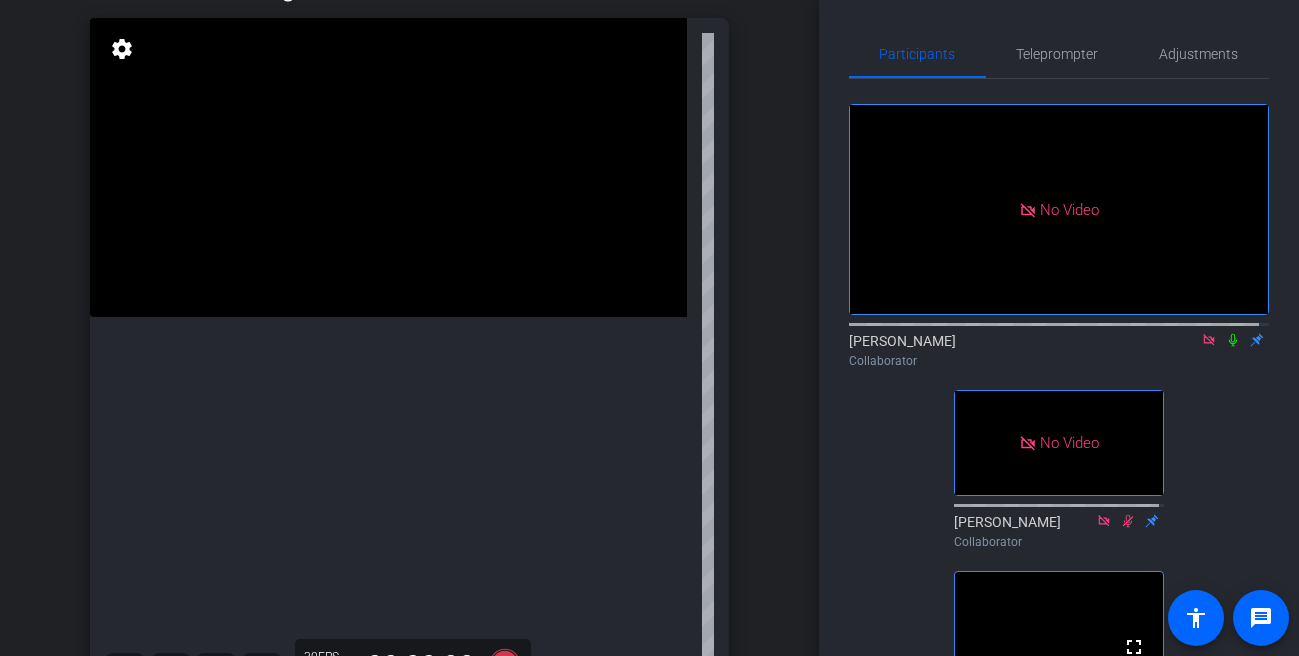 click 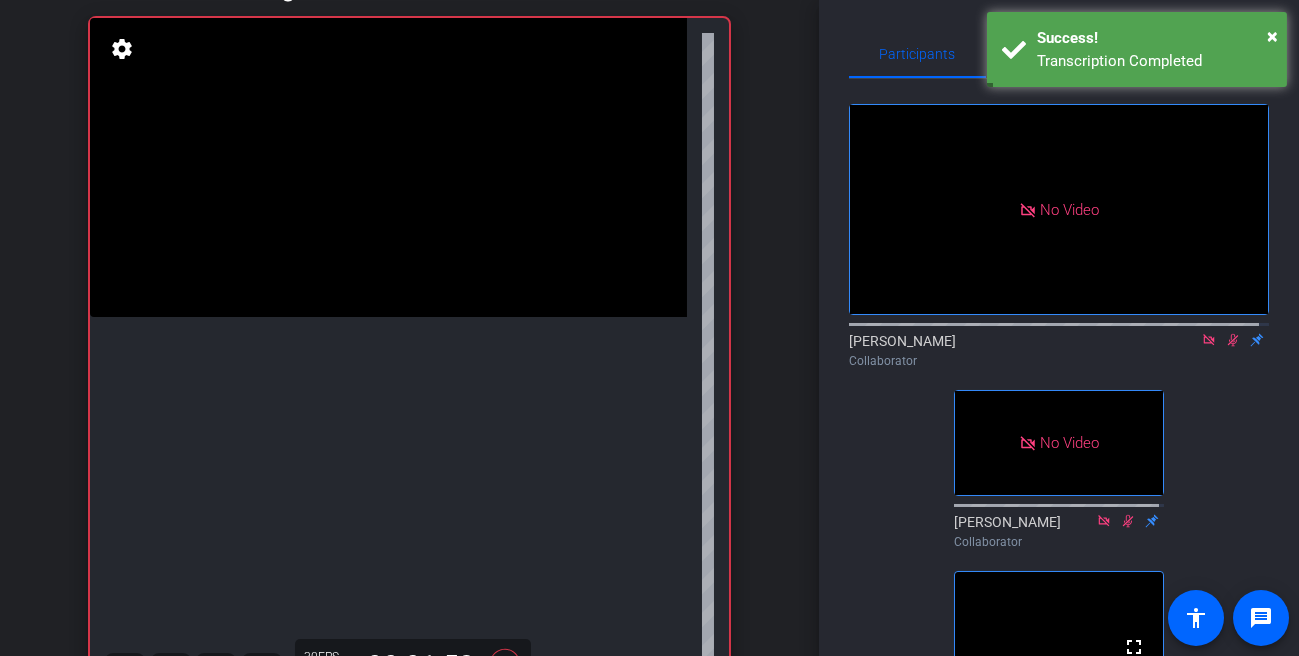 click on "Participants Teleprompter Adjustments  No Video  Caroline
Collaborator   No Video  Madeline
Collaborator  fullscreen  Reingold Video Team
Director   Everyone  0 Mark all read To: Everyone Mark all read Select Source Teleprompter Speed 4X (140 words/minute) Font Size 30px Screen Setup Teleprompter Bottom Background White - text in black  Script  287 Words
Dani Script 071825 Dani Script 071825               Play        Play from this location               Play Selected        Play and display the selected text only Bold Italic When I had my first baby, I didn’t know the importance of iron in my body or how pregnancy could affect my body’s iron stores. Enter script here..." 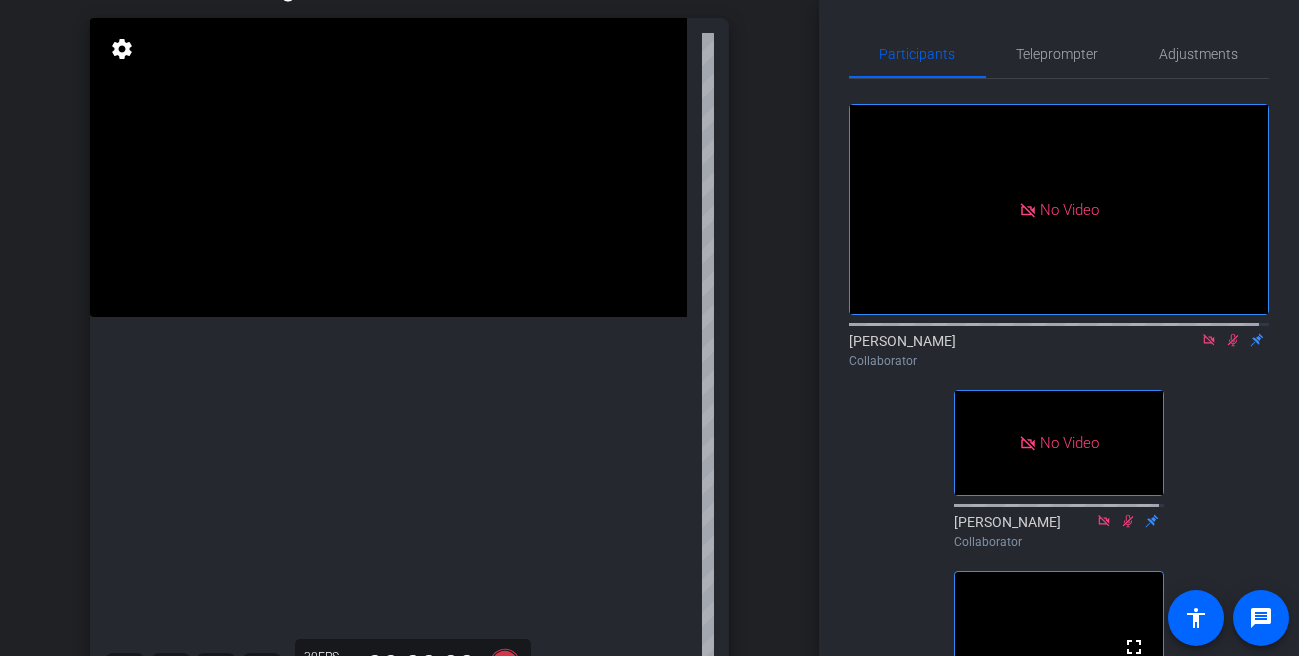 click 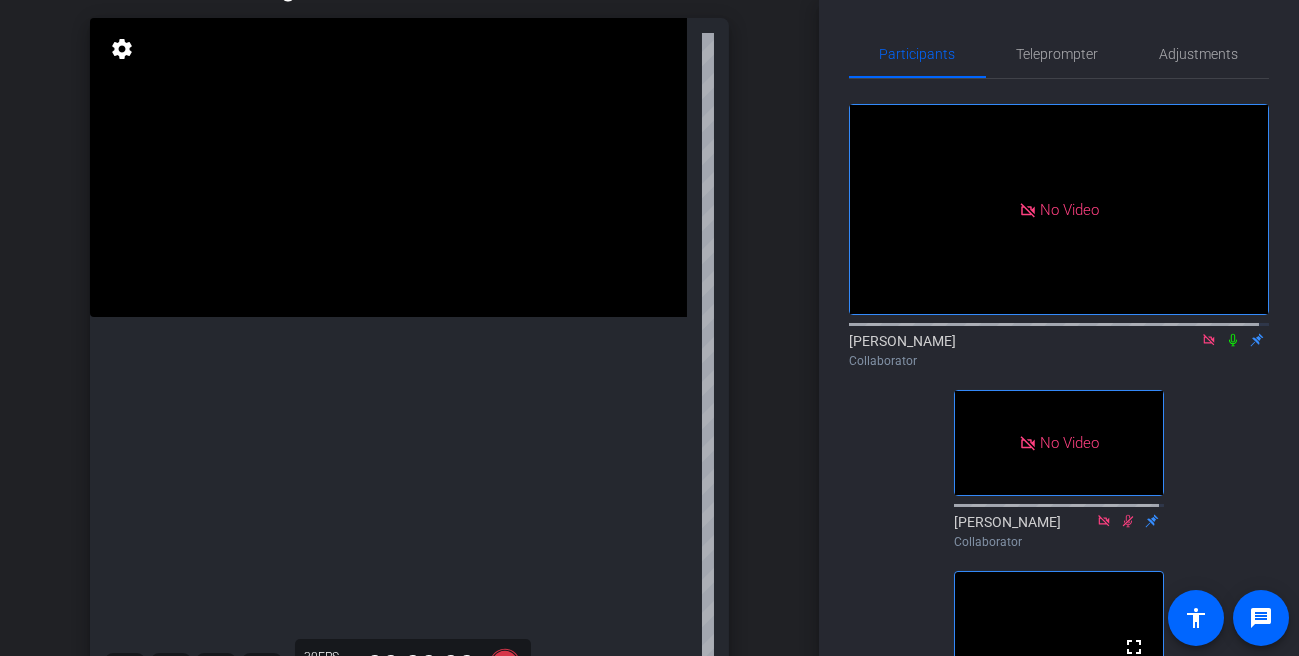 click 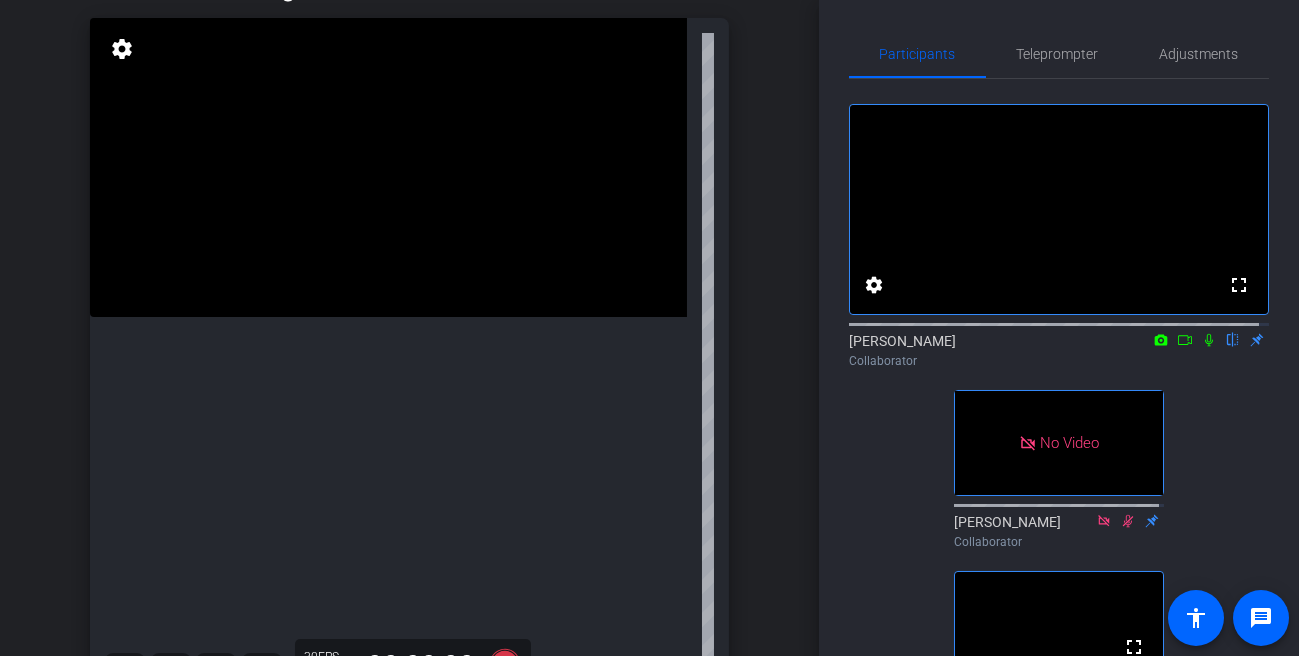 click 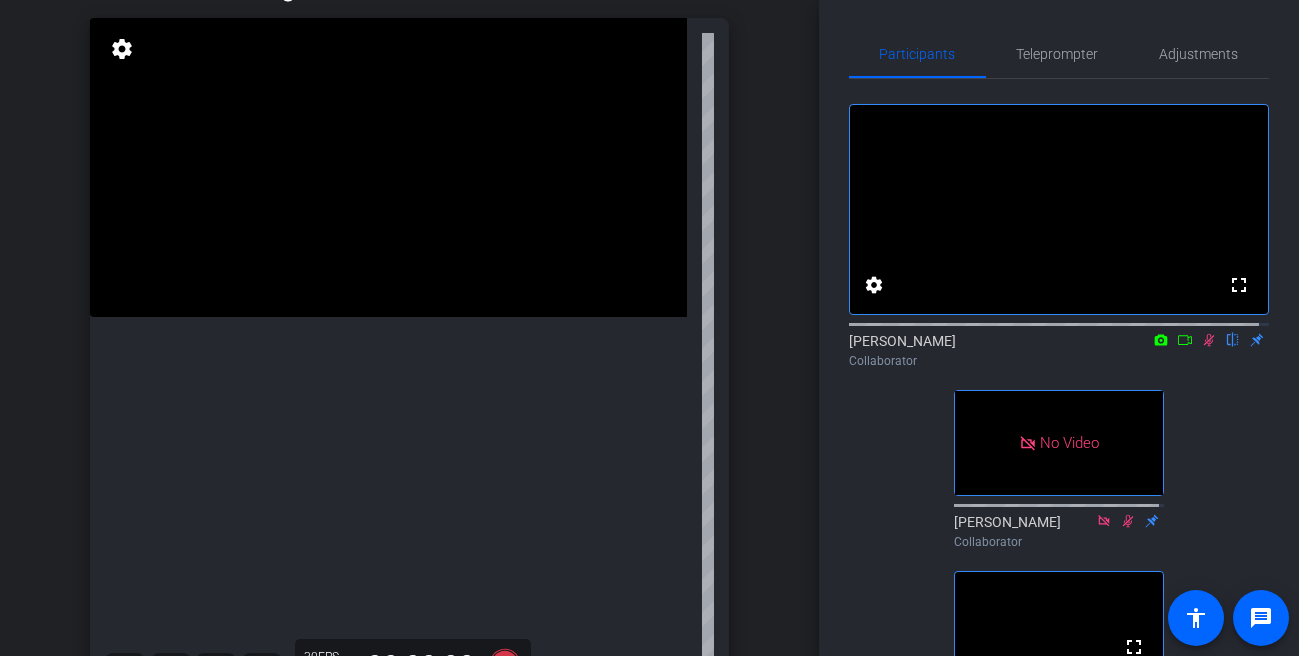click on "fullscreen settings  Caroline
flip
Collaborator   No Video  Madeline
Collaborator  fullscreen  Reingold Video Team
Director" 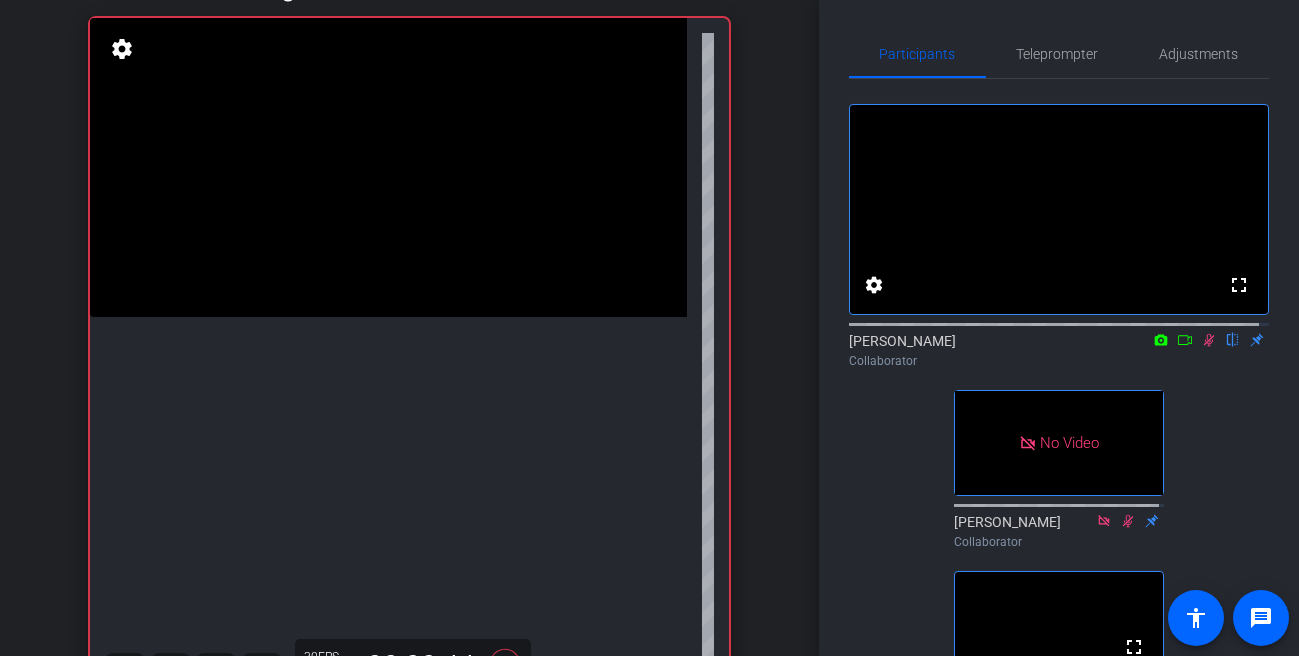 click 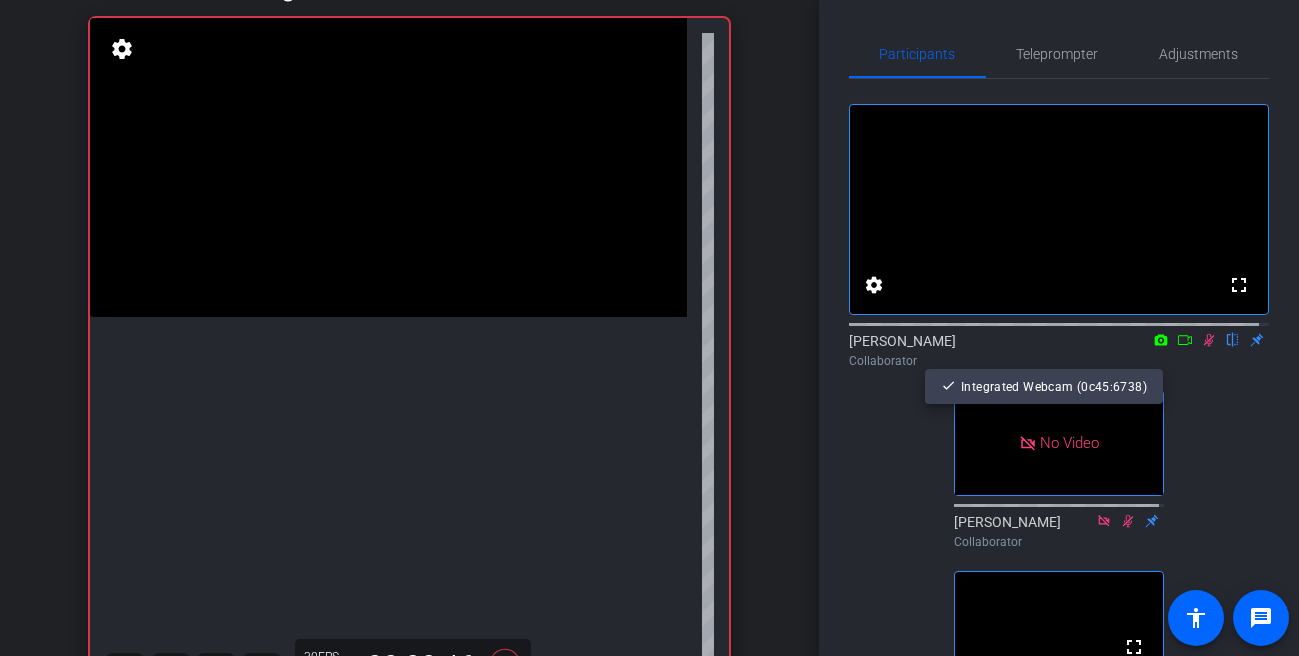 click at bounding box center (649, 328) 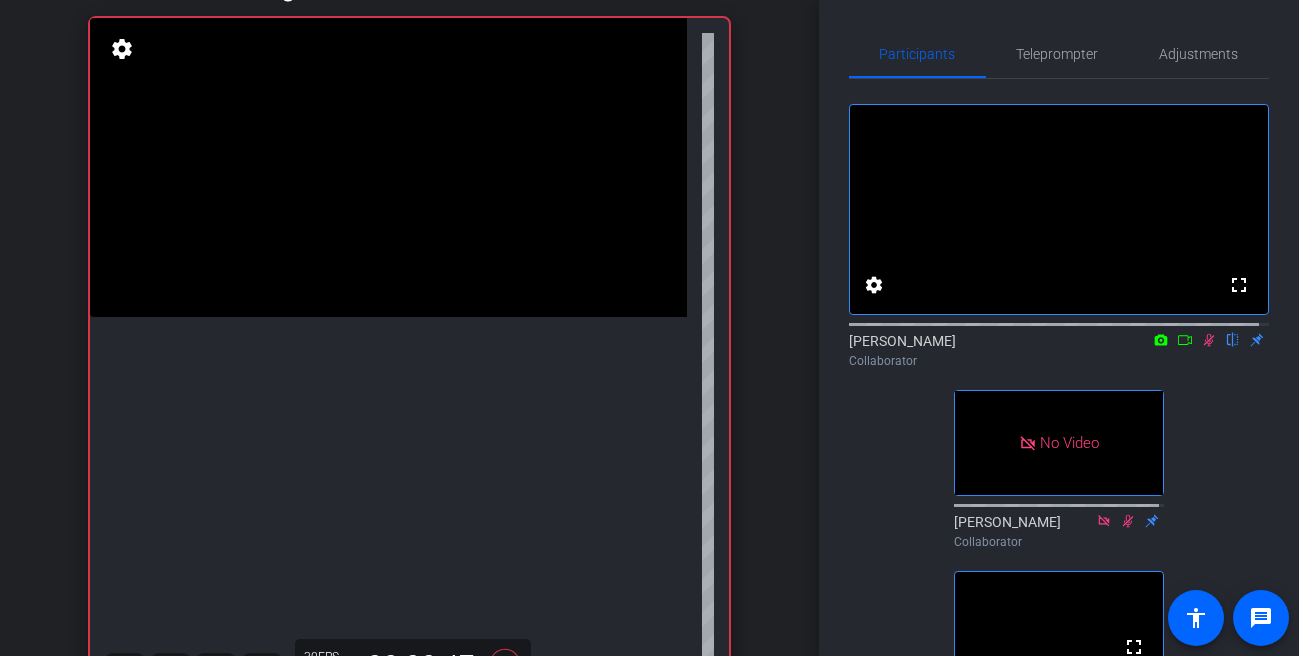 click 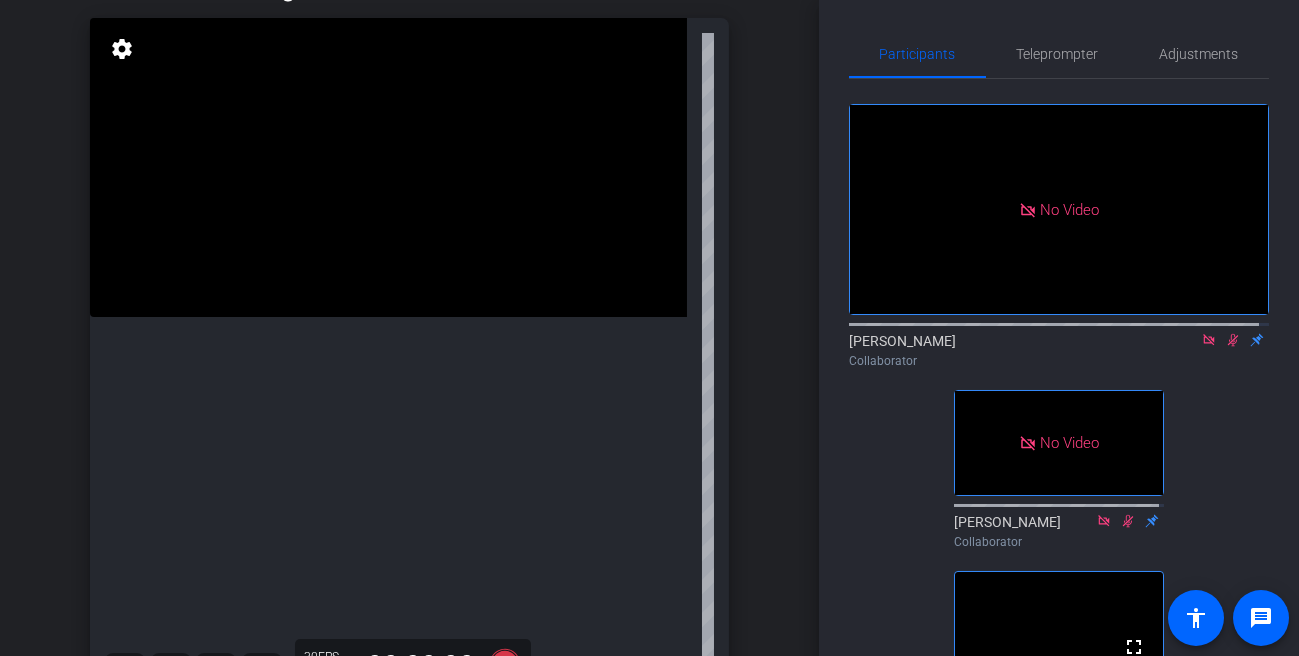 click 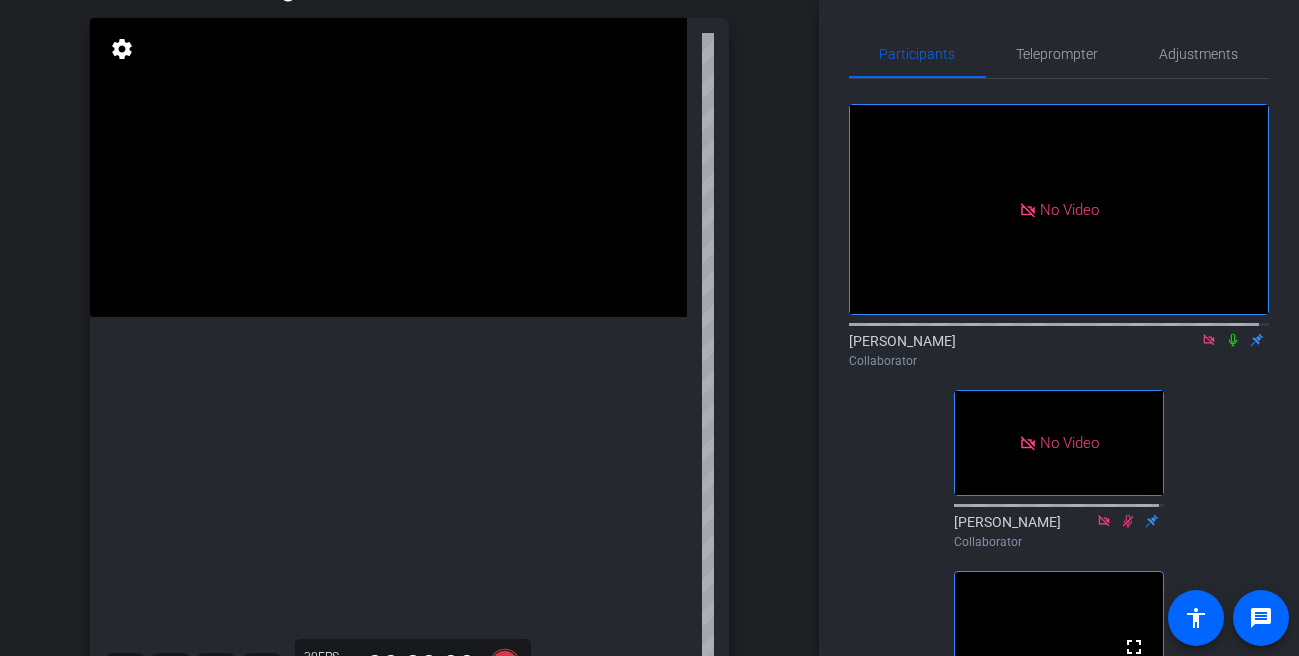 click on "No Video  Caroline
Collaborator   No Video  Madeline
Collaborator  fullscreen  Reingold Video Team
Director" 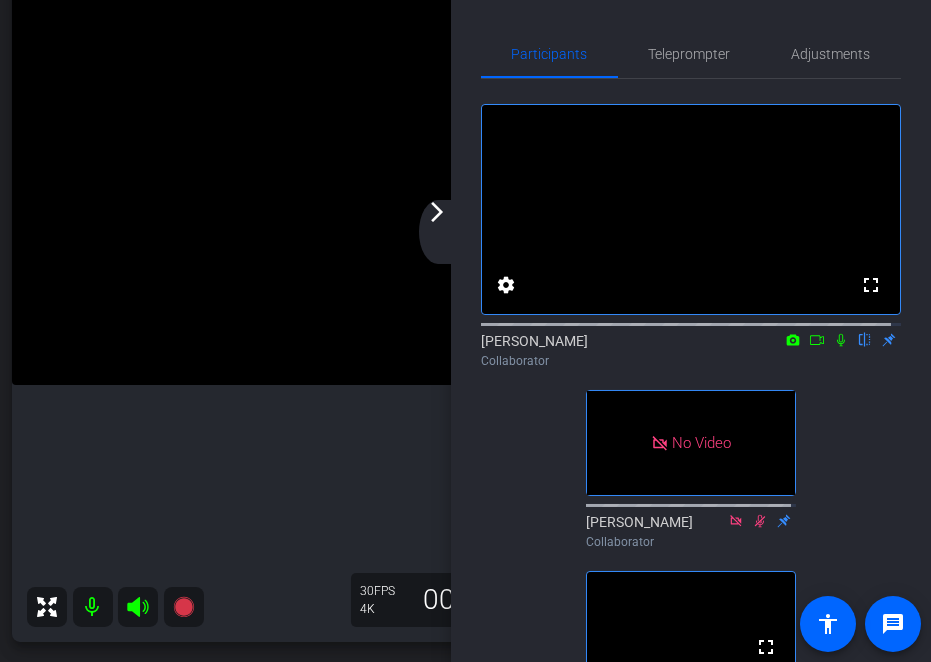 click on "Participants Teleprompter Adjustments fullscreen settings  Caroline
flip
Collaborator   No Video  Madeline
Collaborator  fullscreen  Reingold Video Team
Director   Everyone  0 Mark all read To: Everyone Mark all read Select Source Teleprompter Speed 4X (140 words/minute) Font Size 30px Screen Setup Teleprompter Bottom Background White - text in black  Script  287 Words
Dani Script 071825 Dani Script 071825               Play        Play from this location               Play Selected        Play and display the selected text only Bold Italic Then I heard about ACCRUFeR, an FDA-approved oral iron treatment for adults with iron deficiency." 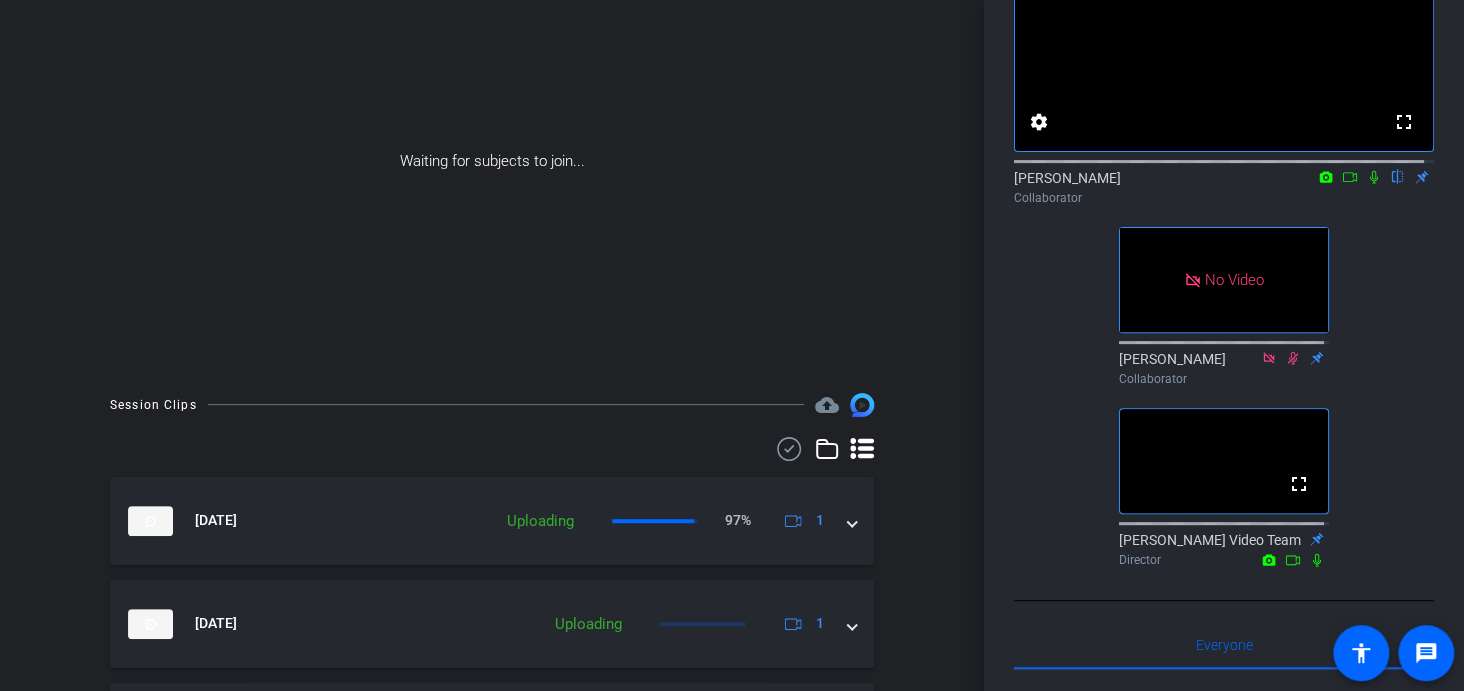 scroll, scrollTop: 281, scrollLeft: 0, axis: vertical 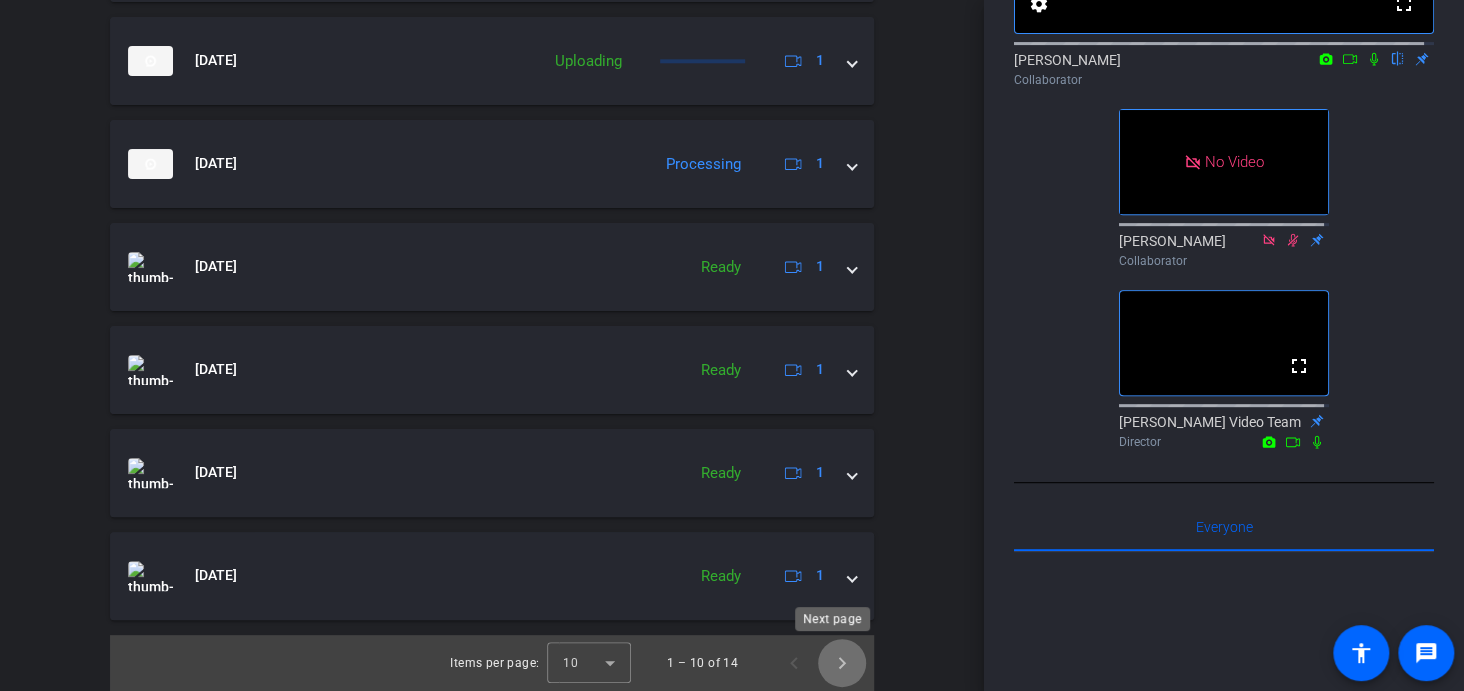 click 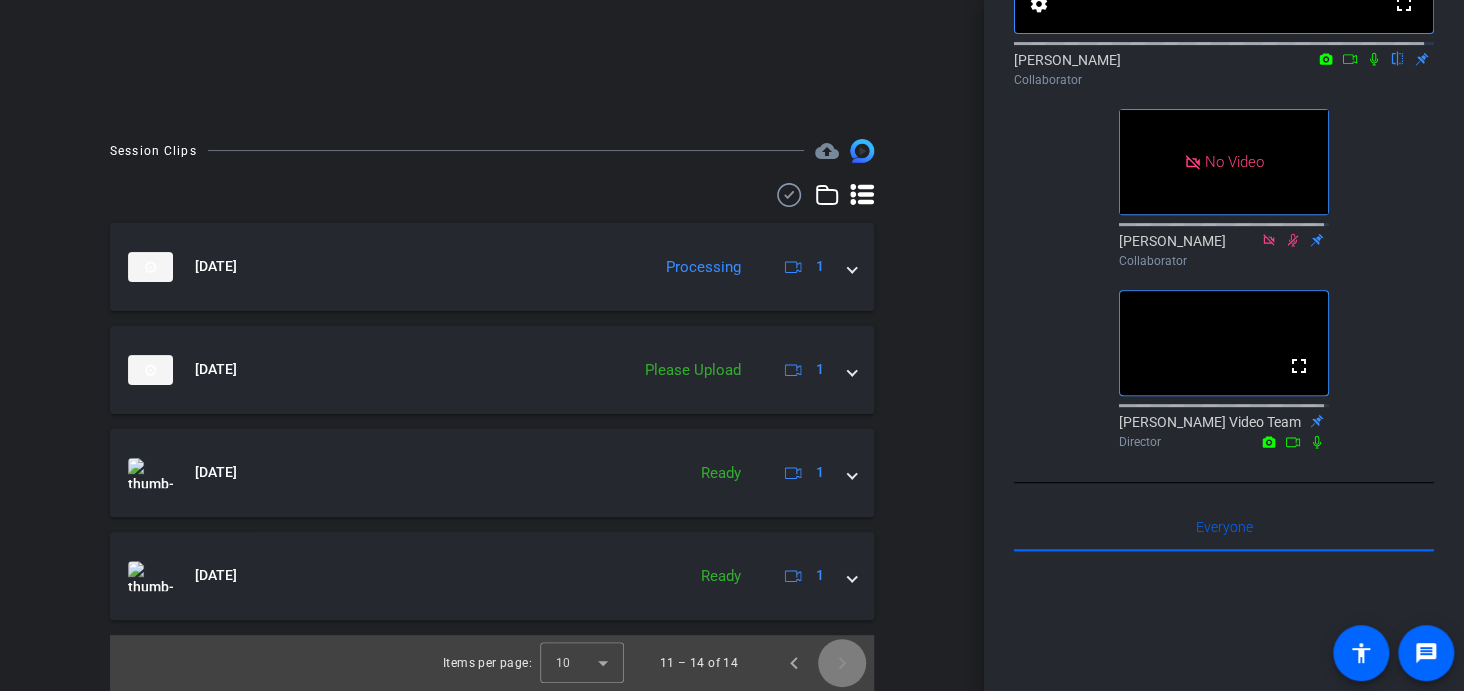 scroll, scrollTop: 390, scrollLeft: 0, axis: vertical 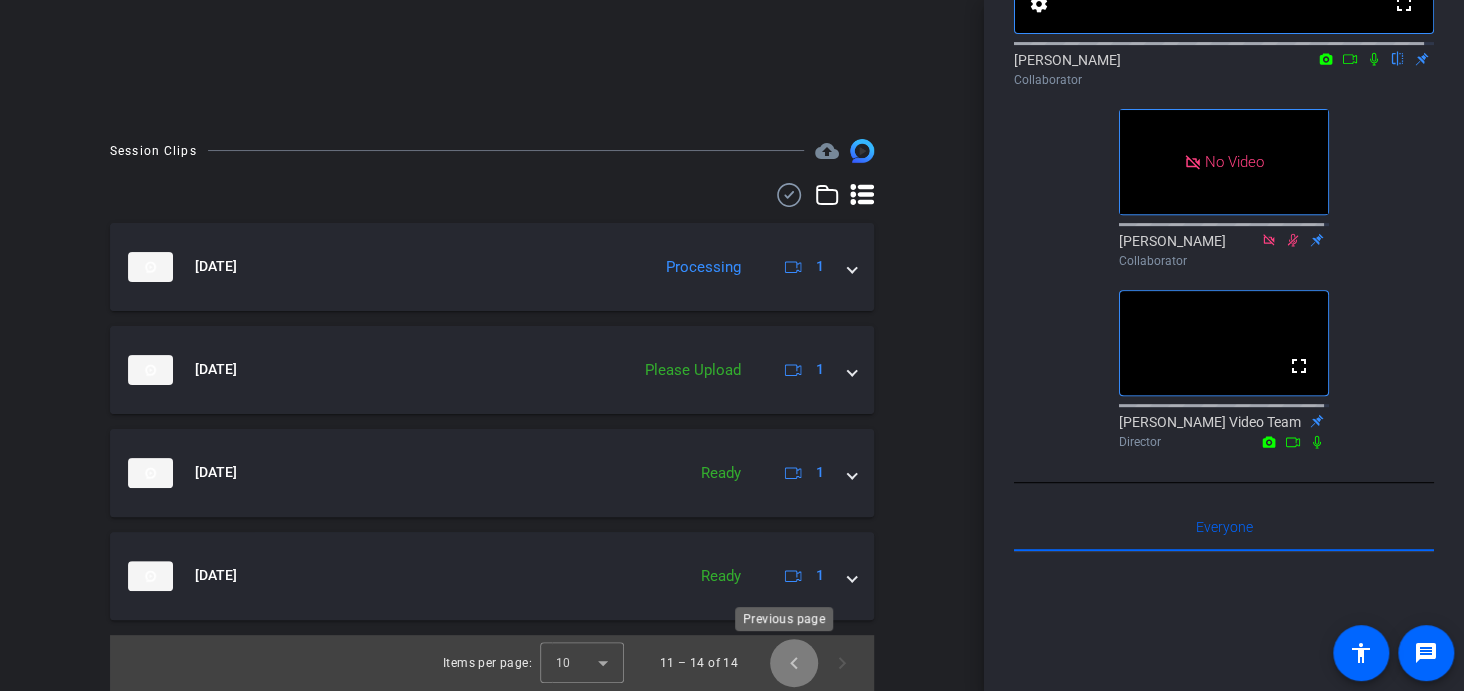 click 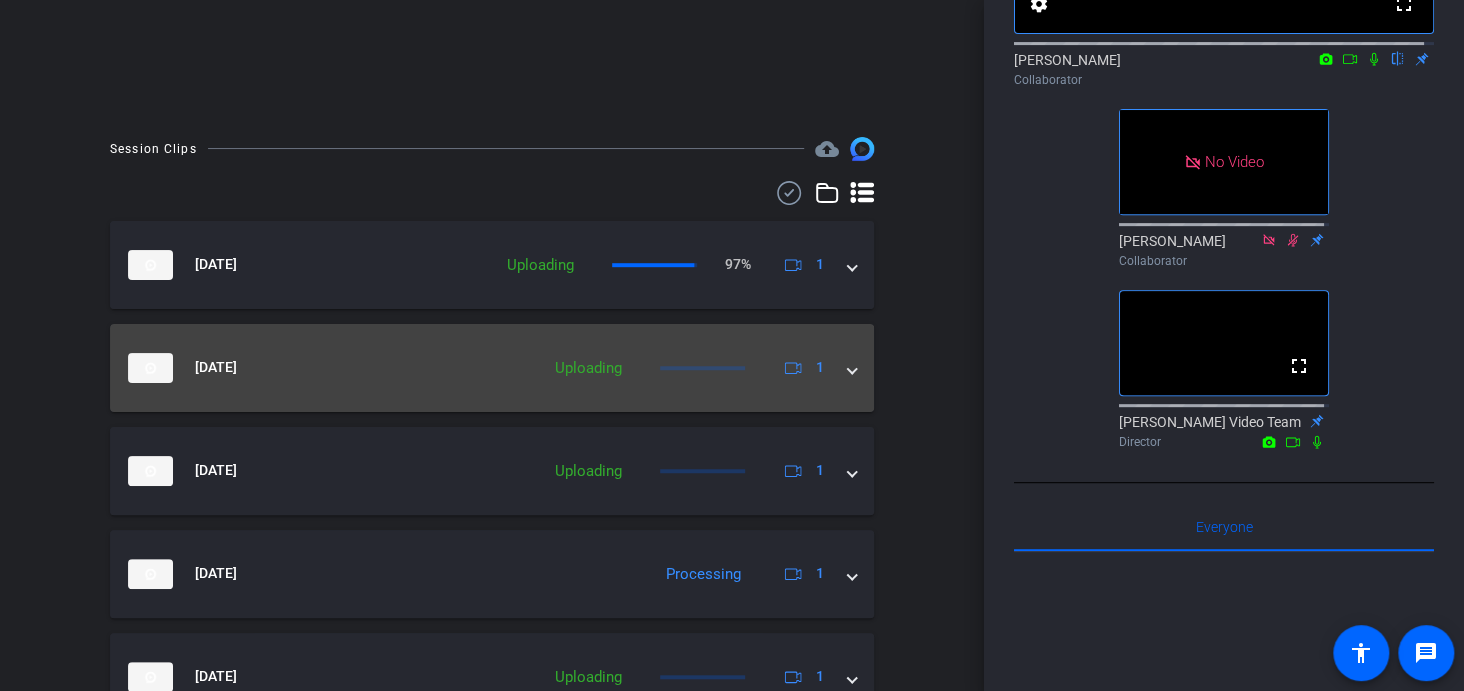 scroll, scrollTop: 444, scrollLeft: 0, axis: vertical 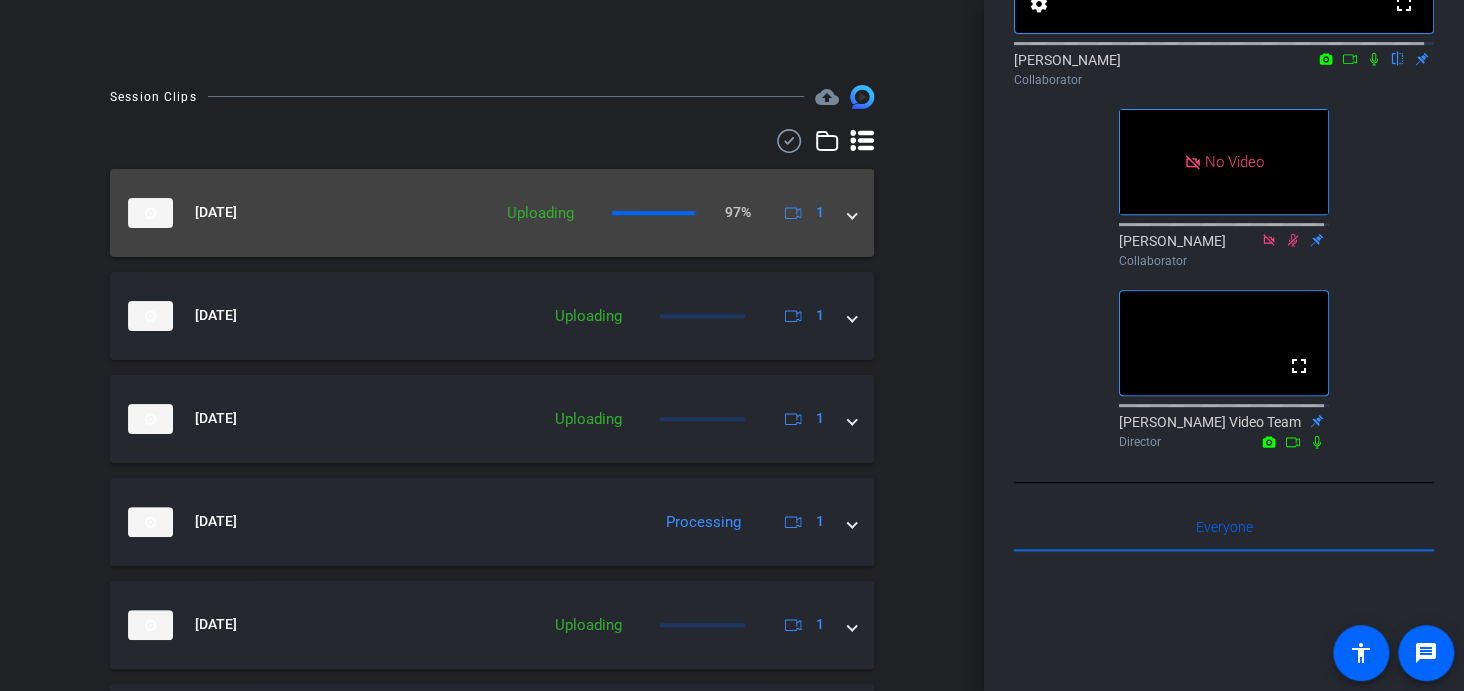 click on "Jul 18, 2025  Uploading  97%
1" at bounding box center [492, 213] 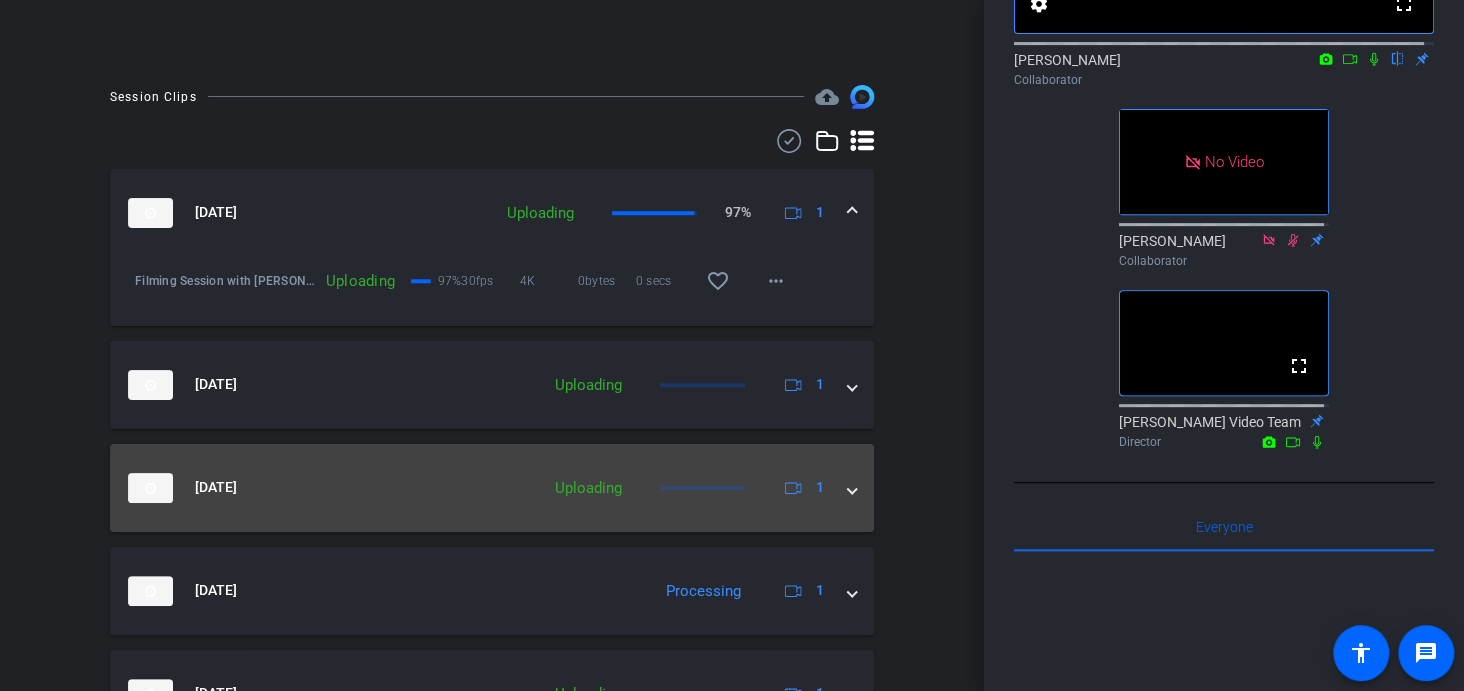 click on "[DATE]  Uploading
1" at bounding box center [492, 488] 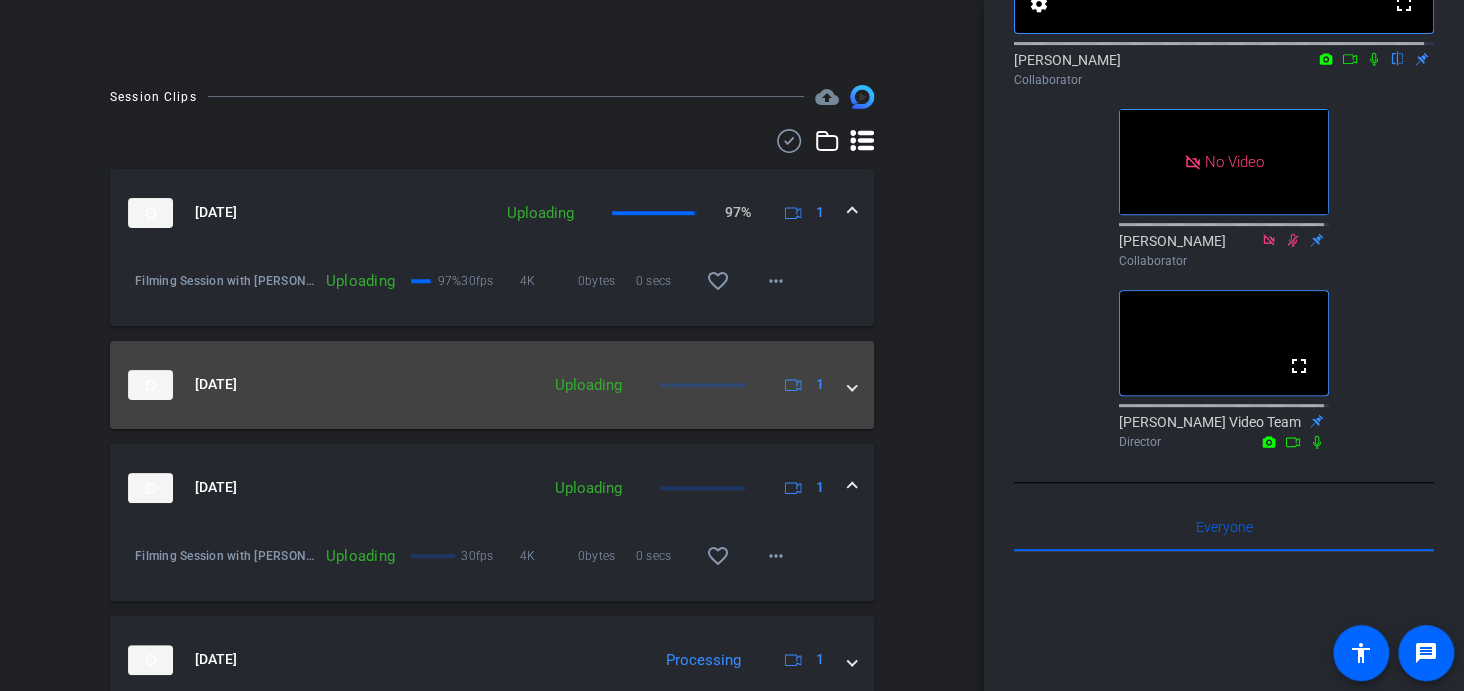 click on "[DATE]  Uploading
1" at bounding box center (492, 385) 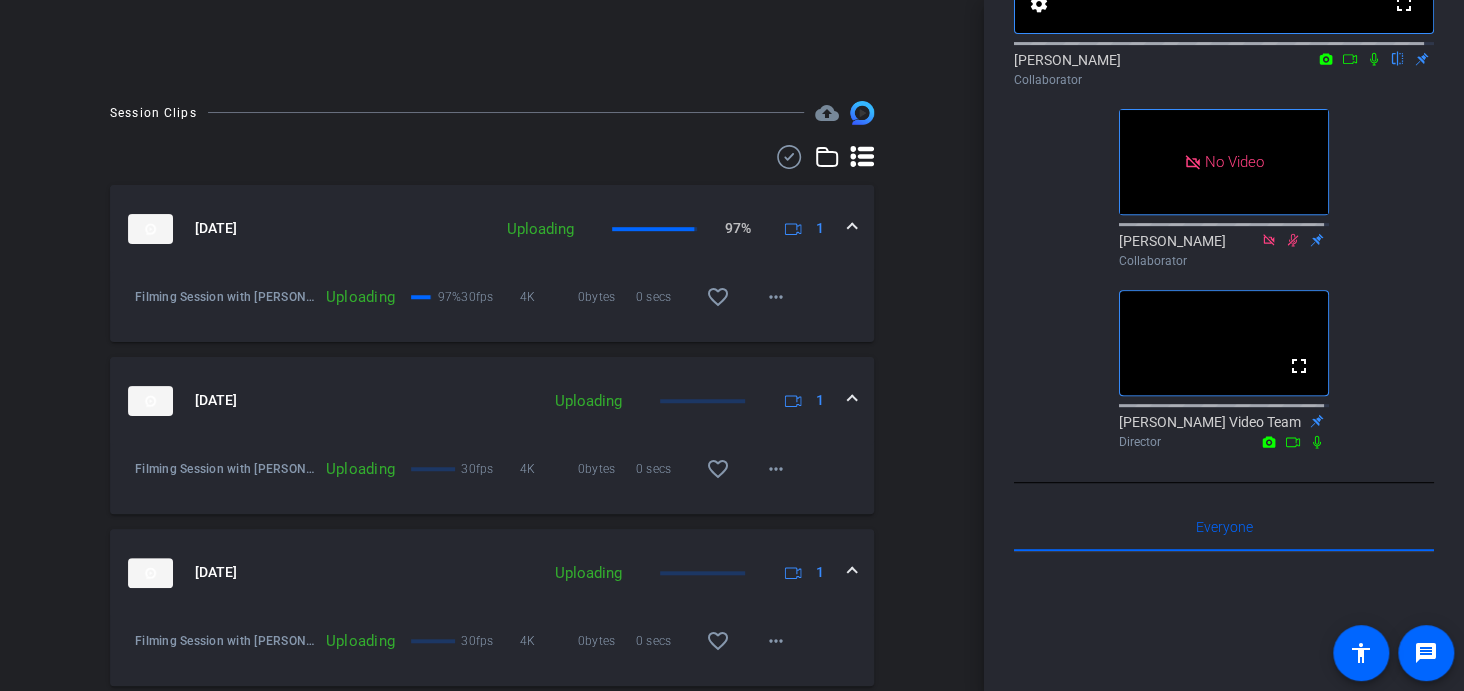 scroll, scrollTop: 425, scrollLeft: 0, axis: vertical 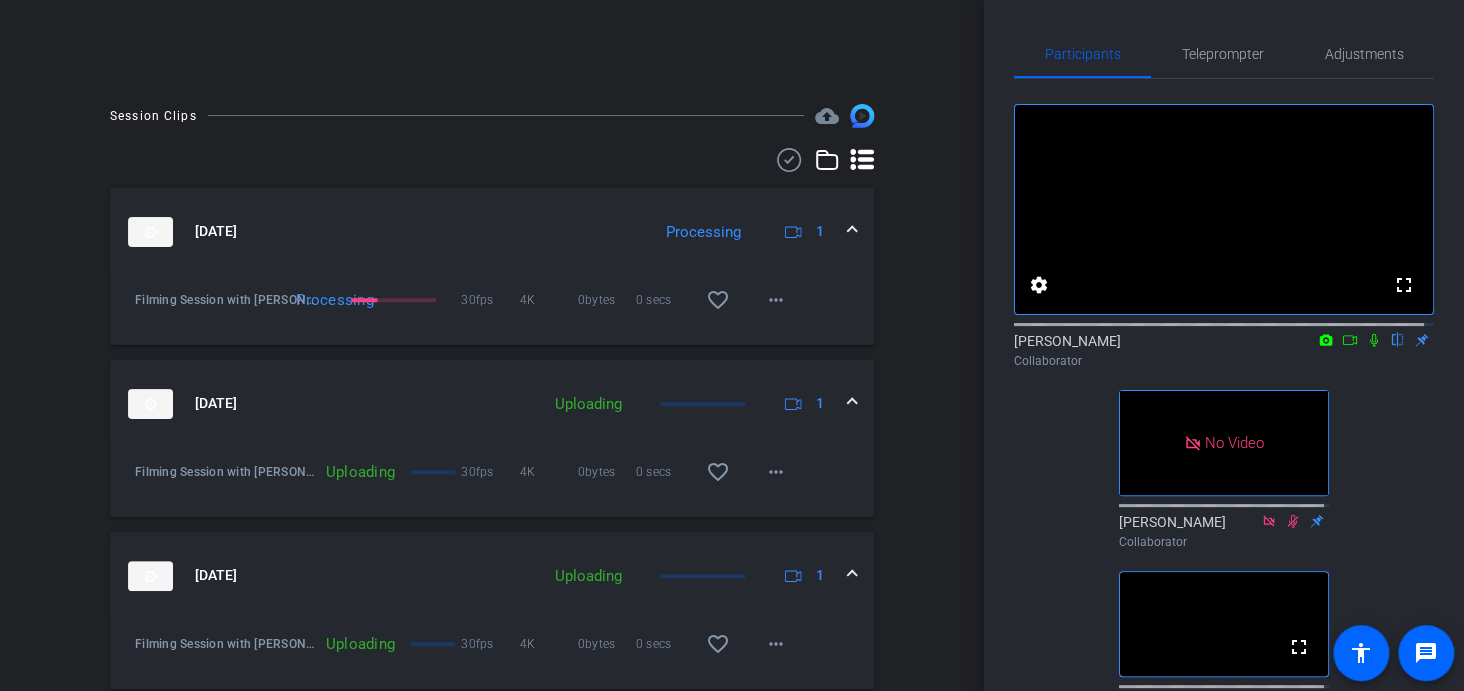 click 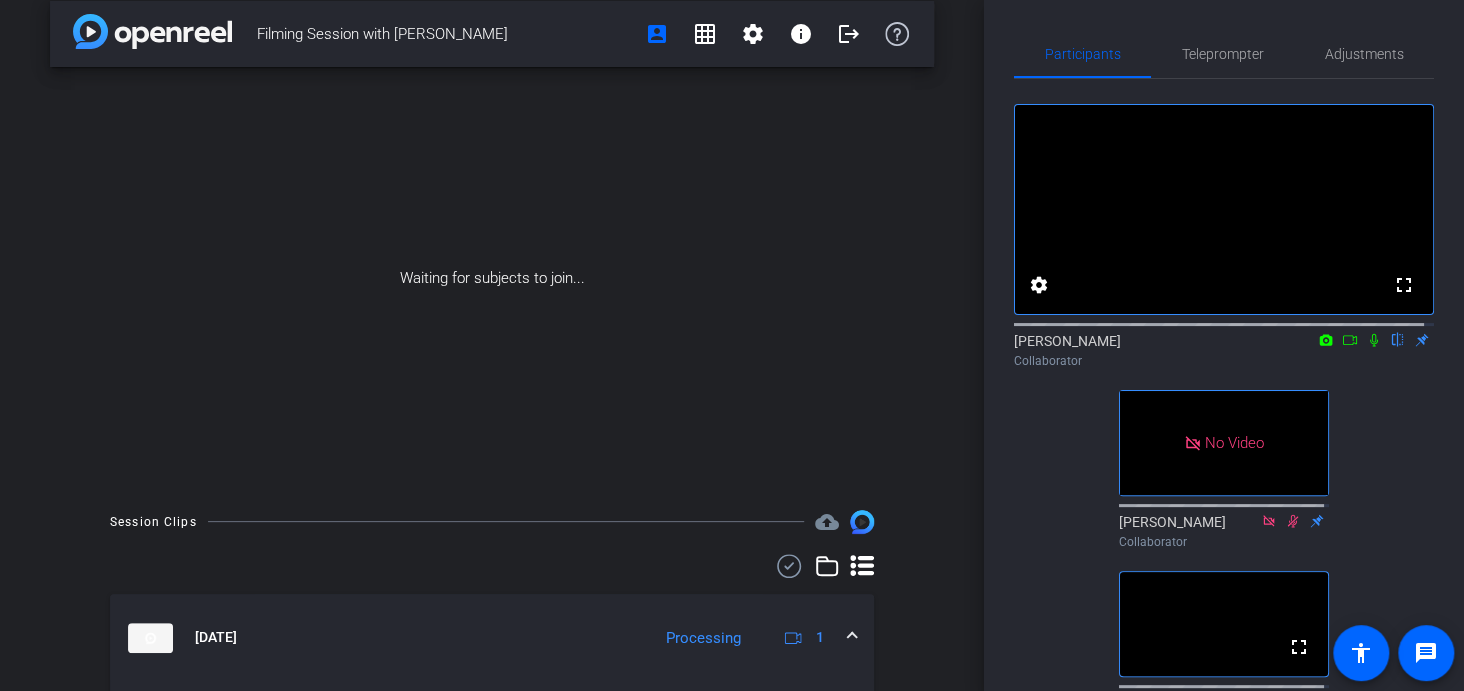 scroll, scrollTop: 0, scrollLeft: 0, axis: both 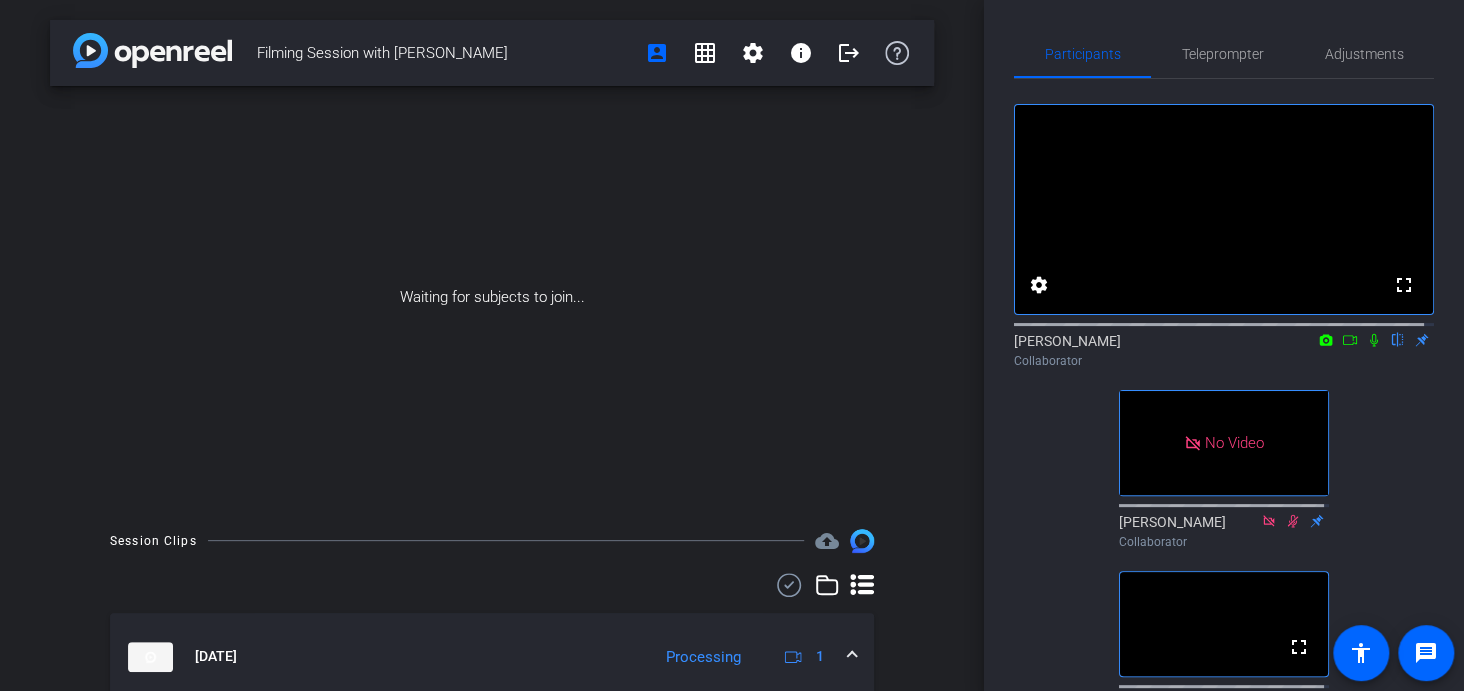 click on "Session Clips   cloud_upload
Jul 18, 2025   Processing
1 Filming Session with Dani-iPhone 12 mini-2025-07-18-15-22-13-644-0   Processing  30fps 4K 0bytes 0 secs favorite_border more_horiz   Jul 18, 2025  Uploading
1 Filming Session with Dani-iPhone 12 mini-2025-07-18-15-18-58-993-0  Uploading 30fps 4K 0bytes 0 secs favorite_border more_horiz   Jul 18, 2025  Uploading
1 Filming Session with Dani-iPhone 12 mini-2025-07-18-15-15-35-840-0  Uploading 30fps 4K 0bytes 0 secs favorite_border more_horiz   Jul 18, 2025   Processing
1   Jul 18, 2025  Uploading
1   Jul 18, 2025   Processing" at bounding box center [492, 1217] 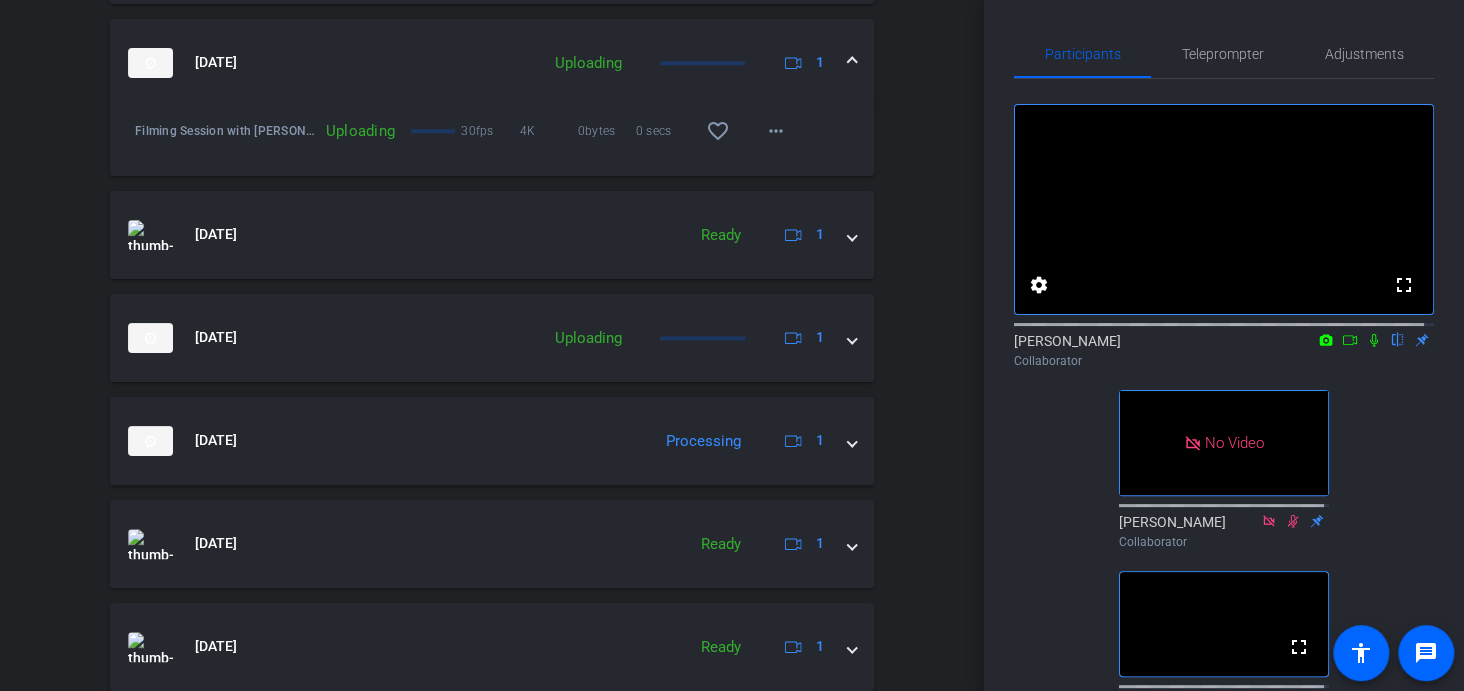 scroll, scrollTop: 938, scrollLeft: 0, axis: vertical 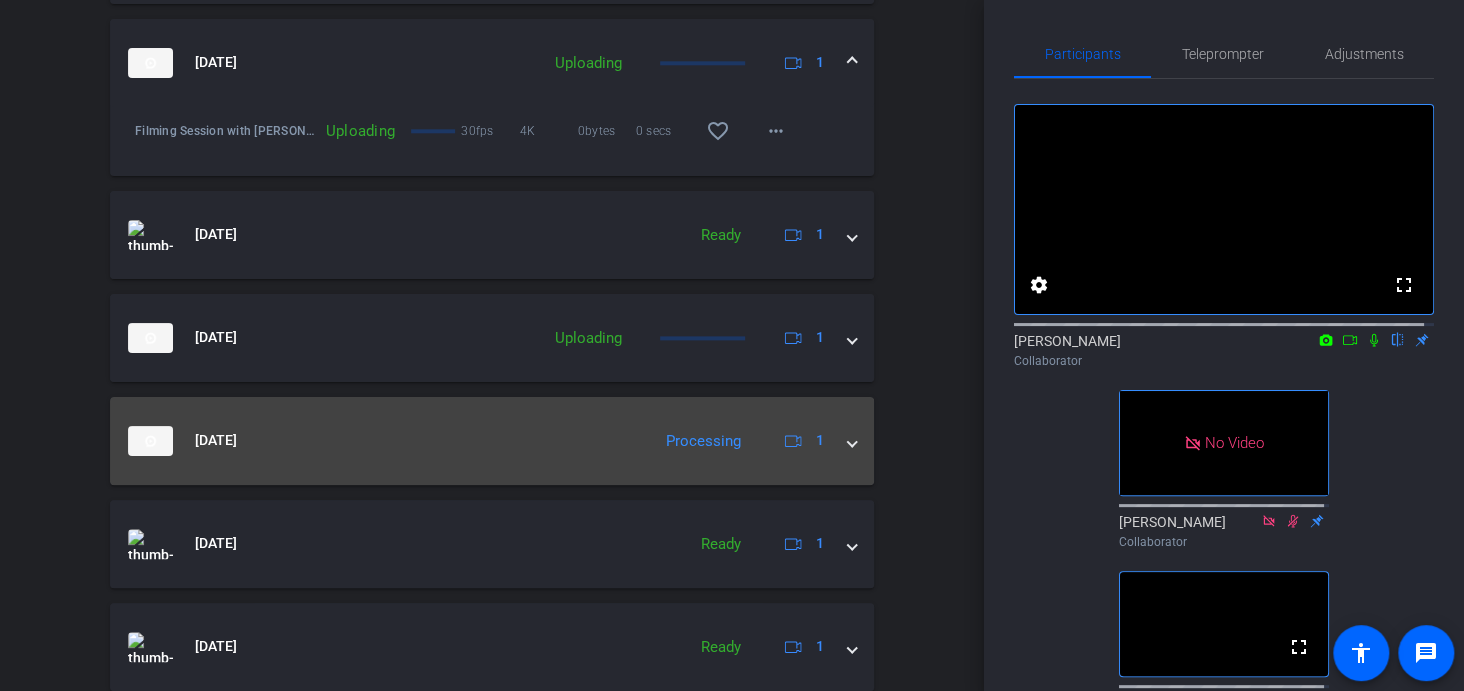 click on "Jul 18, 2025   Processing
1" at bounding box center (492, 441) 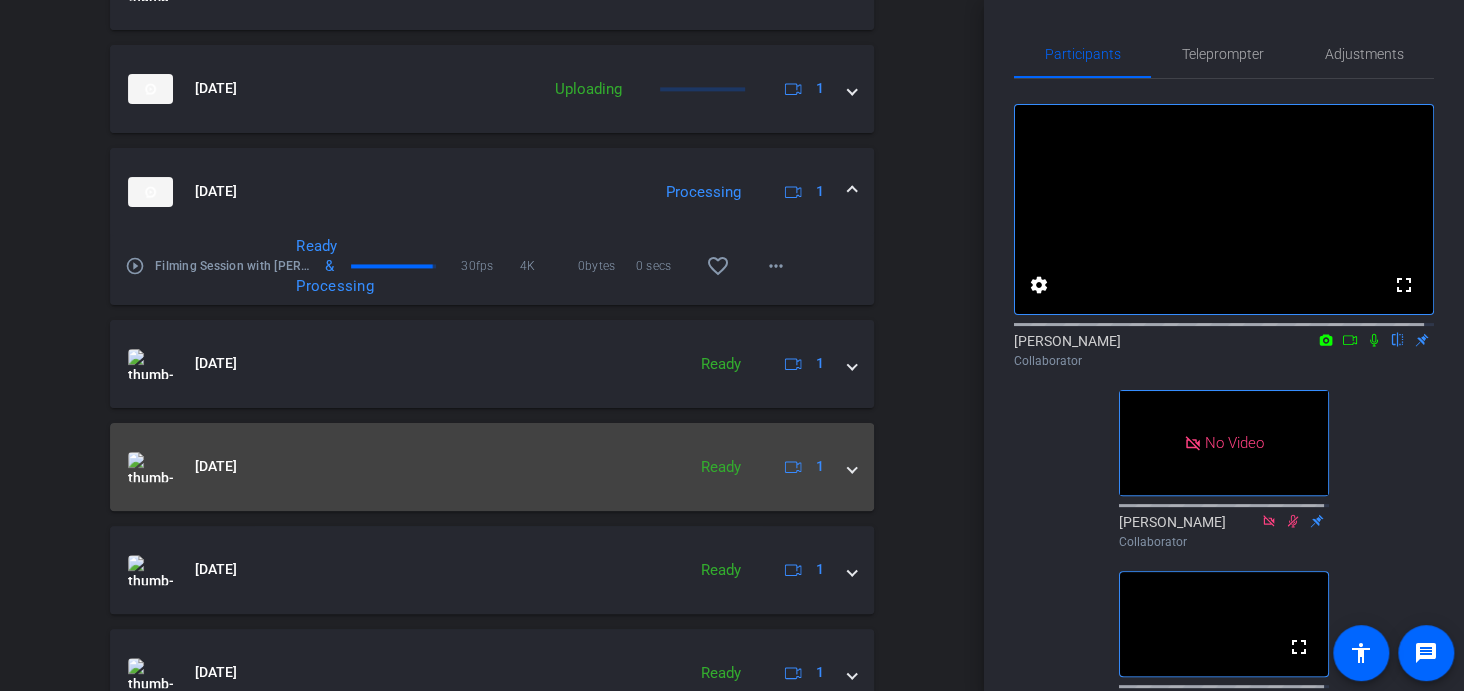 scroll, scrollTop: 1283, scrollLeft: 0, axis: vertical 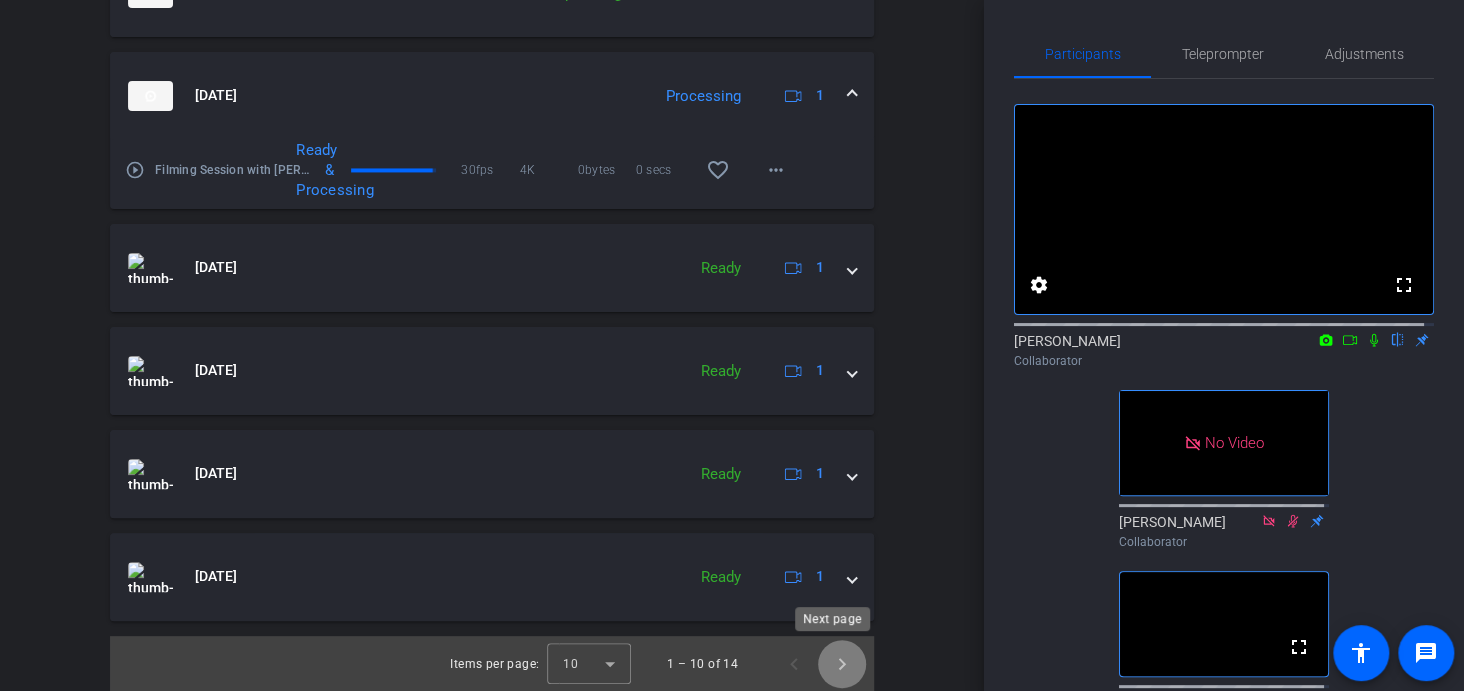 click 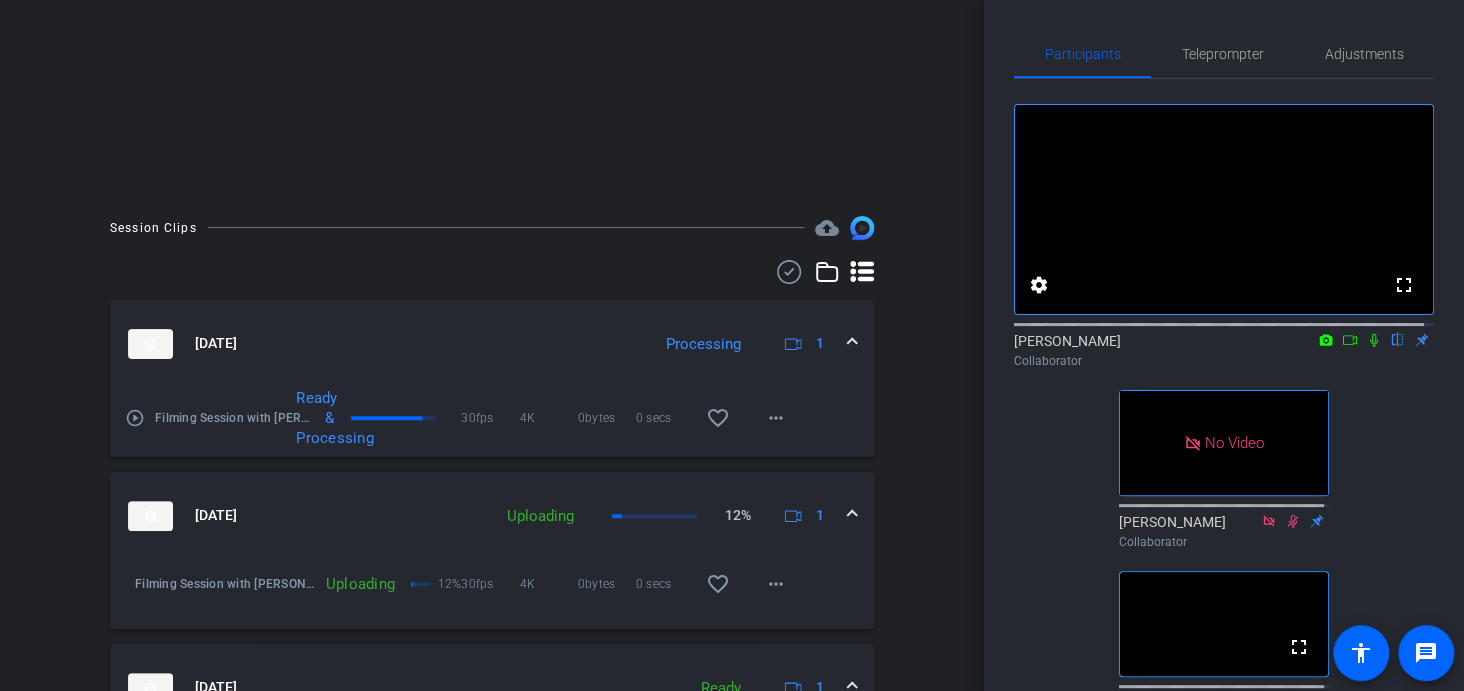 scroll, scrollTop: 596, scrollLeft: 0, axis: vertical 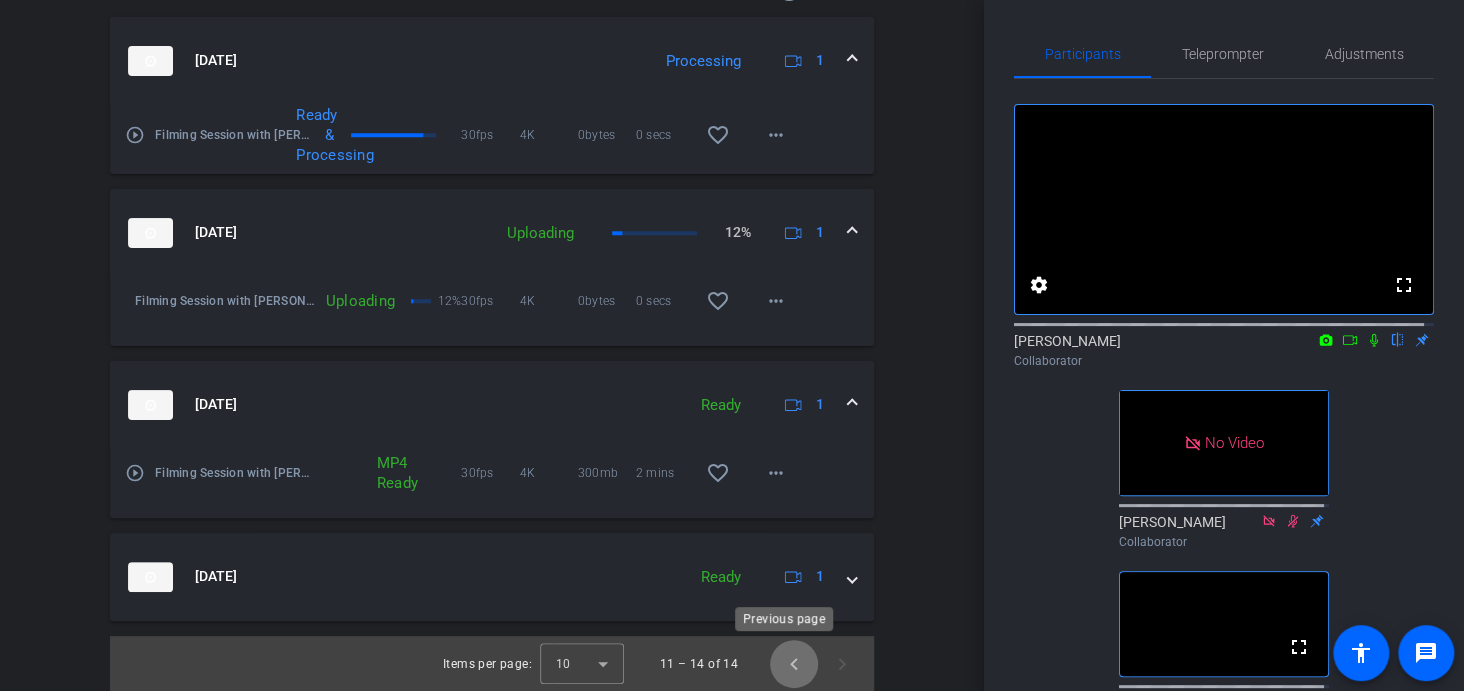 click 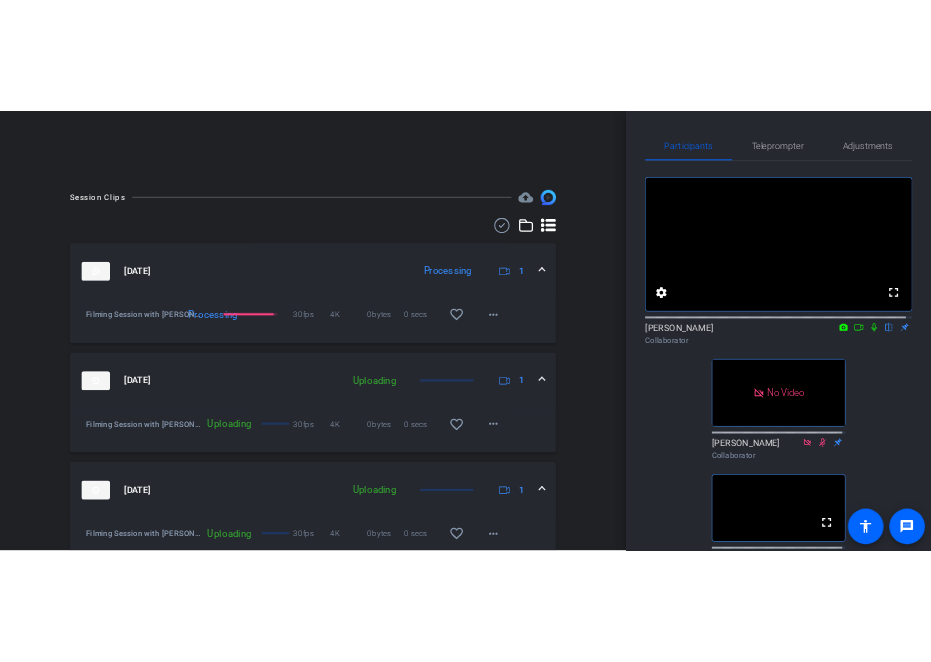 scroll, scrollTop: 0, scrollLeft: 0, axis: both 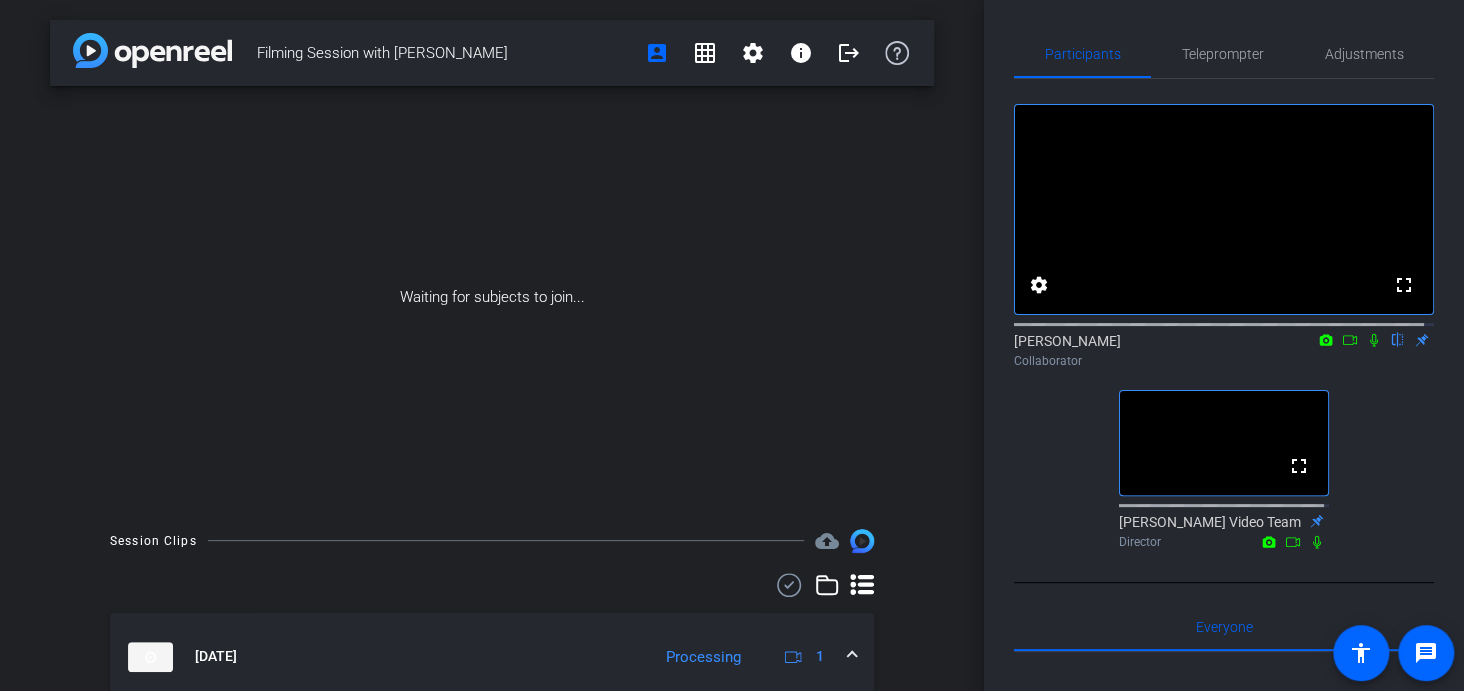 click on "Filming Session with Dani  account_box grid_on  settings  info logout" at bounding box center (492, 53) 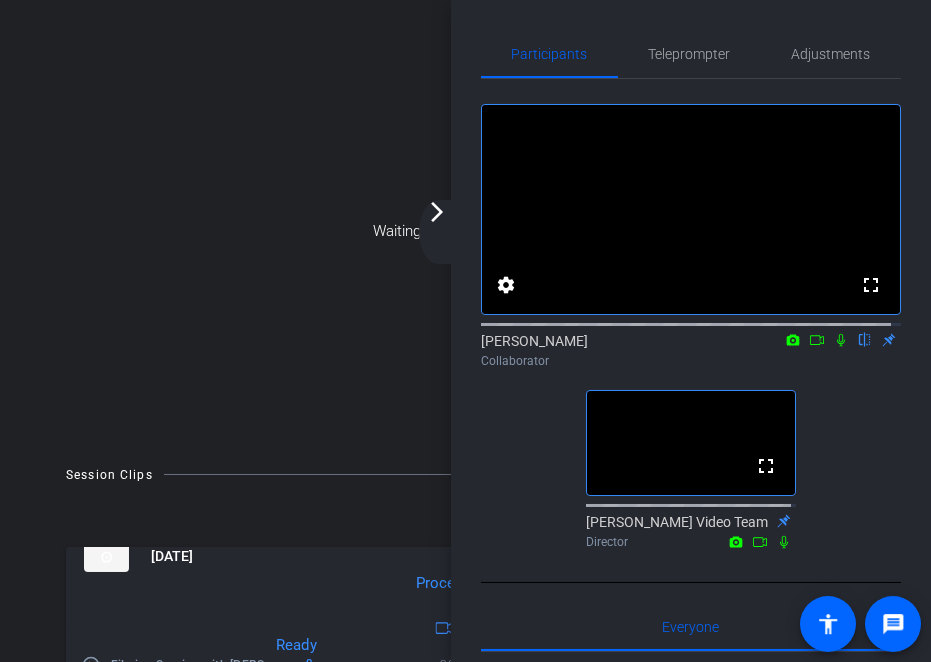 click 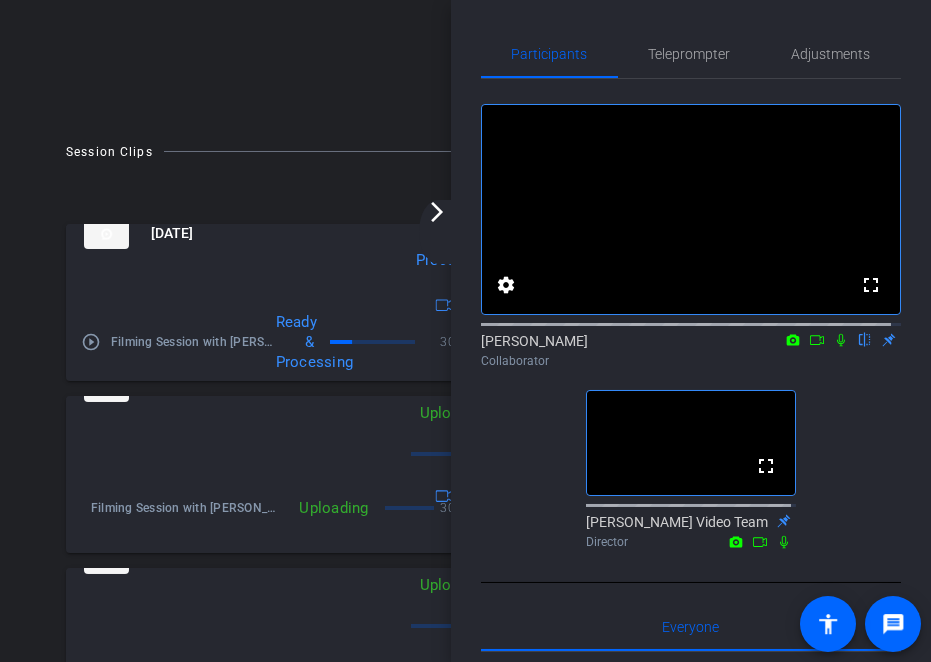 scroll, scrollTop: 424, scrollLeft: 0, axis: vertical 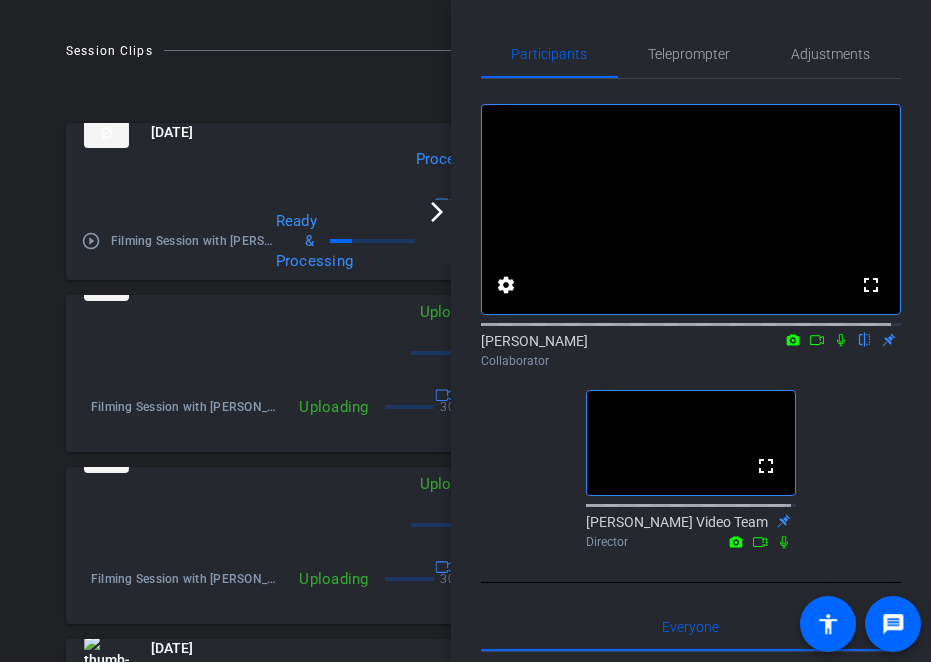 click on "arrow_forward_ios" 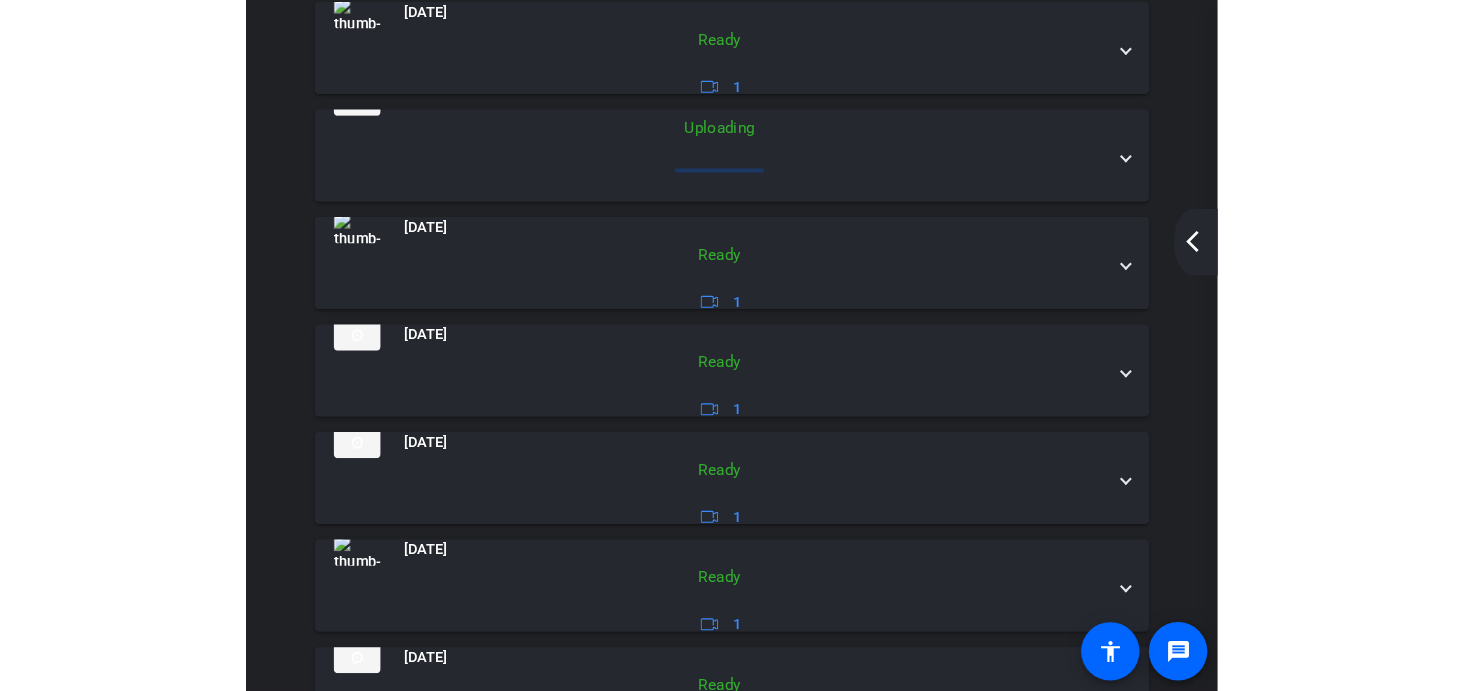 scroll, scrollTop: 1177, scrollLeft: 0, axis: vertical 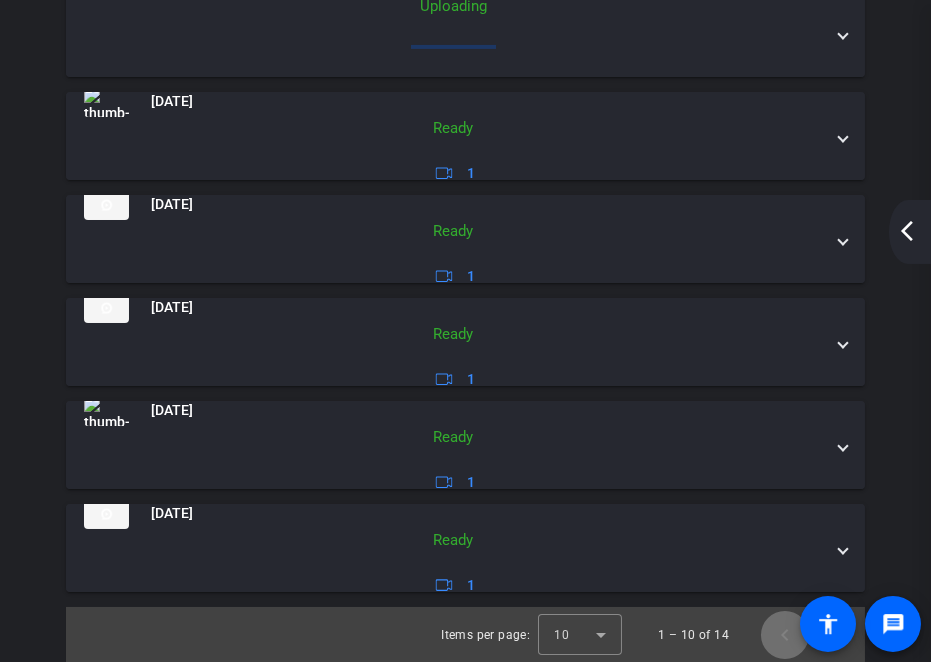 click 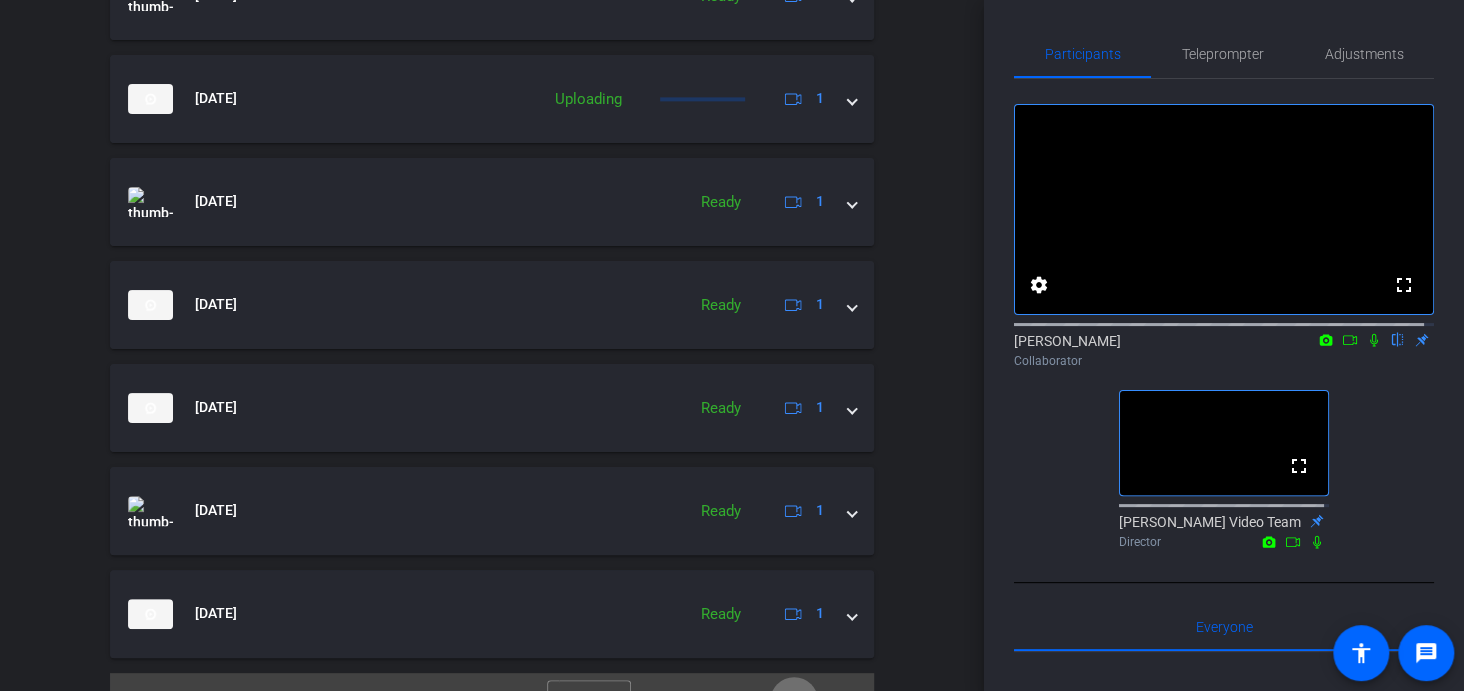 scroll, scrollTop: 1214, scrollLeft: 0, axis: vertical 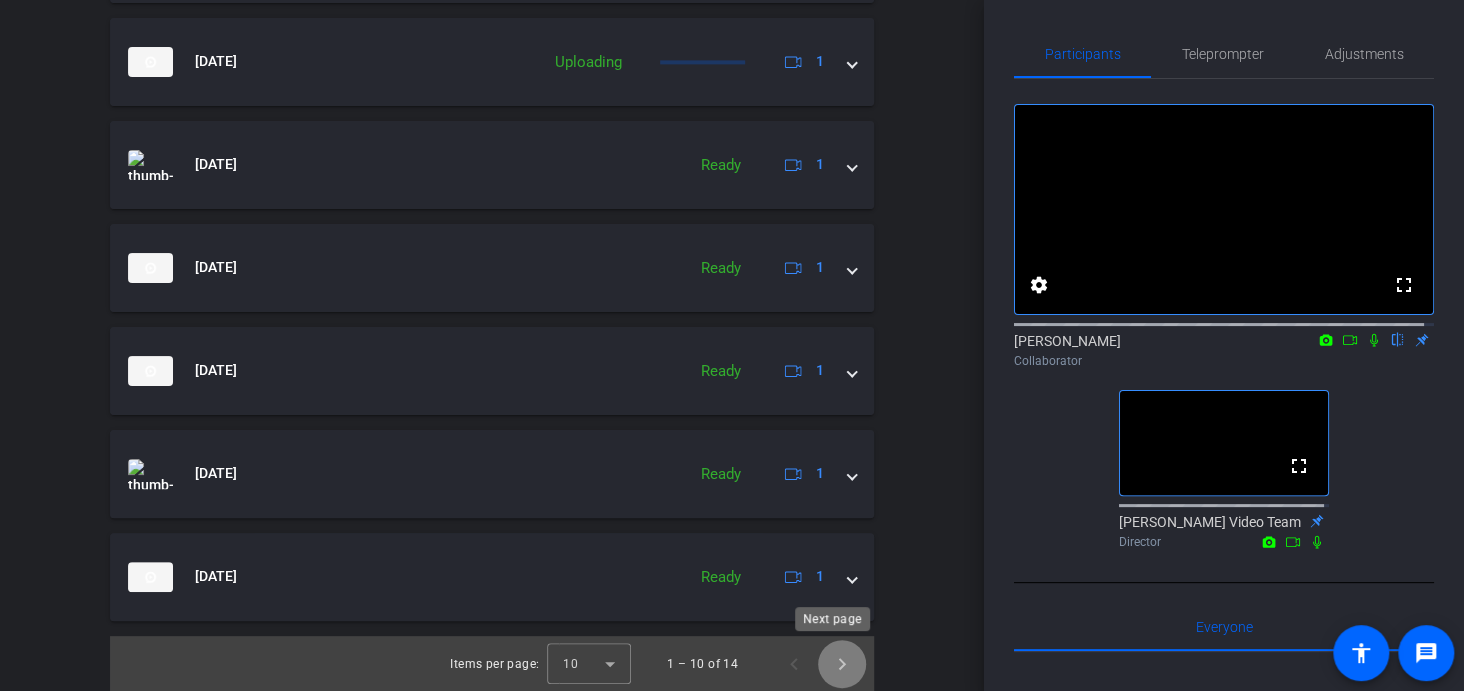 click 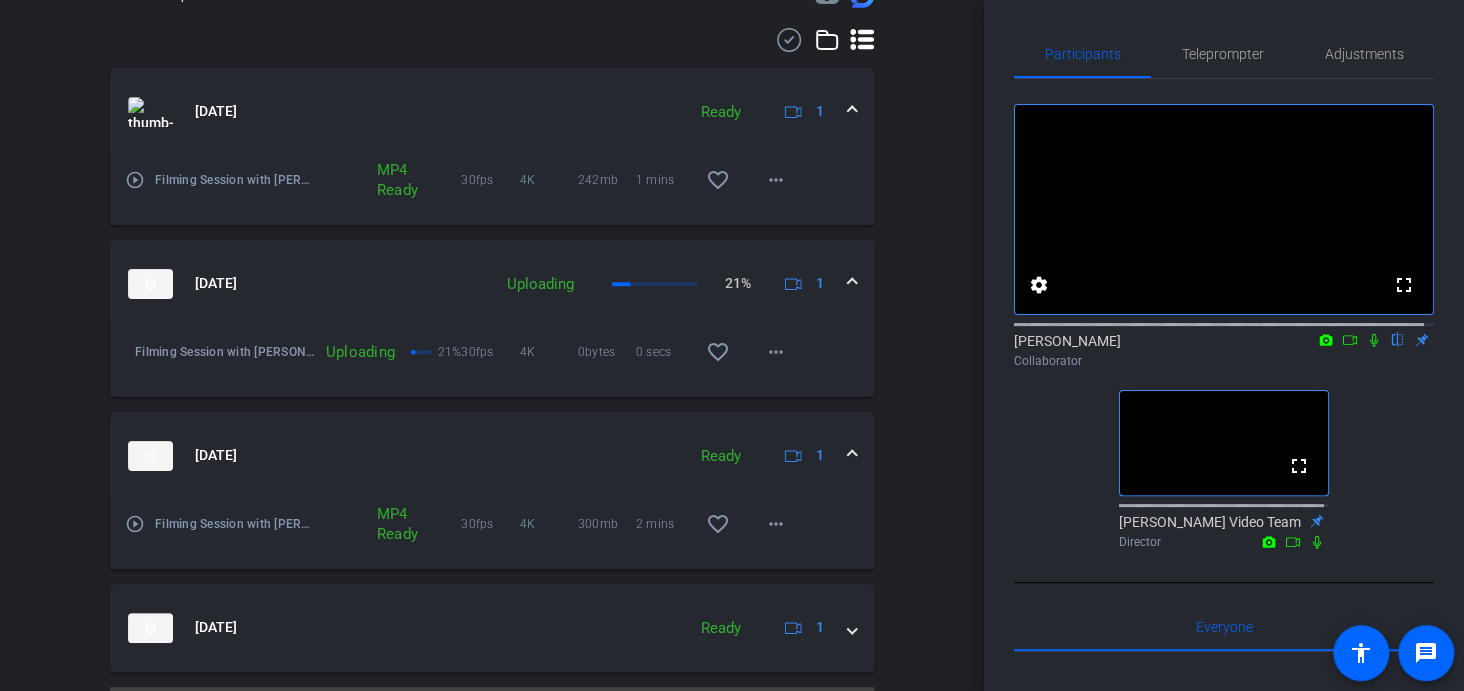 scroll, scrollTop: 596, scrollLeft: 0, axis: vertical 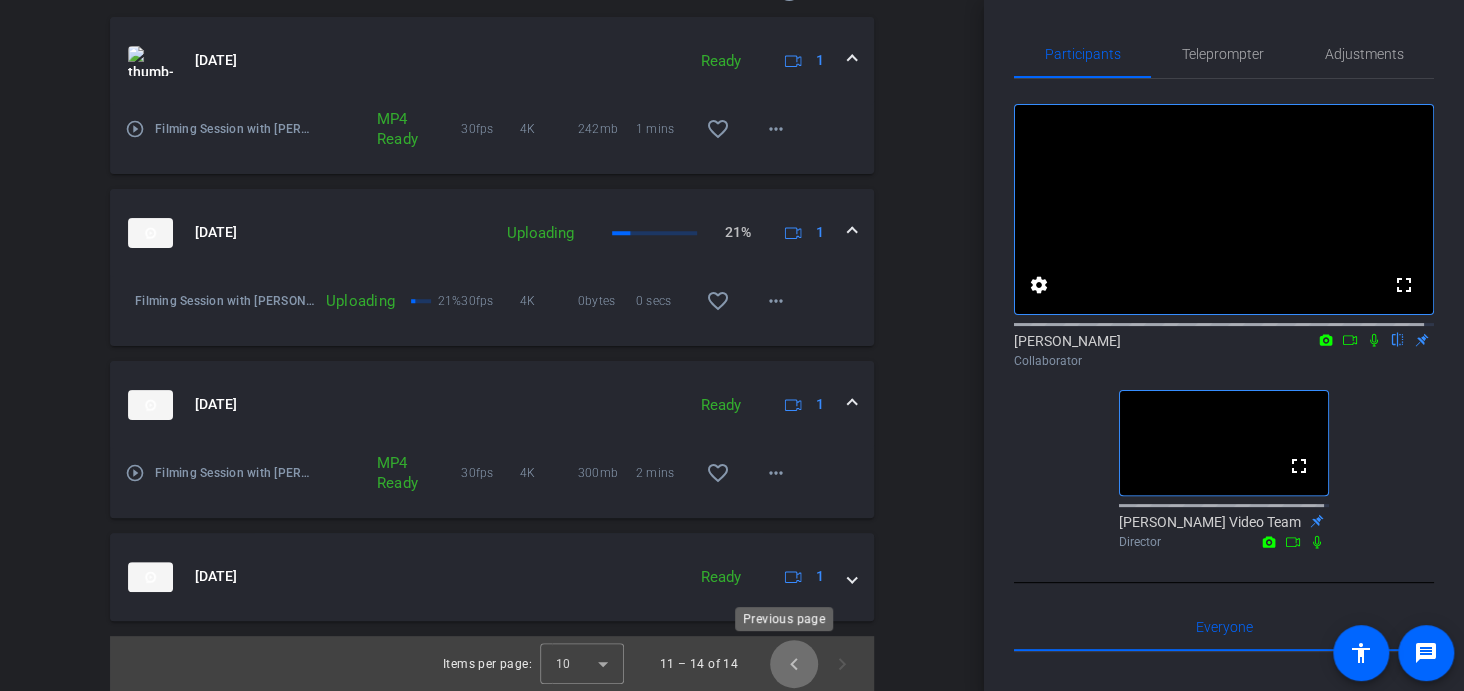 click 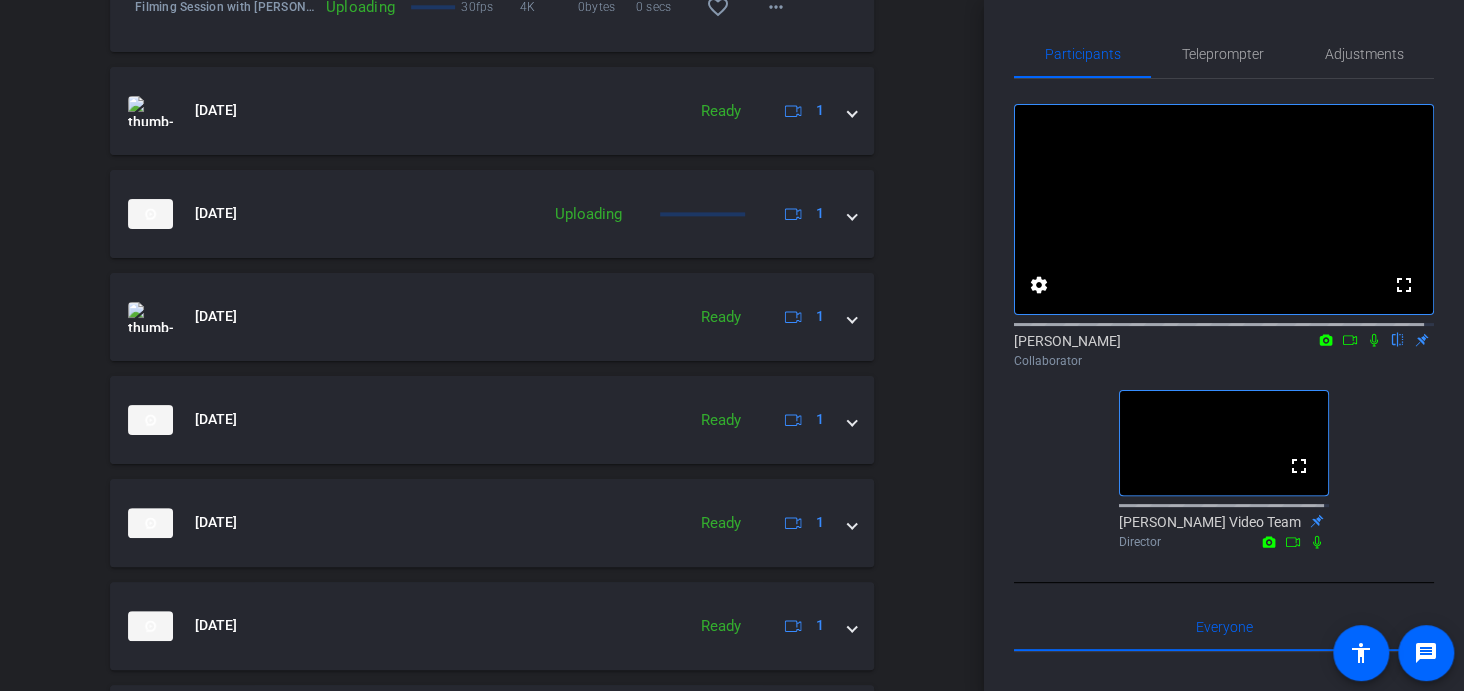 scroll, scrollTop: 1214, scrollLeft: 0, axis: vertical 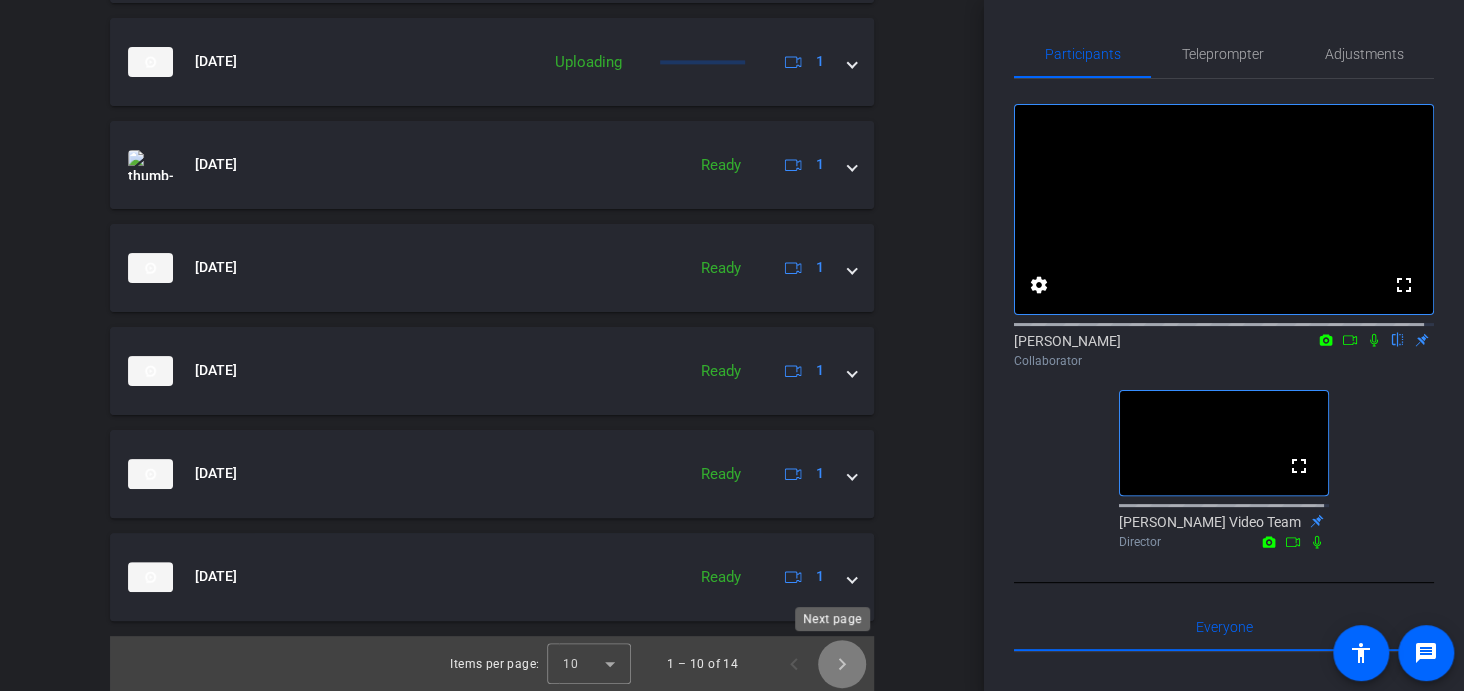 click 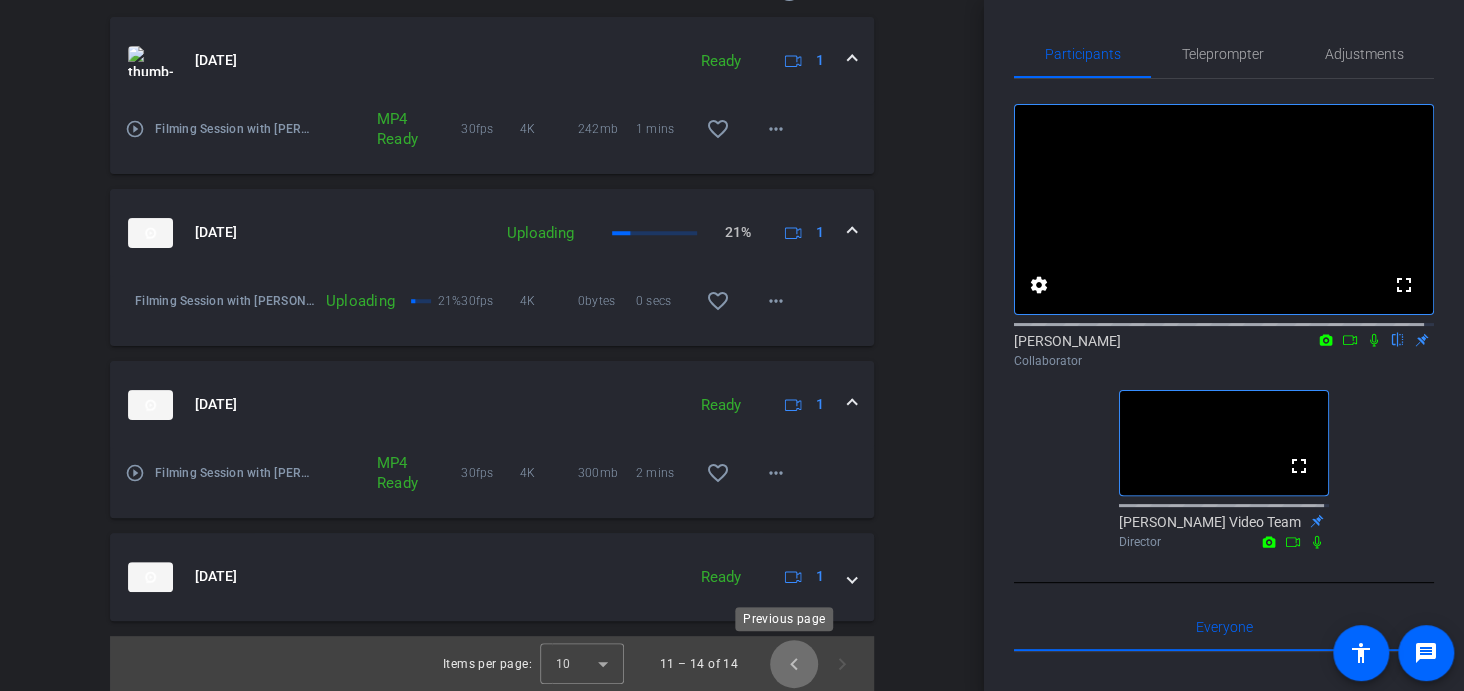 click 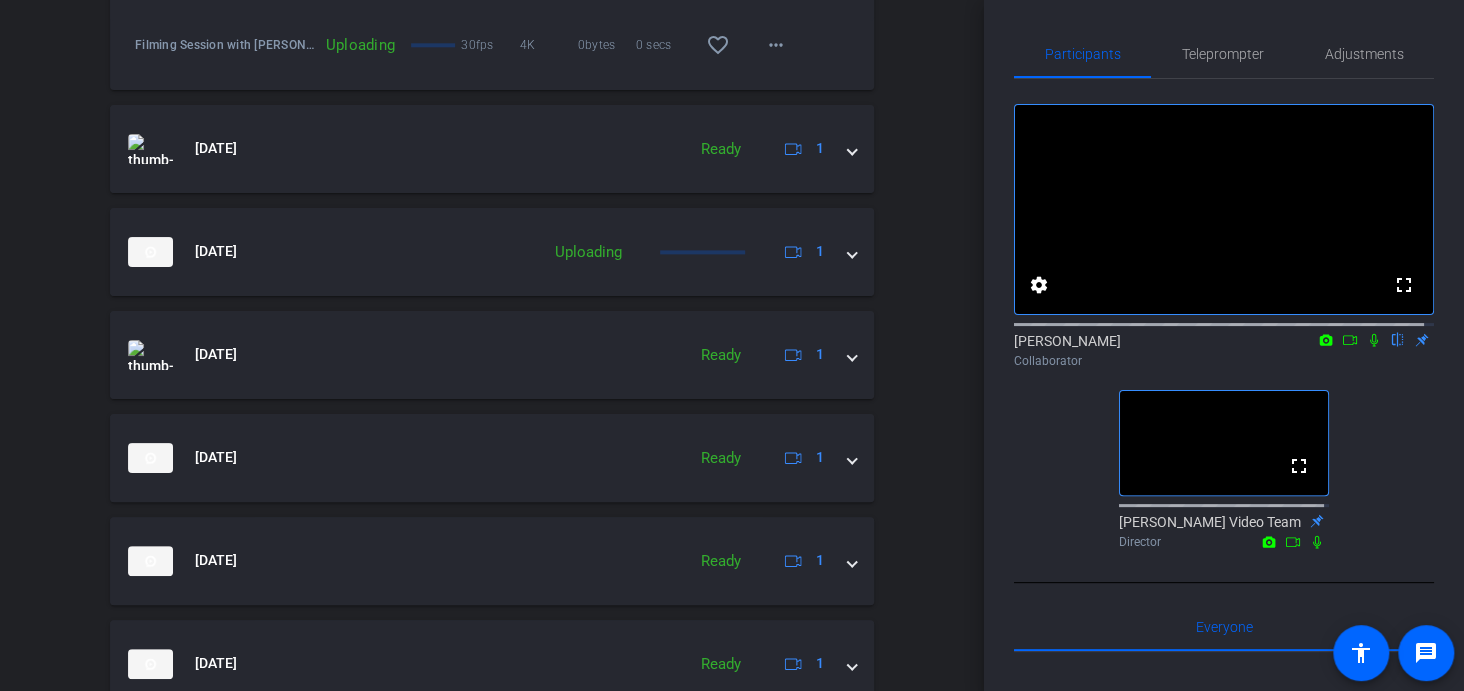 scroll, scrollTop: 1214, scrollLeft: 0, axis: vertical 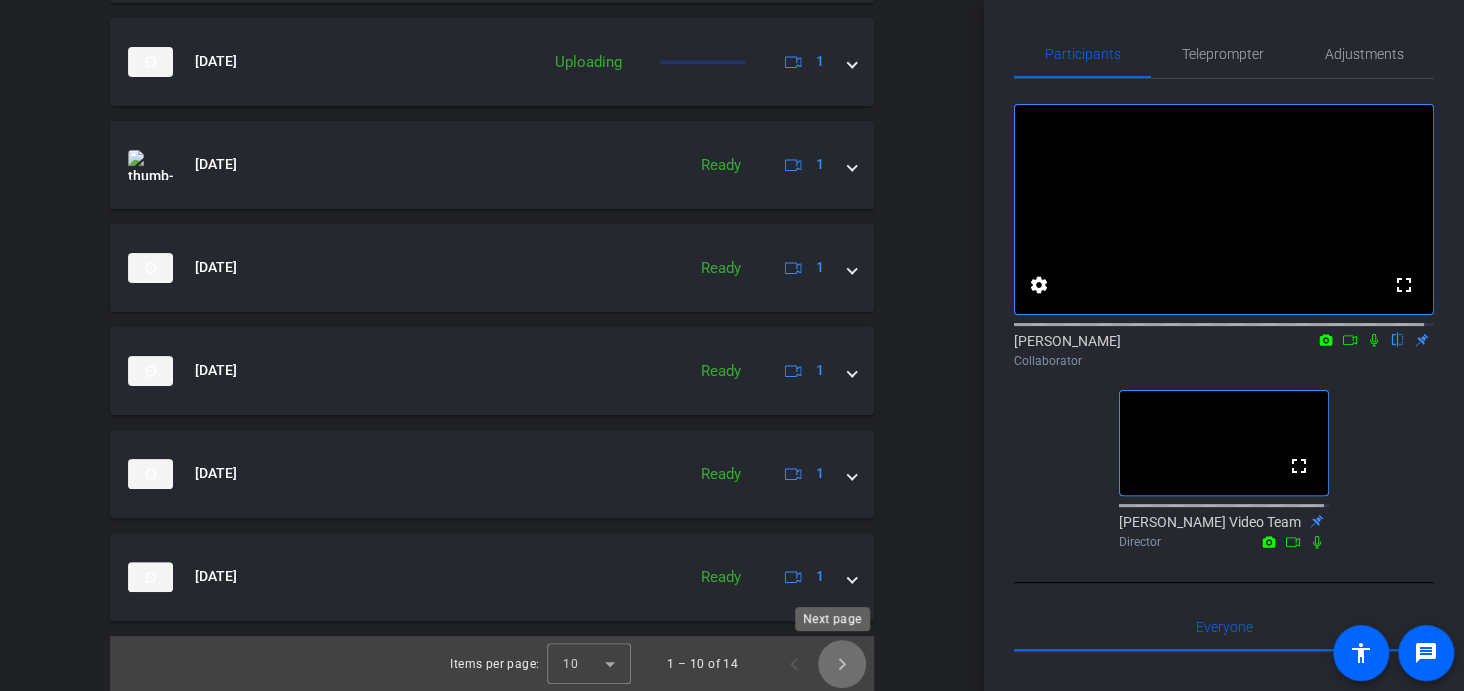 click 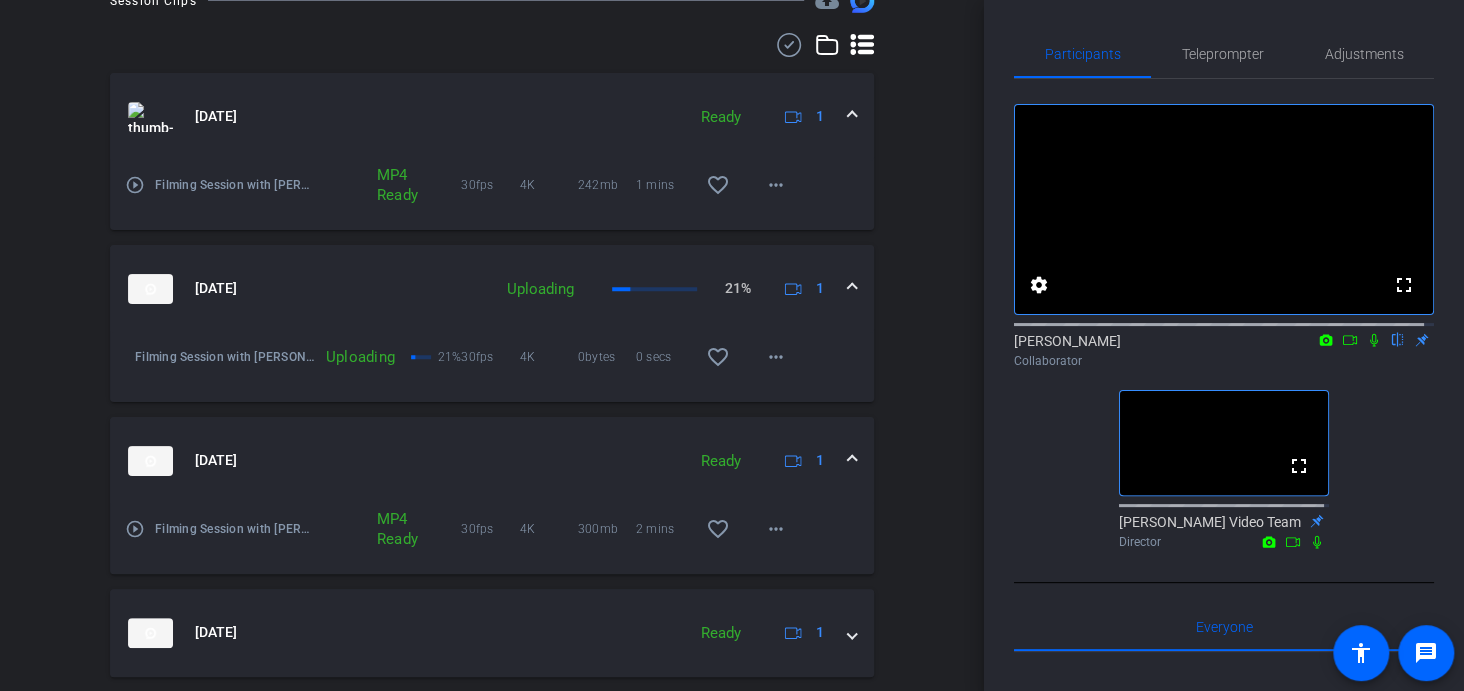 scroll, scrollTop: 596, scrollLeft: 0, axis: vertical 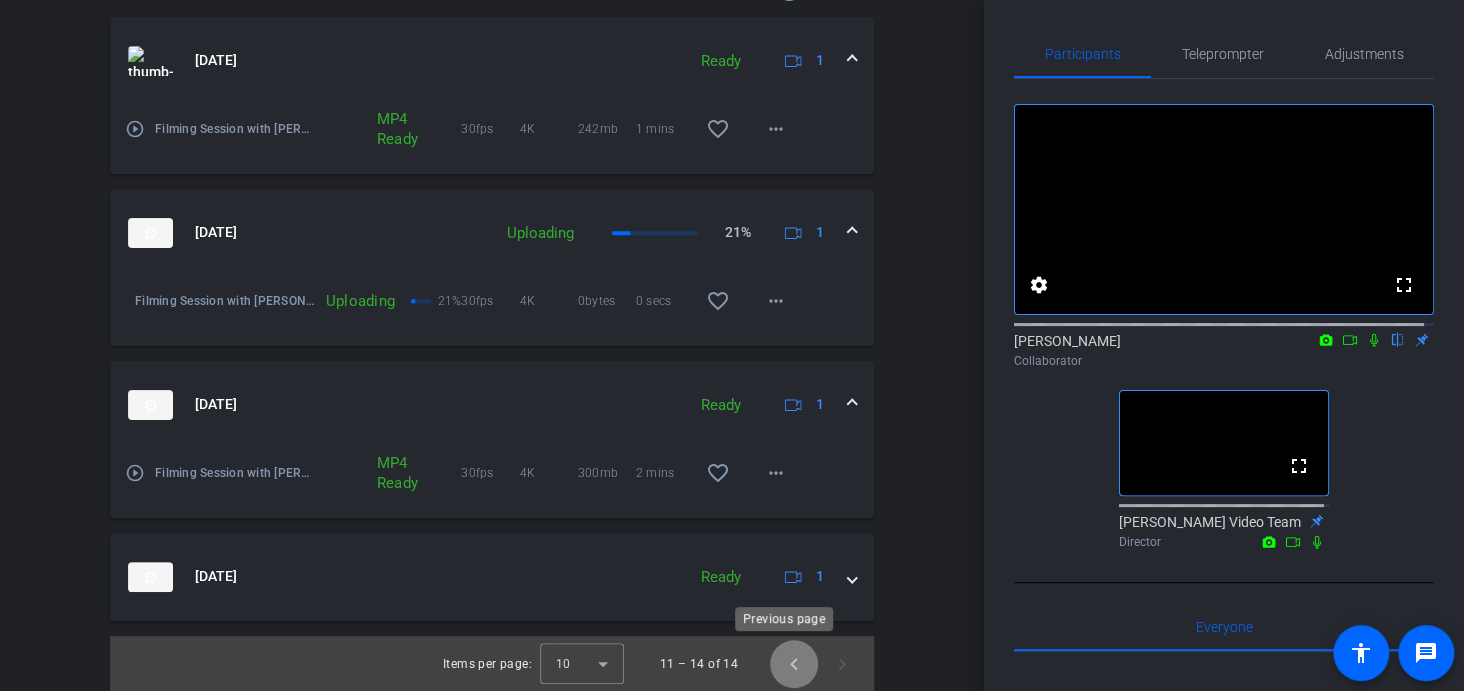 click 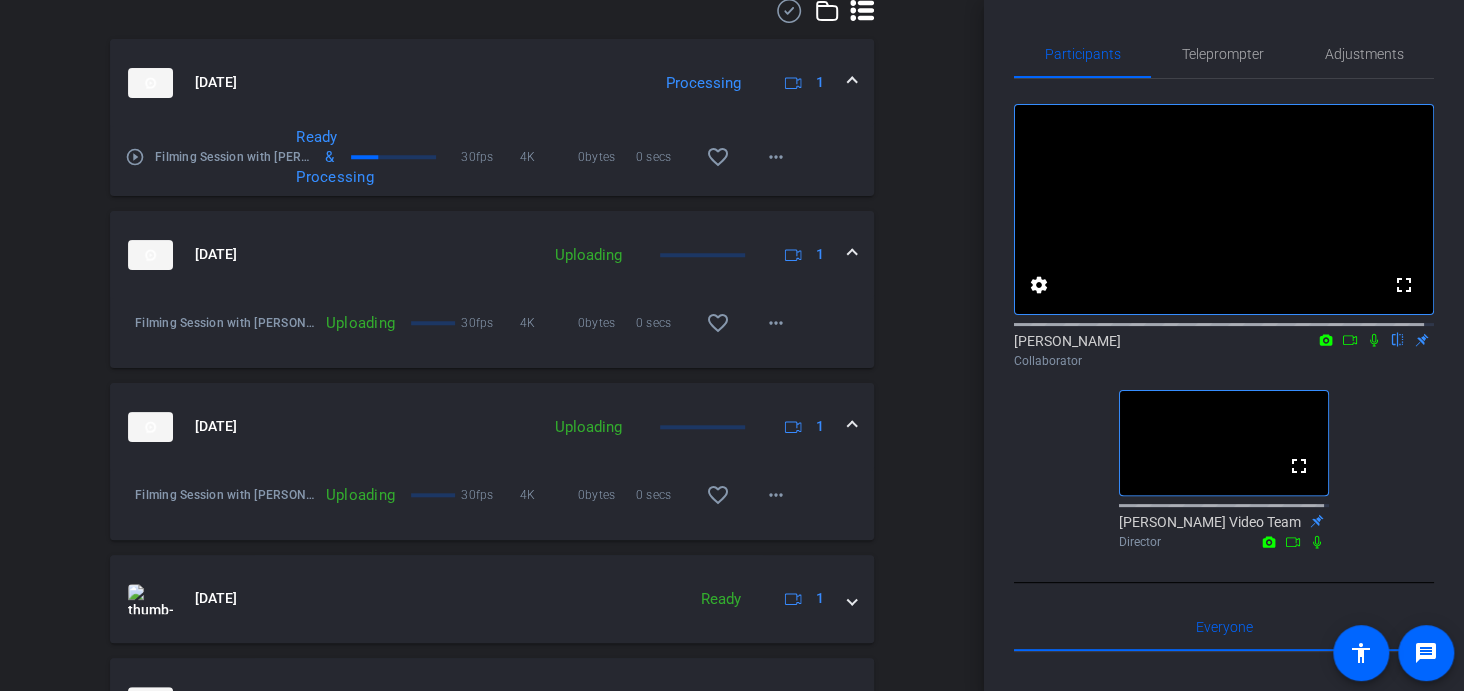 scroll, scrollTop: 535, scrollLeft: 0, axis: vertical 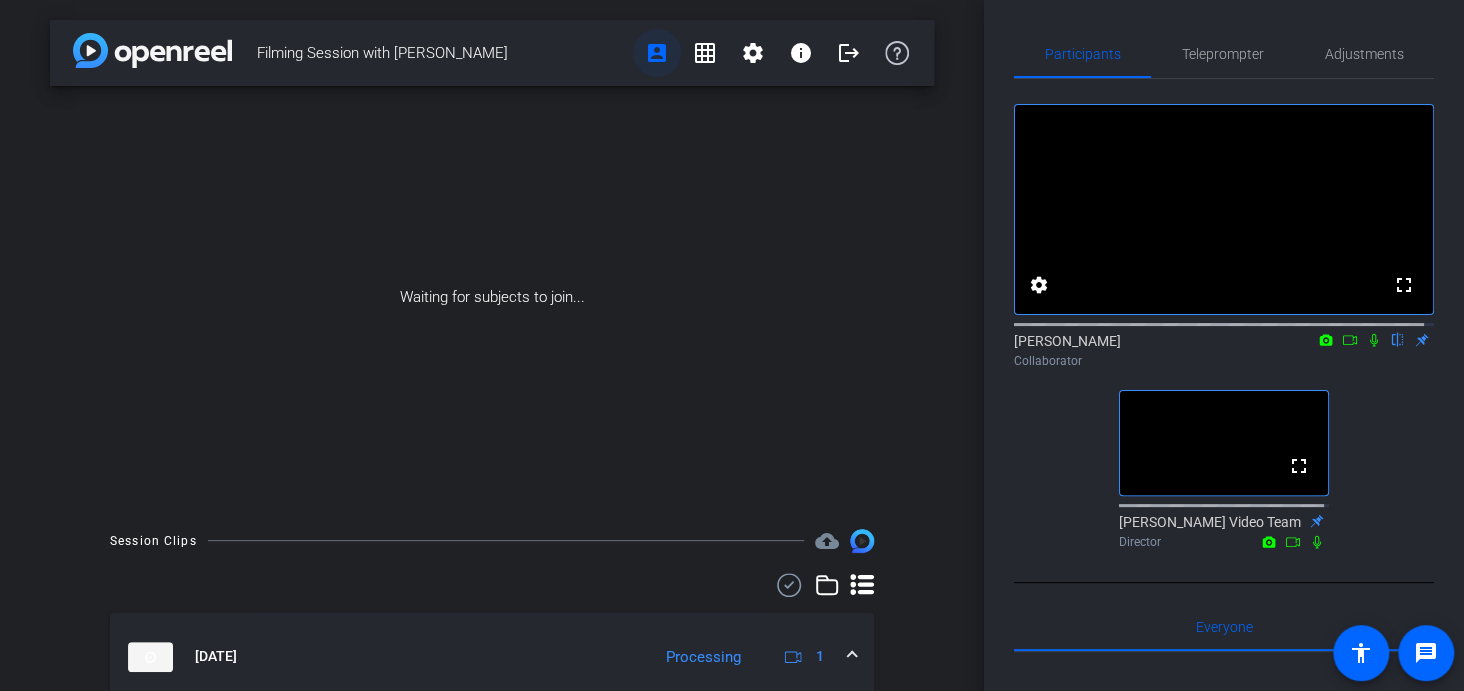 click on "account_box" at bounding box center [657, 53] 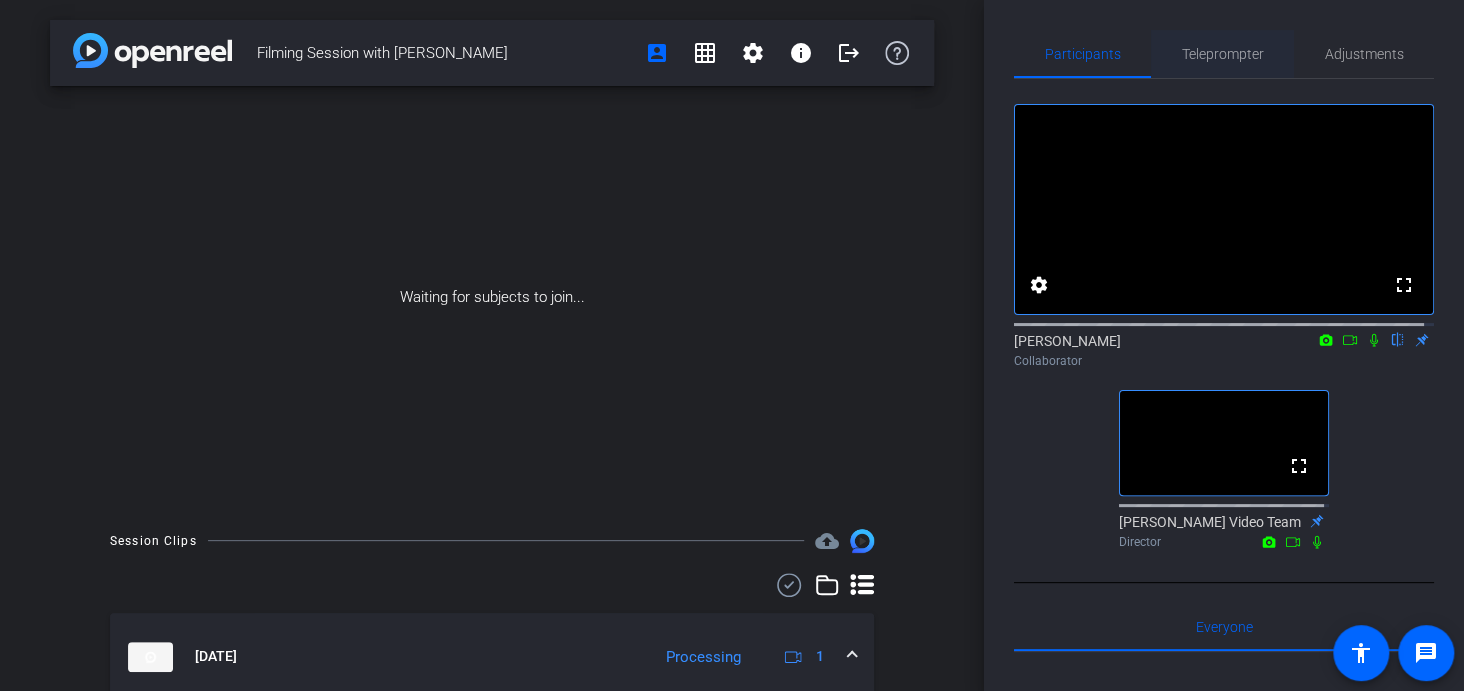 click on "Teleprompter" at bounding box center (1223, 54) 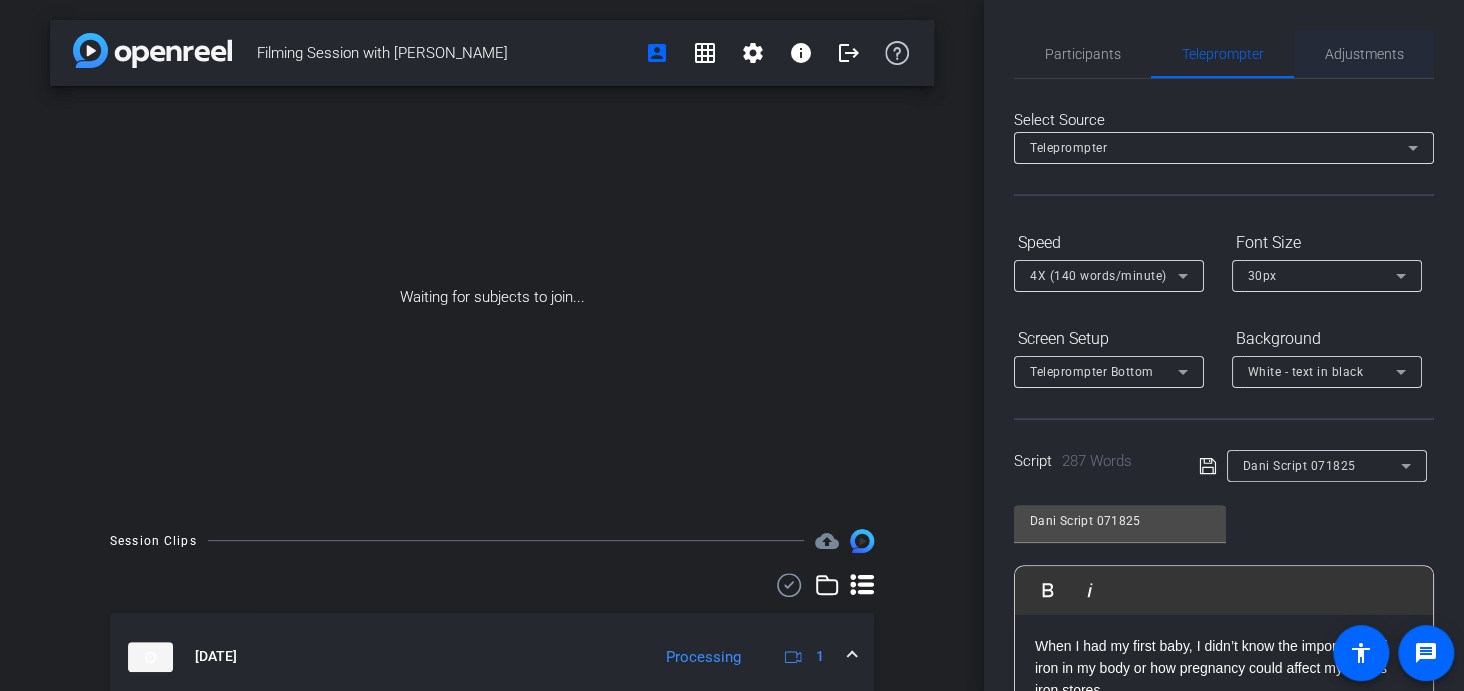 click on "Adjustments" at bounding box center (1364, 54) 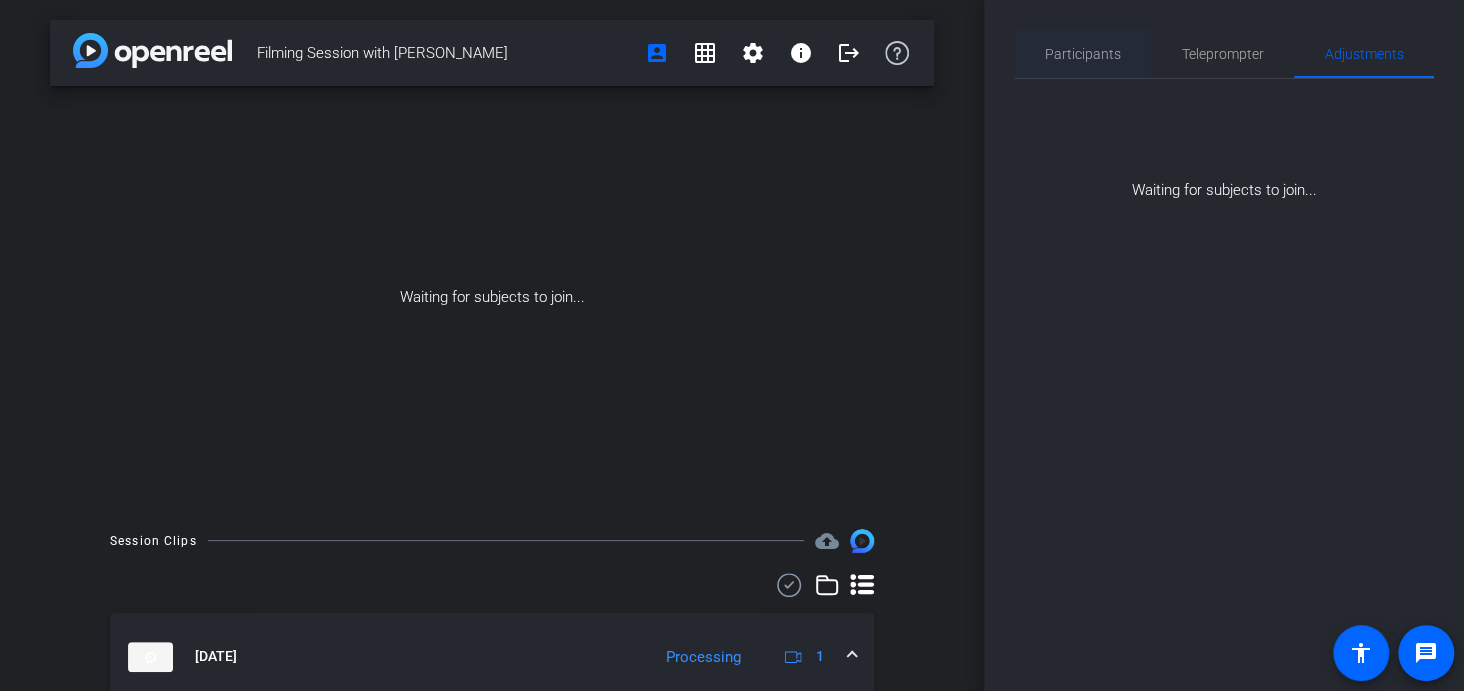 click on "Participants" at bounding box center [1083, 54] 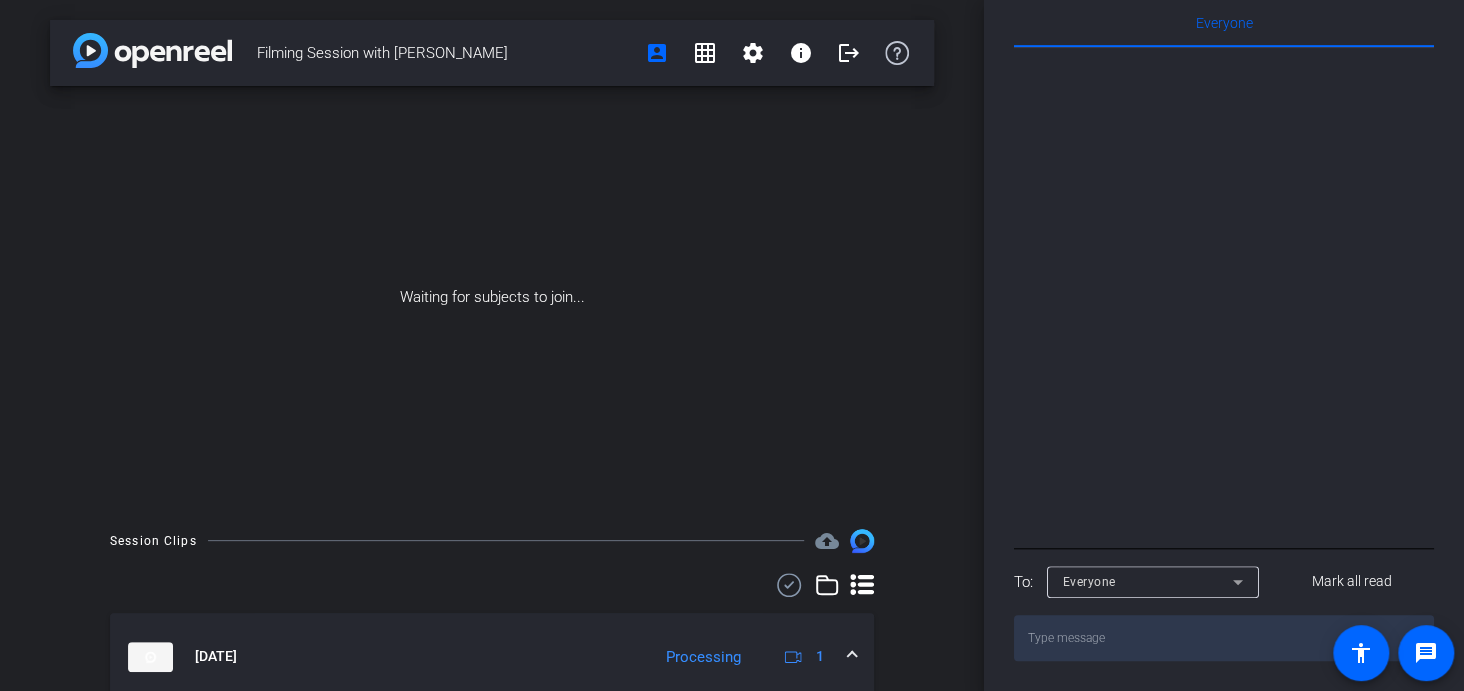 scroll, scrollTop: 0, scrollLeft: 0, axis: both 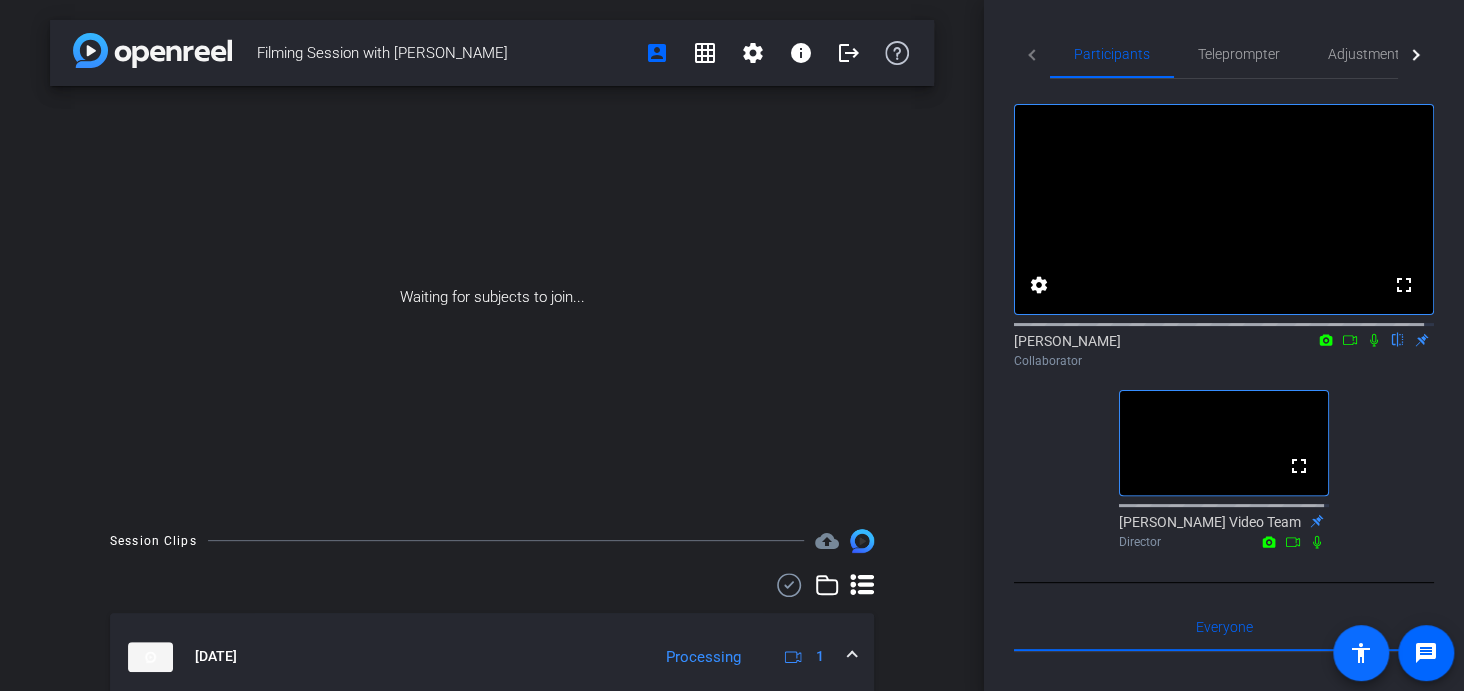 click 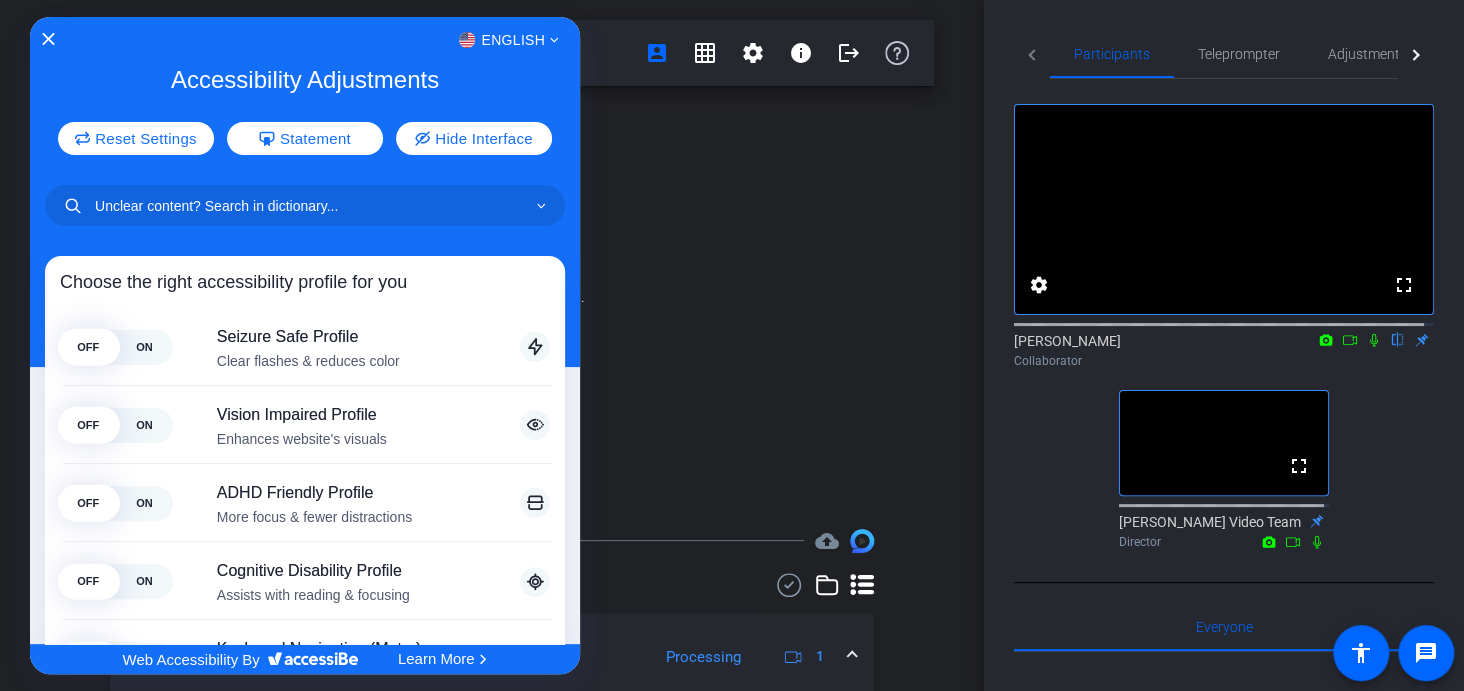 click 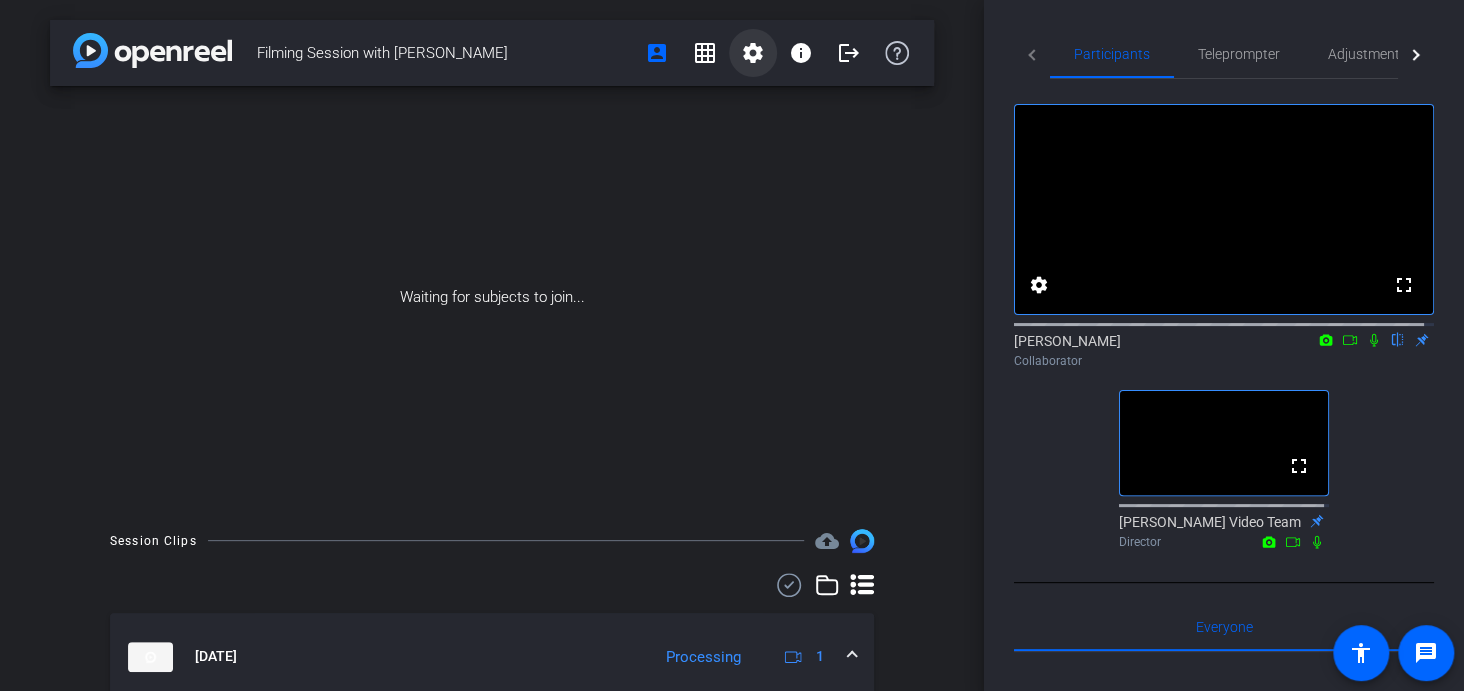 click on "settings" at bounding box center [753, 53] 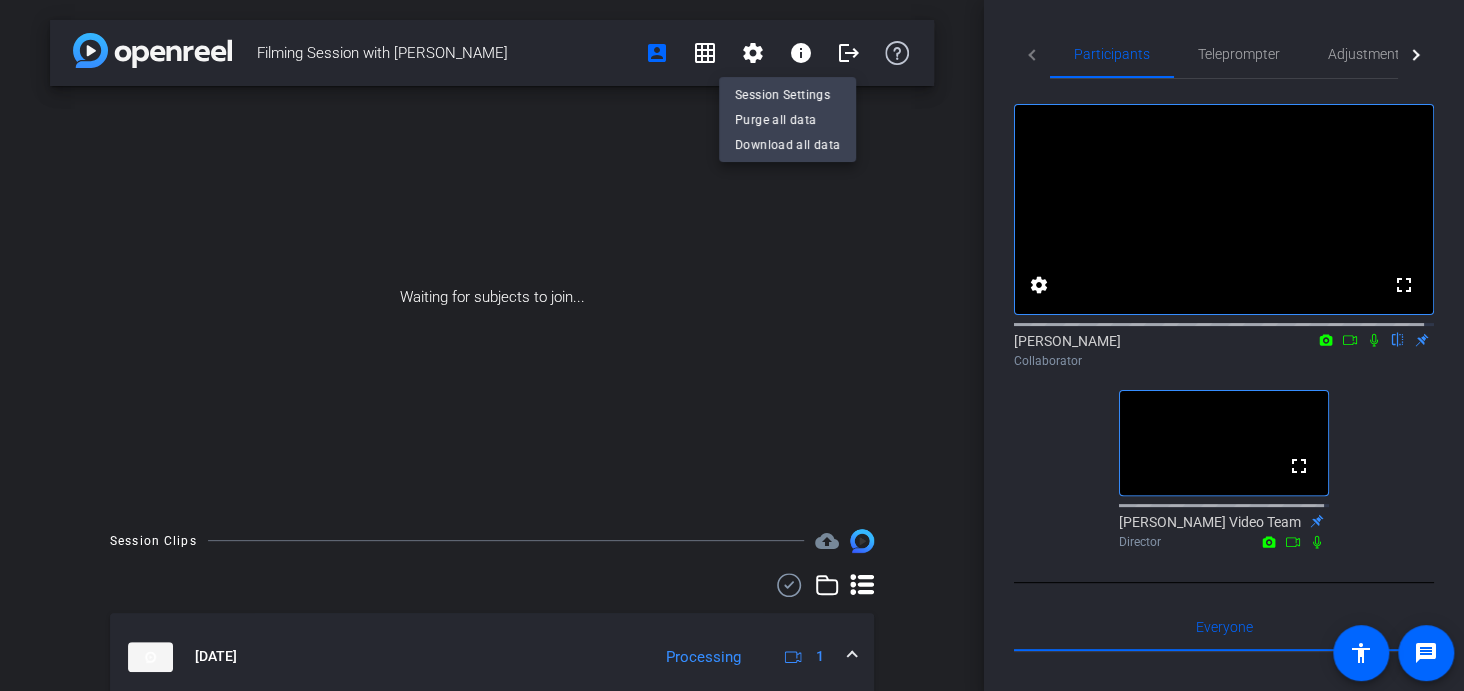 click at bounding box center [732, 345] 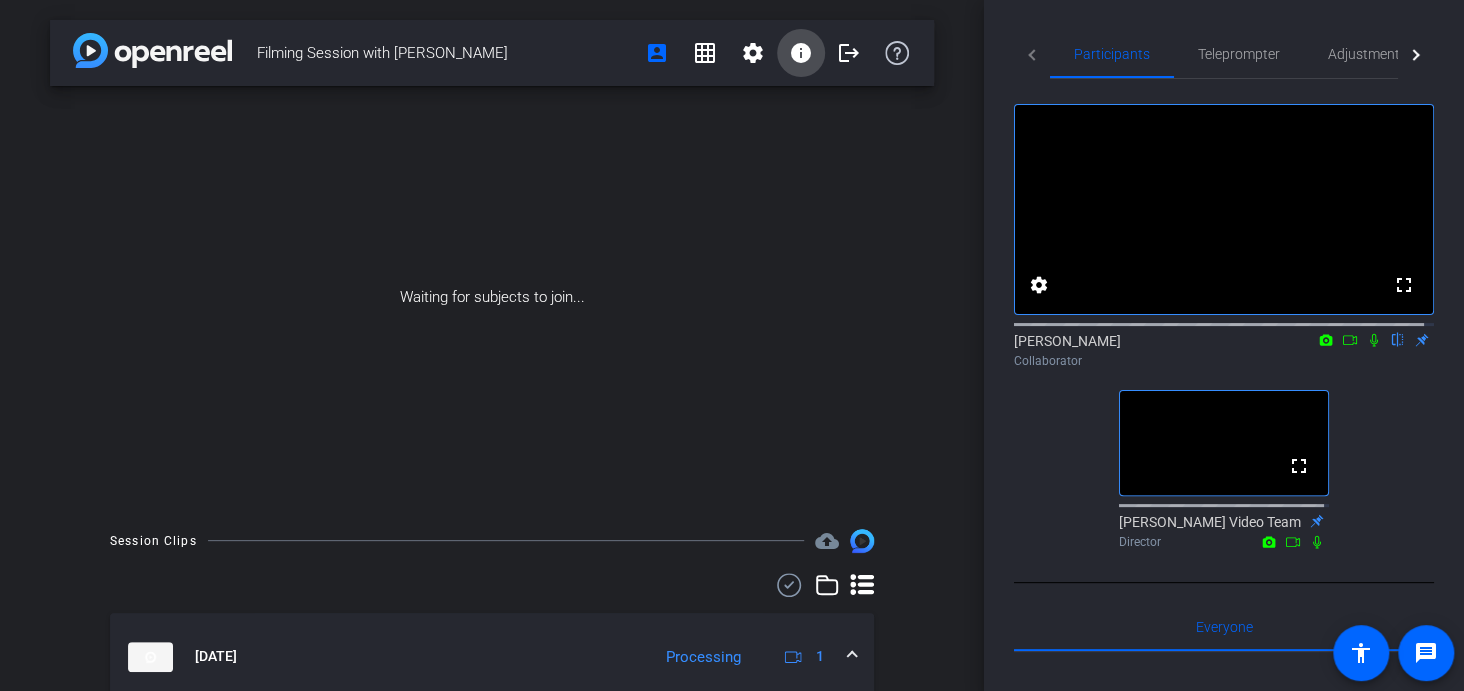 click on "info" at bounding box center [801, 53] 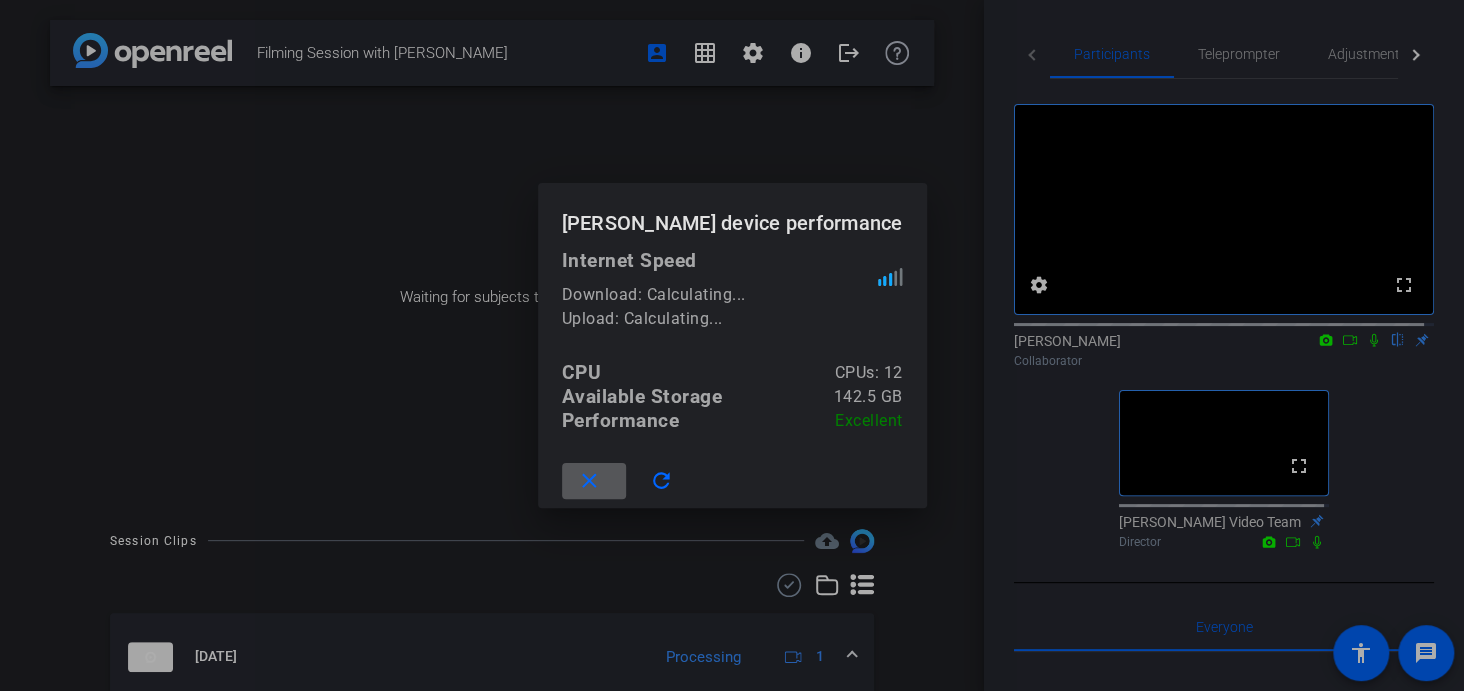 click at bounding box center (732, 345) 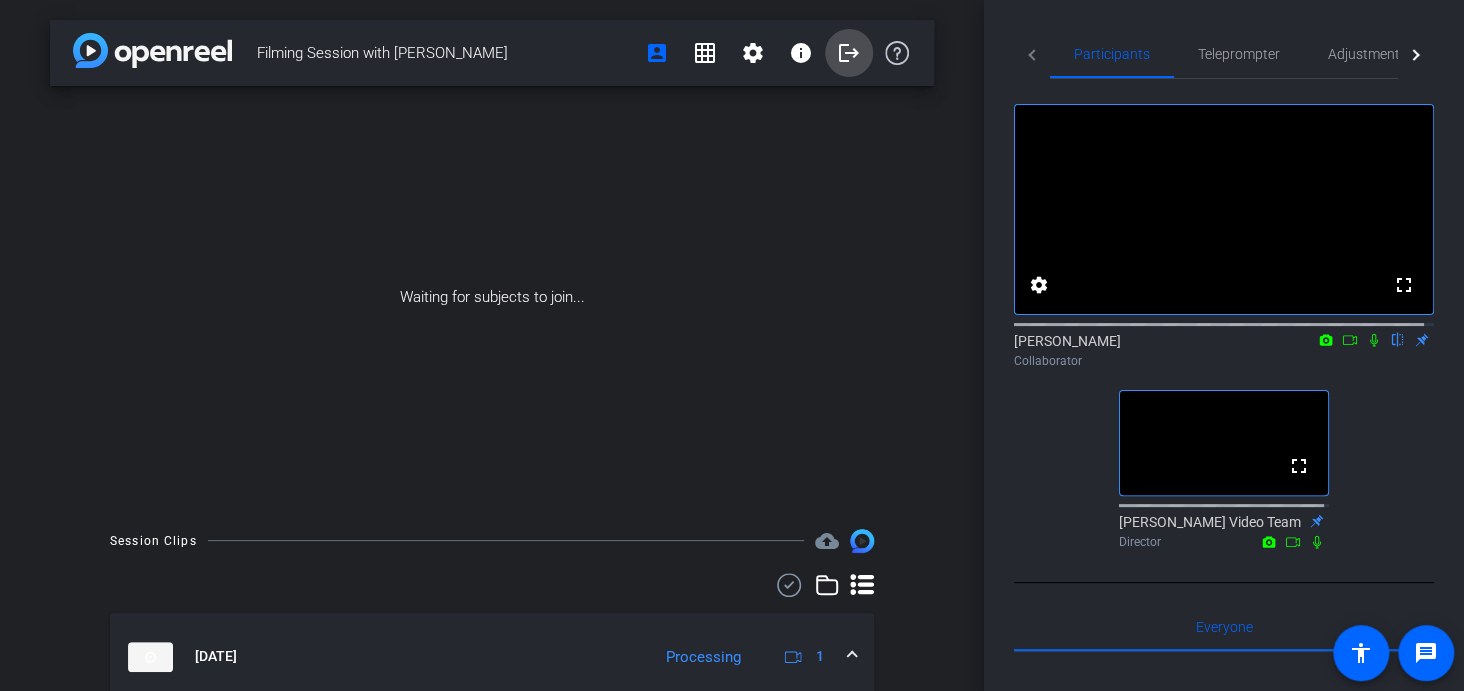 click on "logout" at bounding box center (849, 53) 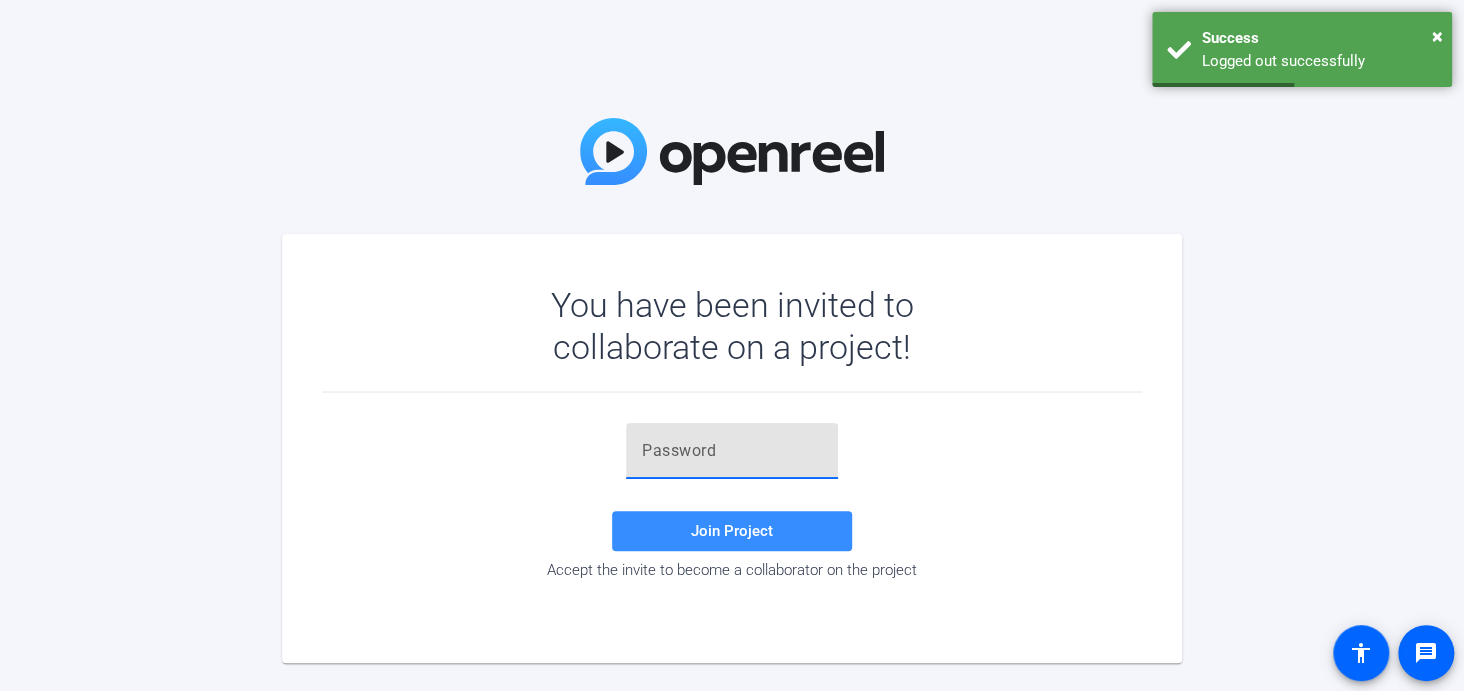 click at bounding box center (732, 451) 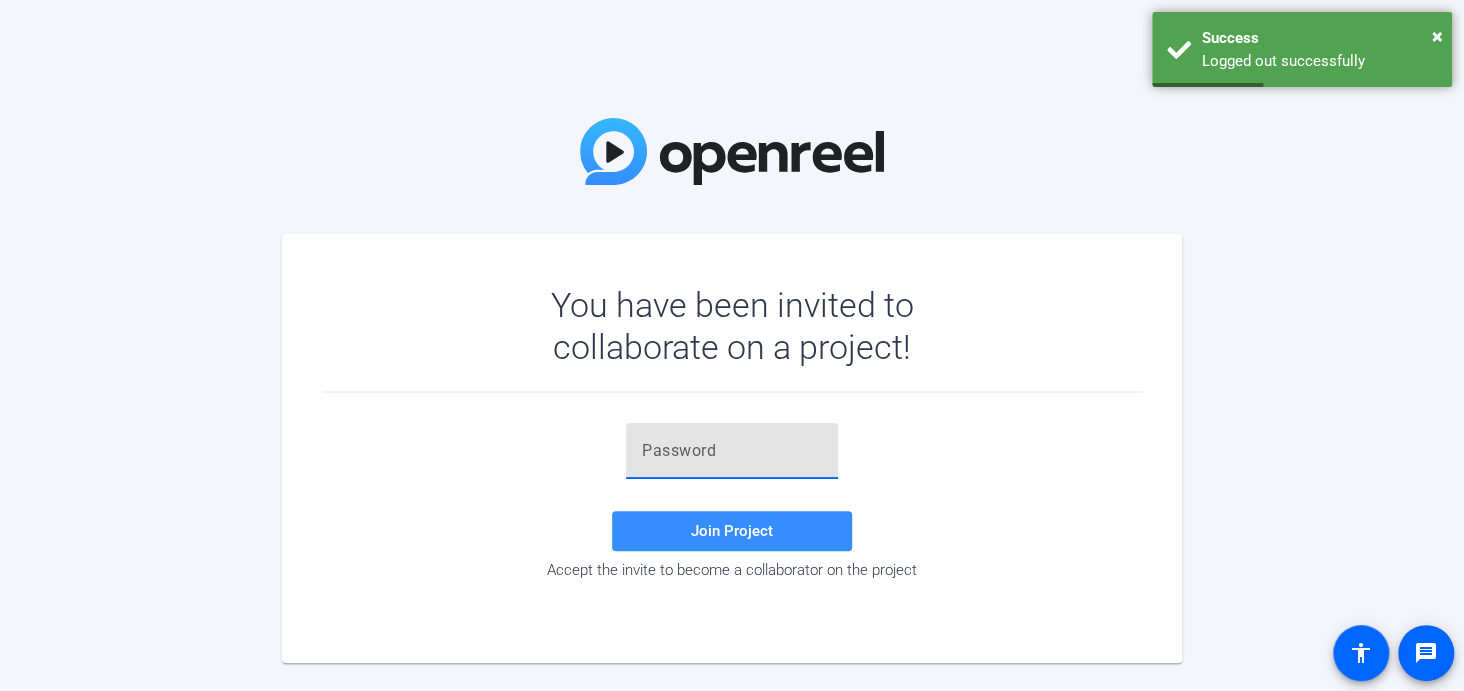paste on "Just kidding! Looks like it's just uploading slow and steady. We're all set. Thanks so much for all your great work today!  We'll be in touch shortly if we need anything else  Best, Caroline" 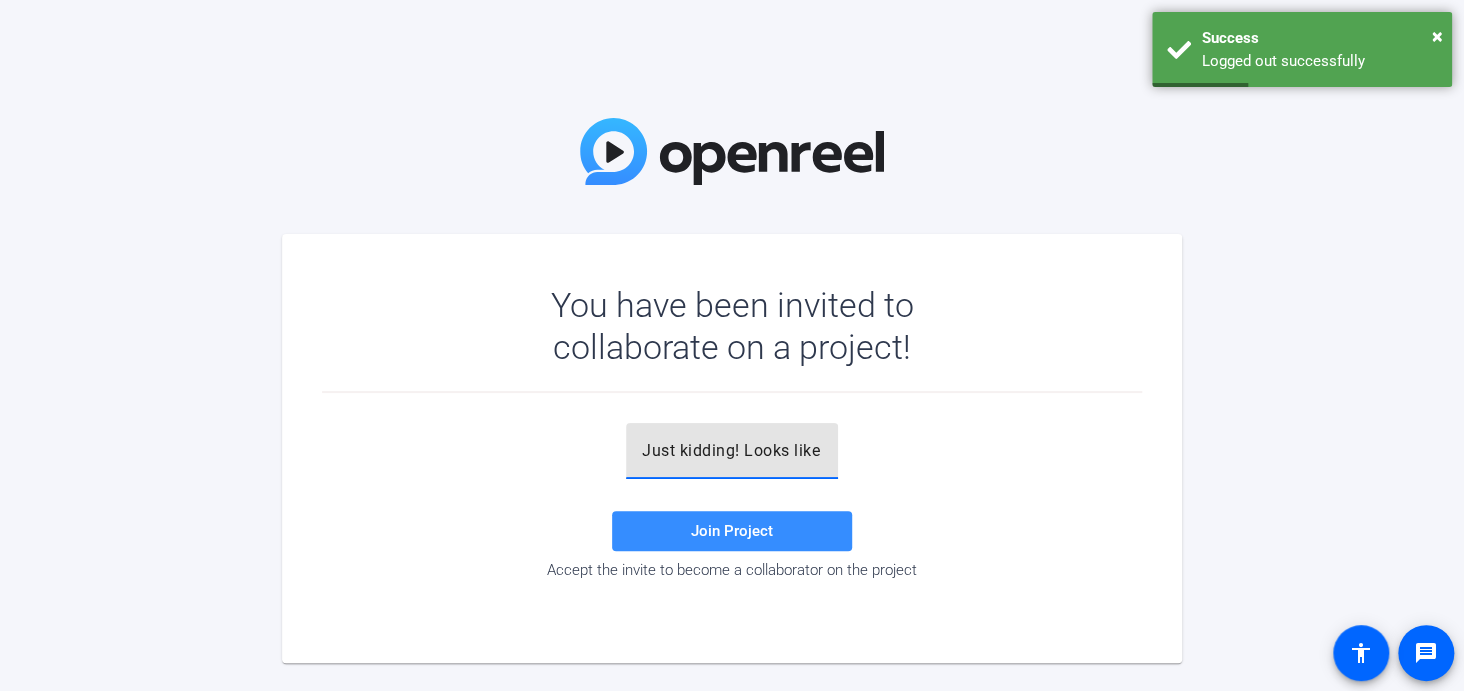 scroll, scrollTop: 0, scrollLeft: 1208, axis: horizontal 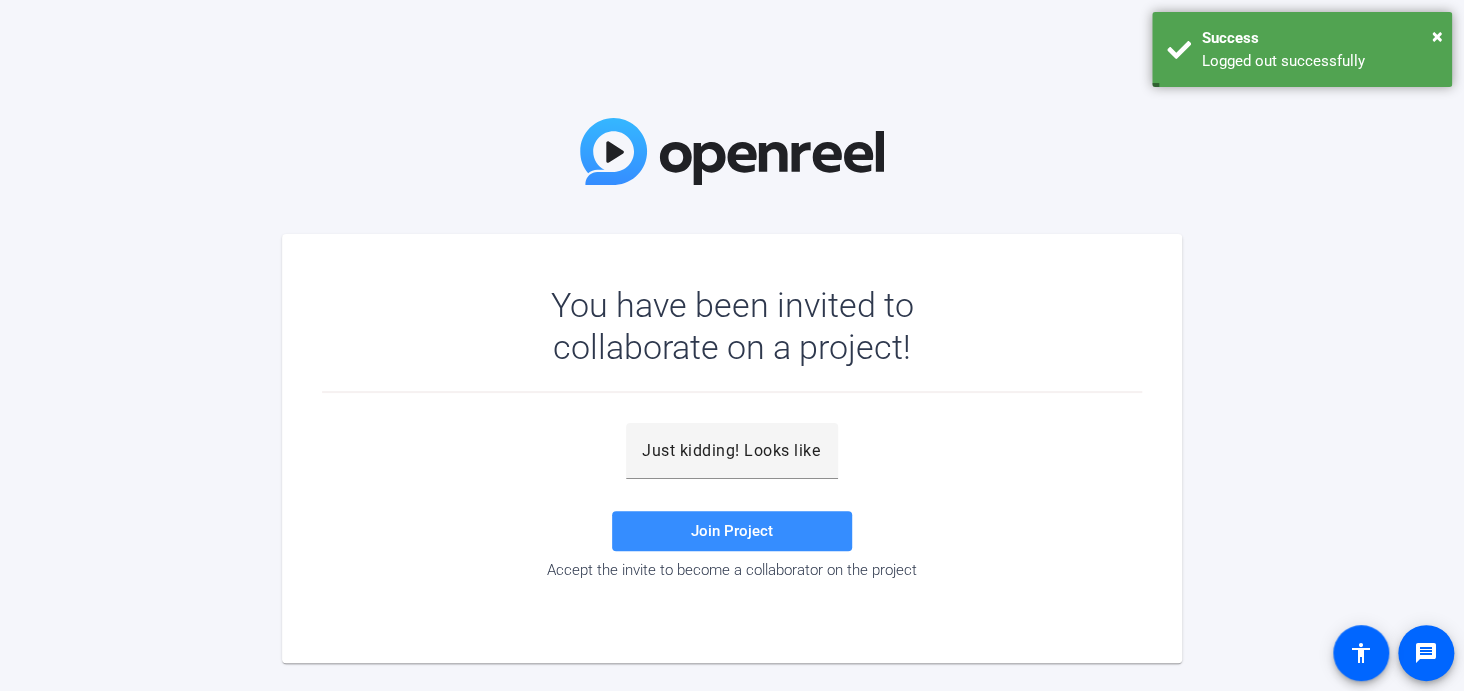 drag, startPoint x: 796, startPoint y: 453, endPoint x: 531, endPoint y: 453, distance: 265 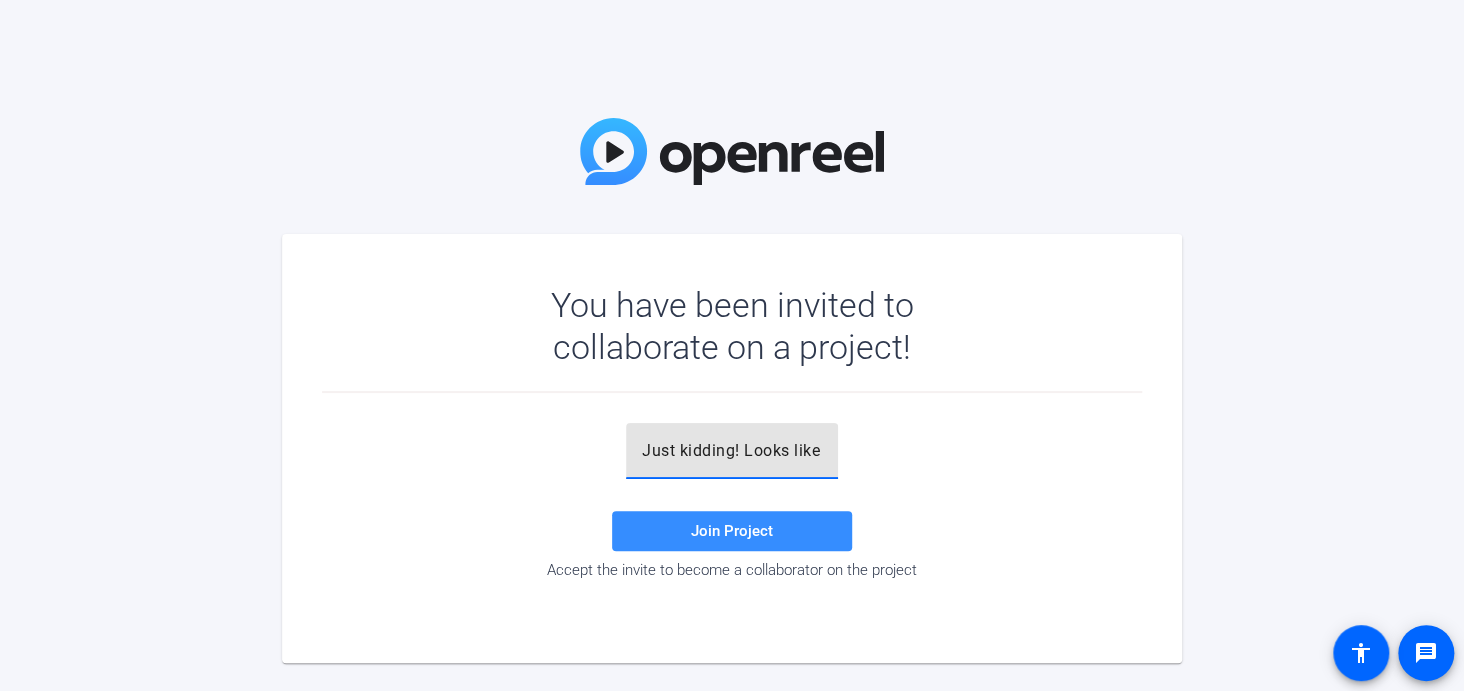 click on "Just kidding! Looks like it's just uploading slow and steady. We're all set. Thanks so much for all your great work today!  We'll be in touch shortly if we need anything else  Best, Caroline" at bounding box center [732, 451] 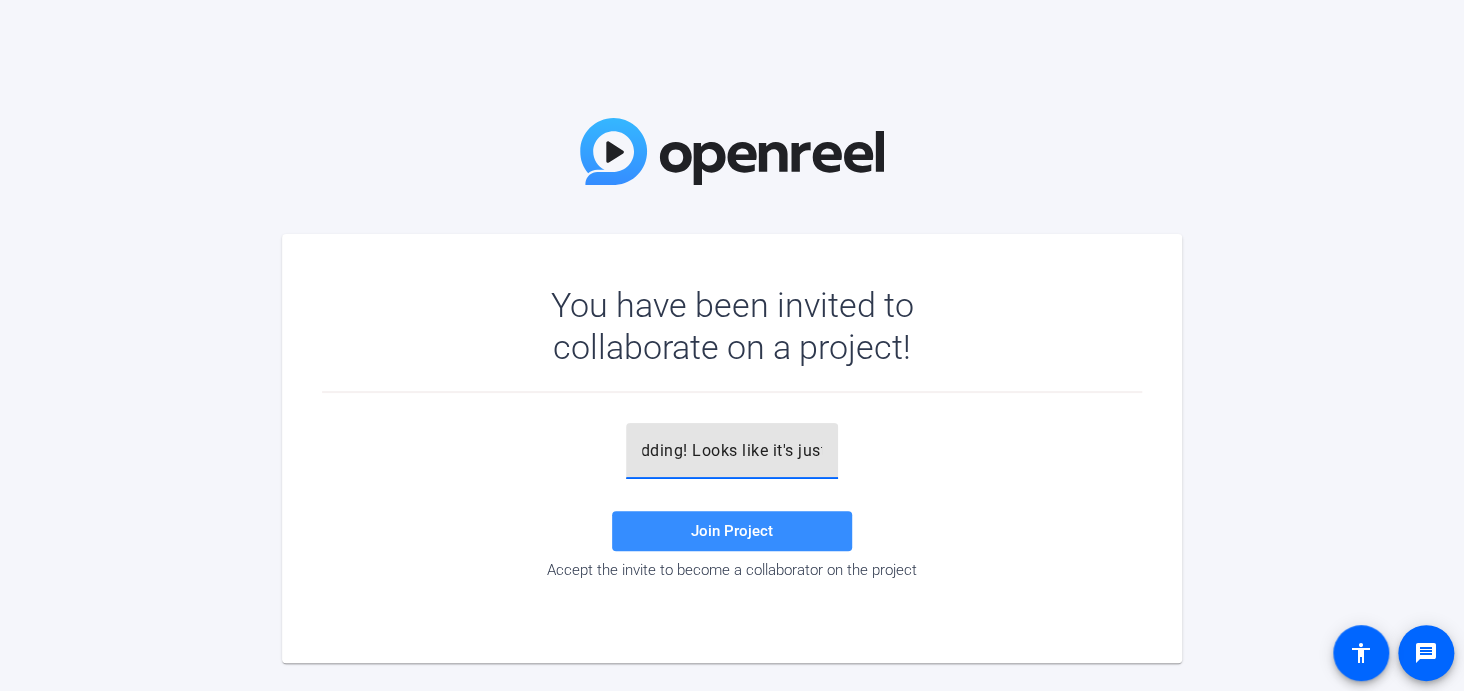 drag, startPoint x: 642, startPoint y: 449, endPoint x: 815, endPoint y: 456, distance: 173.14156 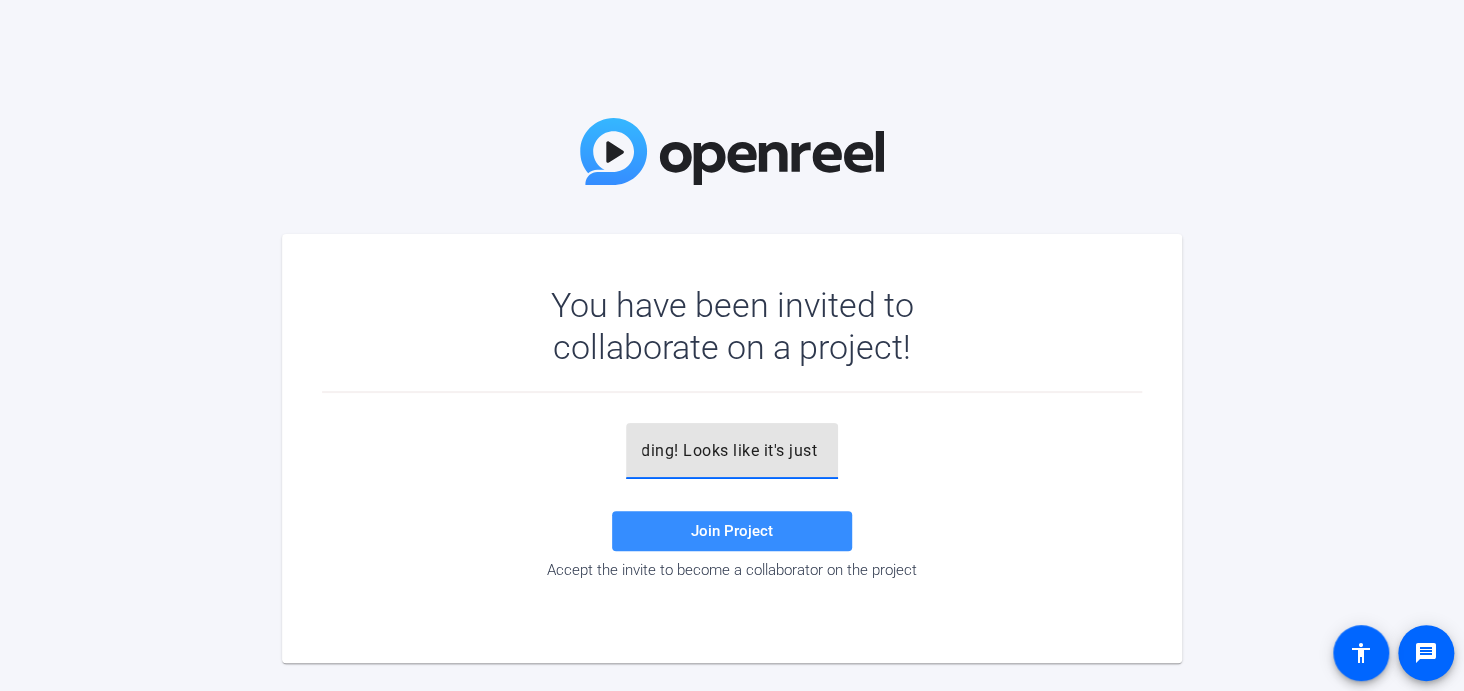type on "st uploading slow and steady. We're all set. Thanks so much for all your great work today!  We'll be in touch shortly if we need anything else  Best, Caroline" 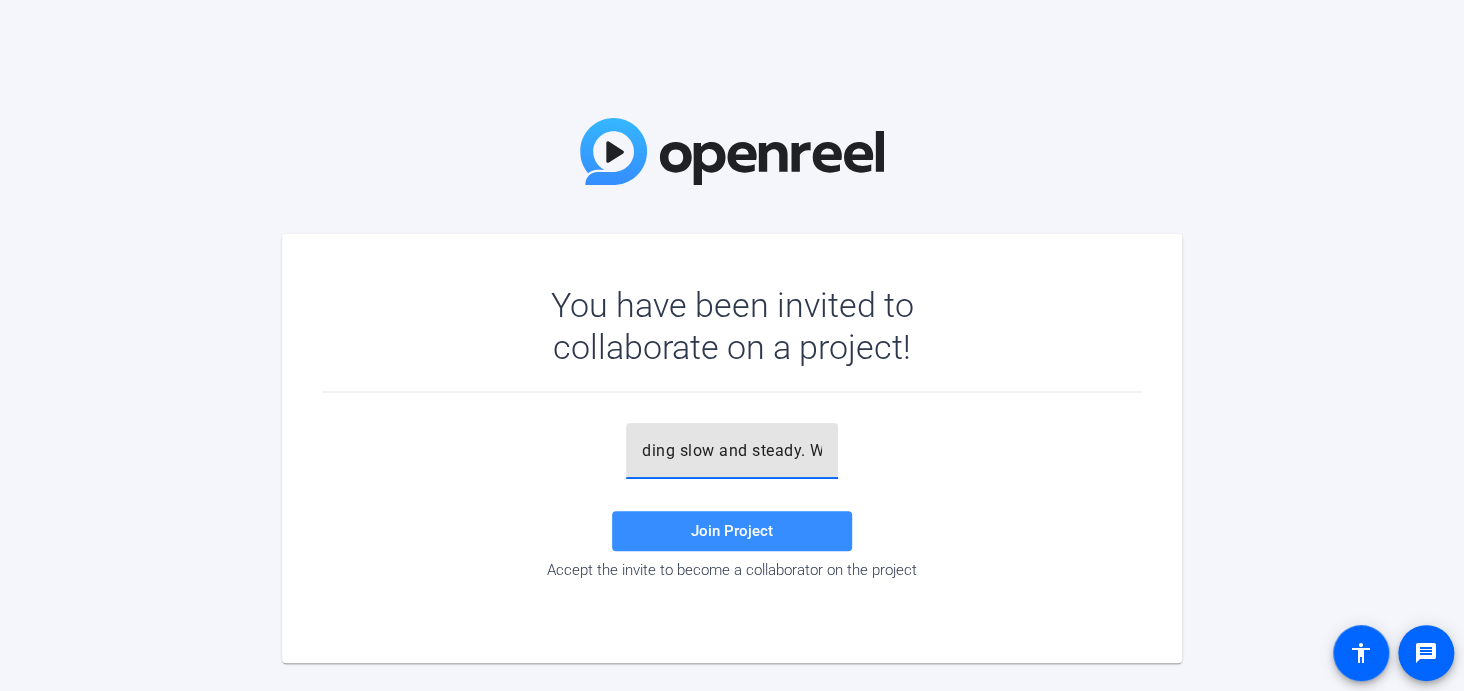 scroll, scrollTop: 0, scrollLeft: 0, axis: both 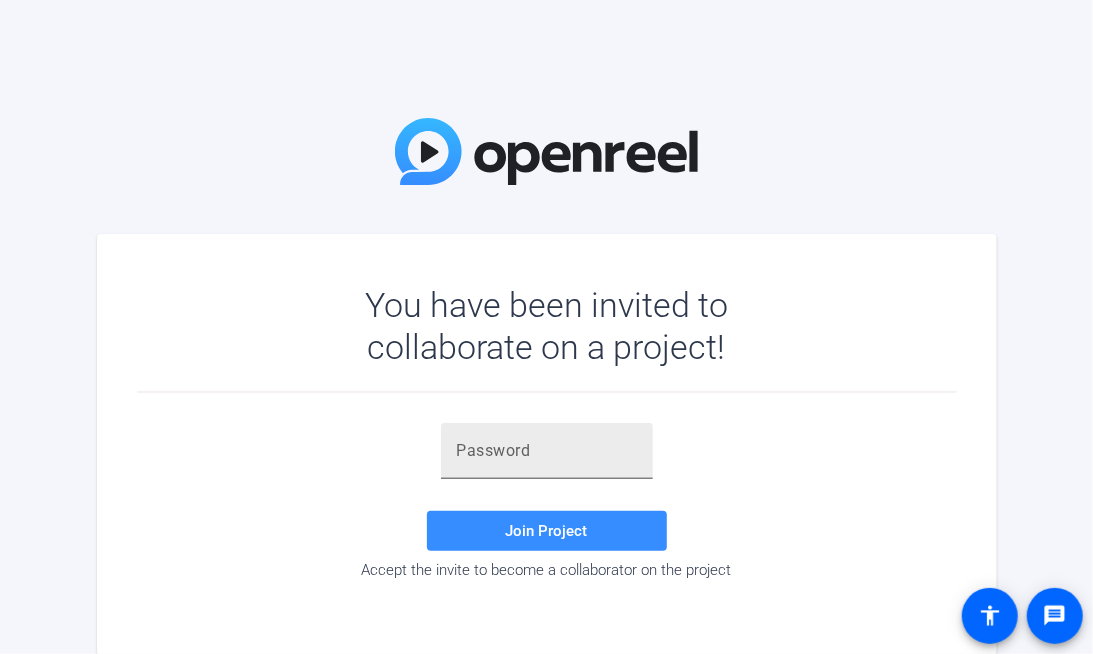 click at bounding box center (547, 451) 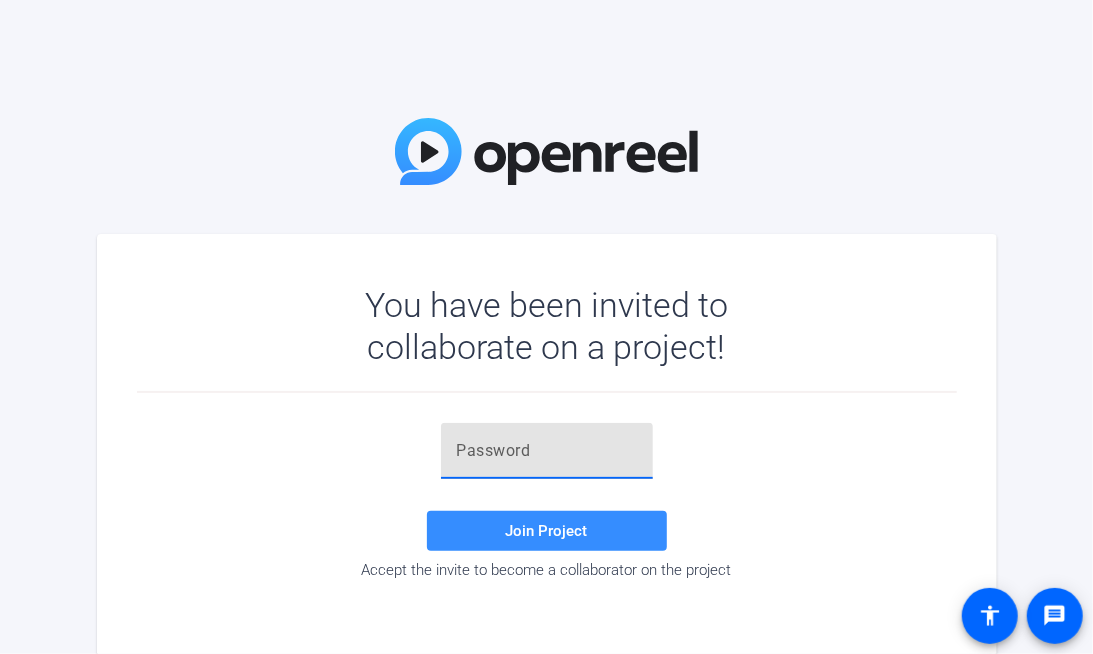 paste on "H.nMee" 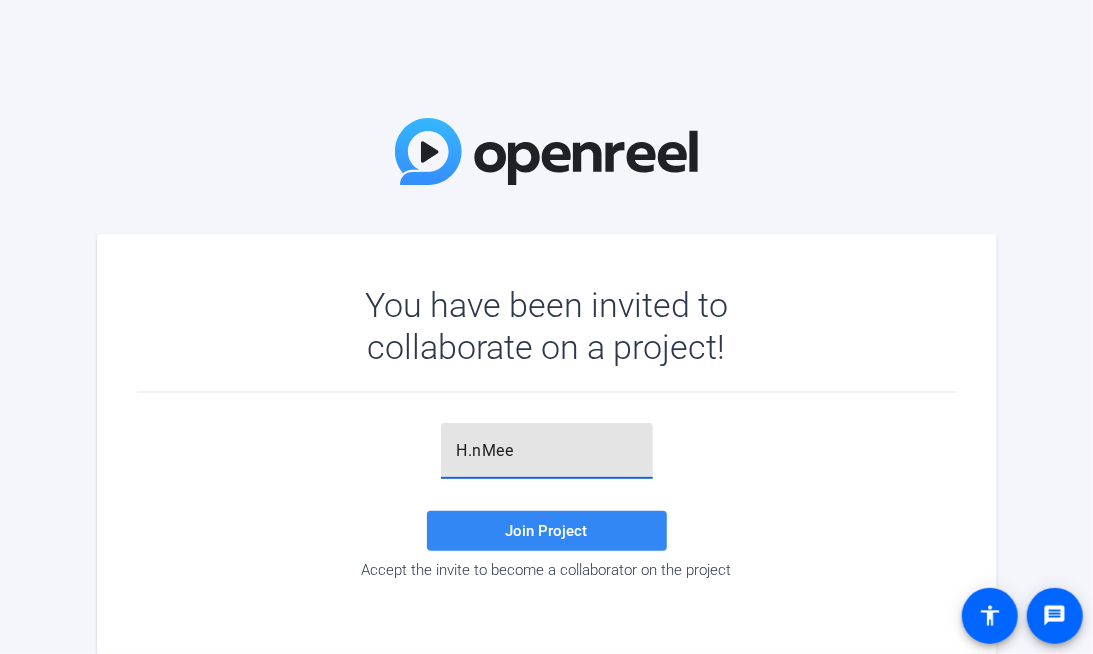 type on "H.nMee" 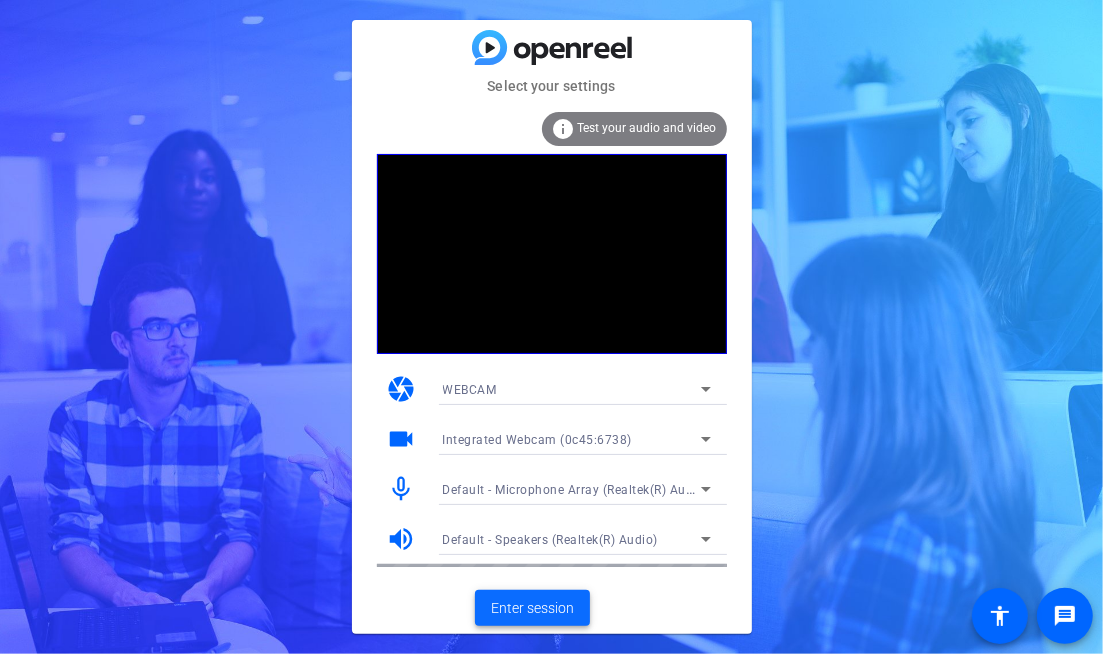 click on "Enter session" 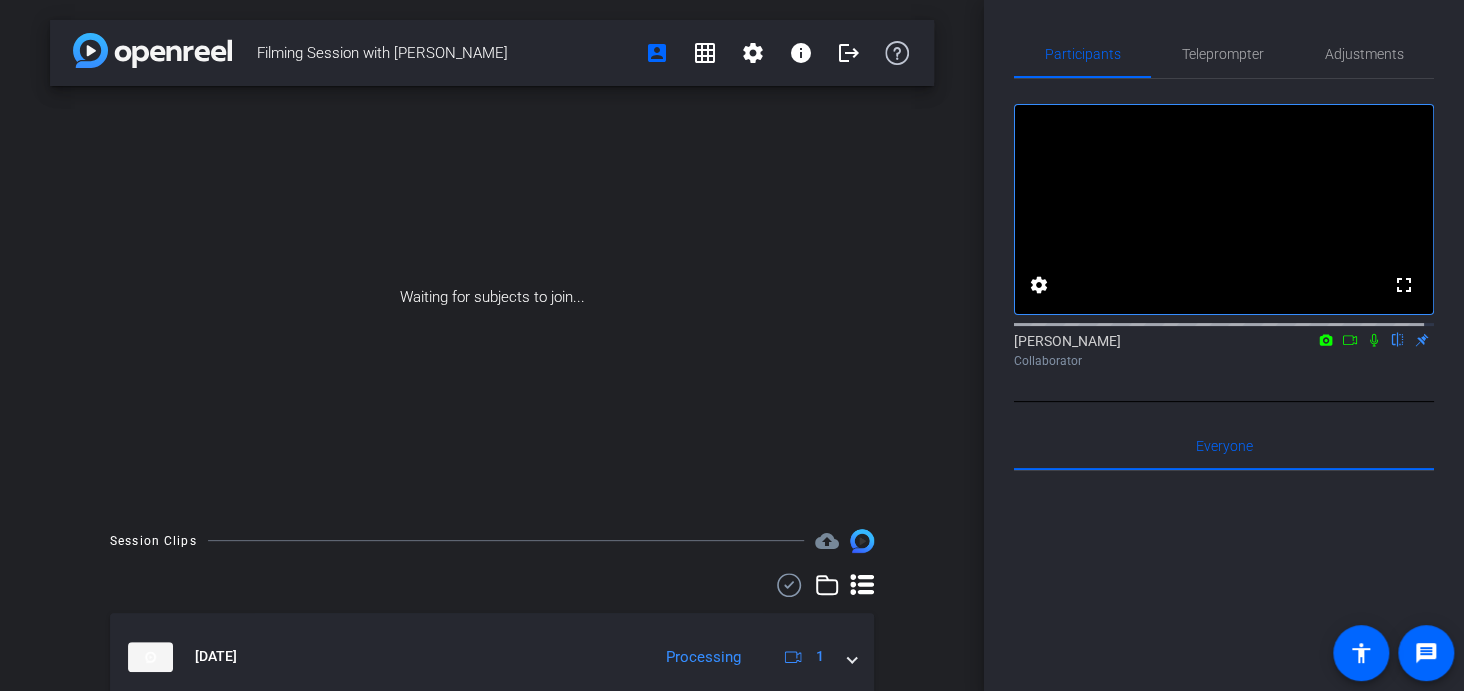 scroll, scrollTop: 0, scrollLeft: 0, axis: both 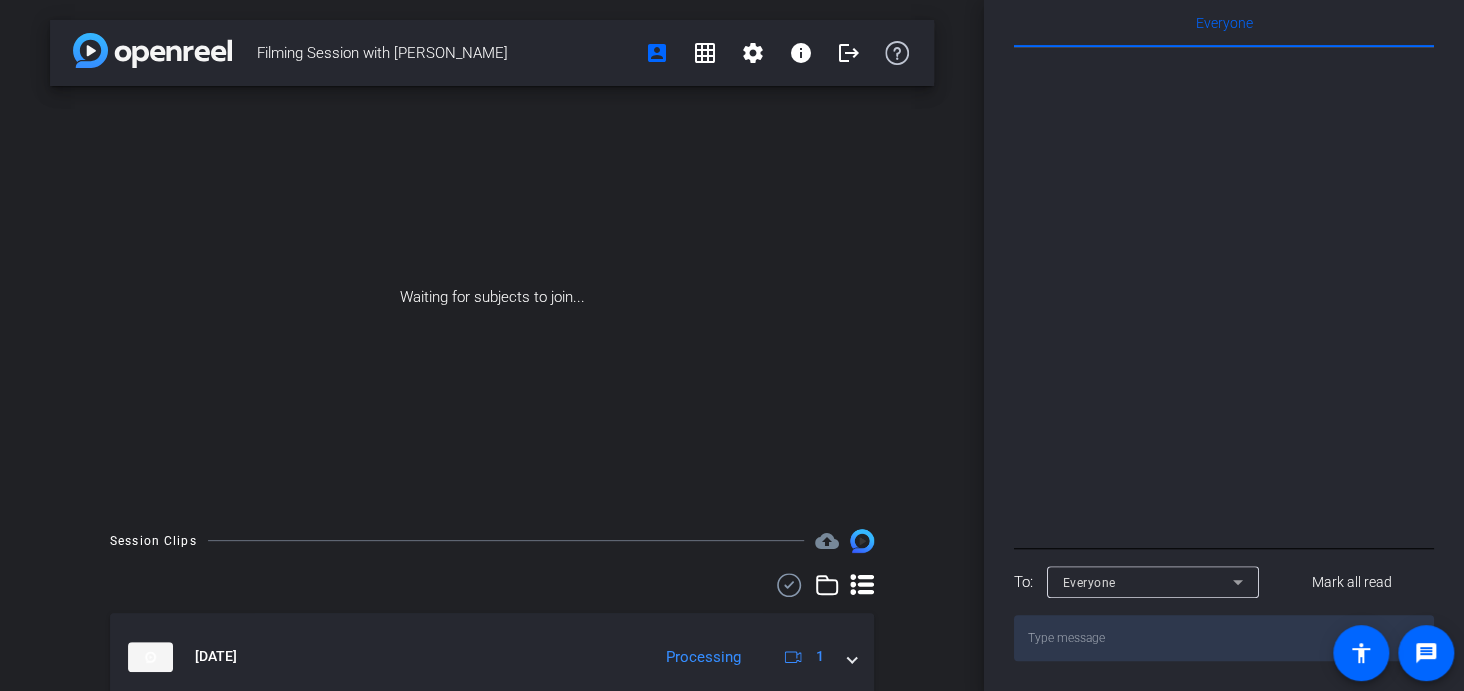 click 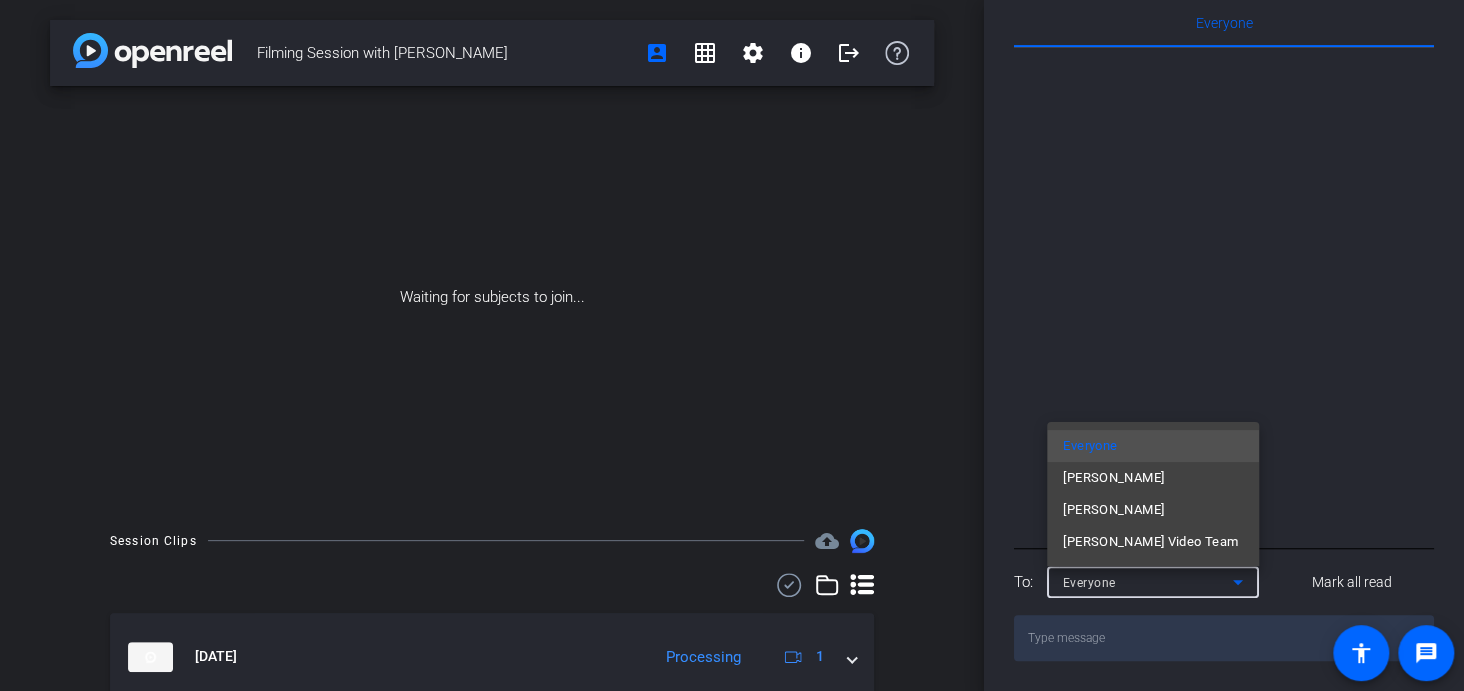 click at bounding box center (732, 345) 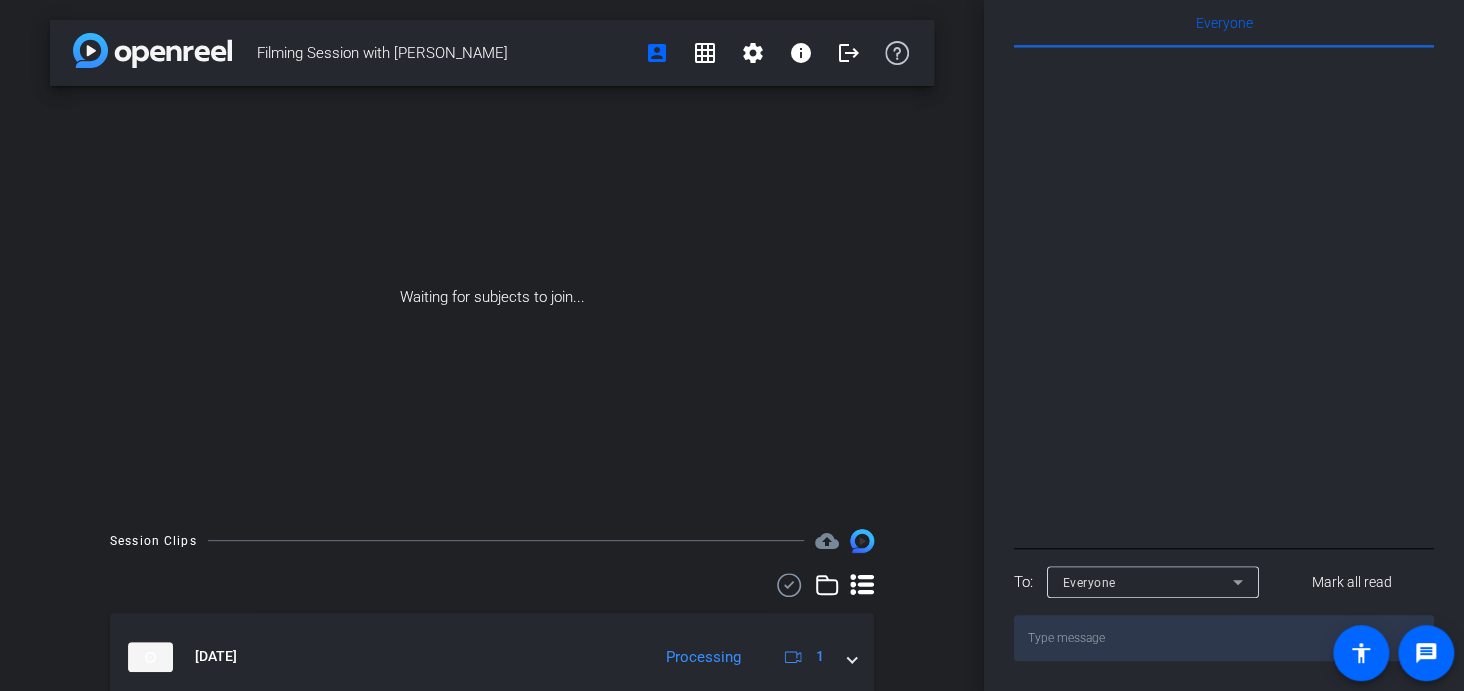 scroll, scrollTop: 0, scrollLeft: 0, axis: both 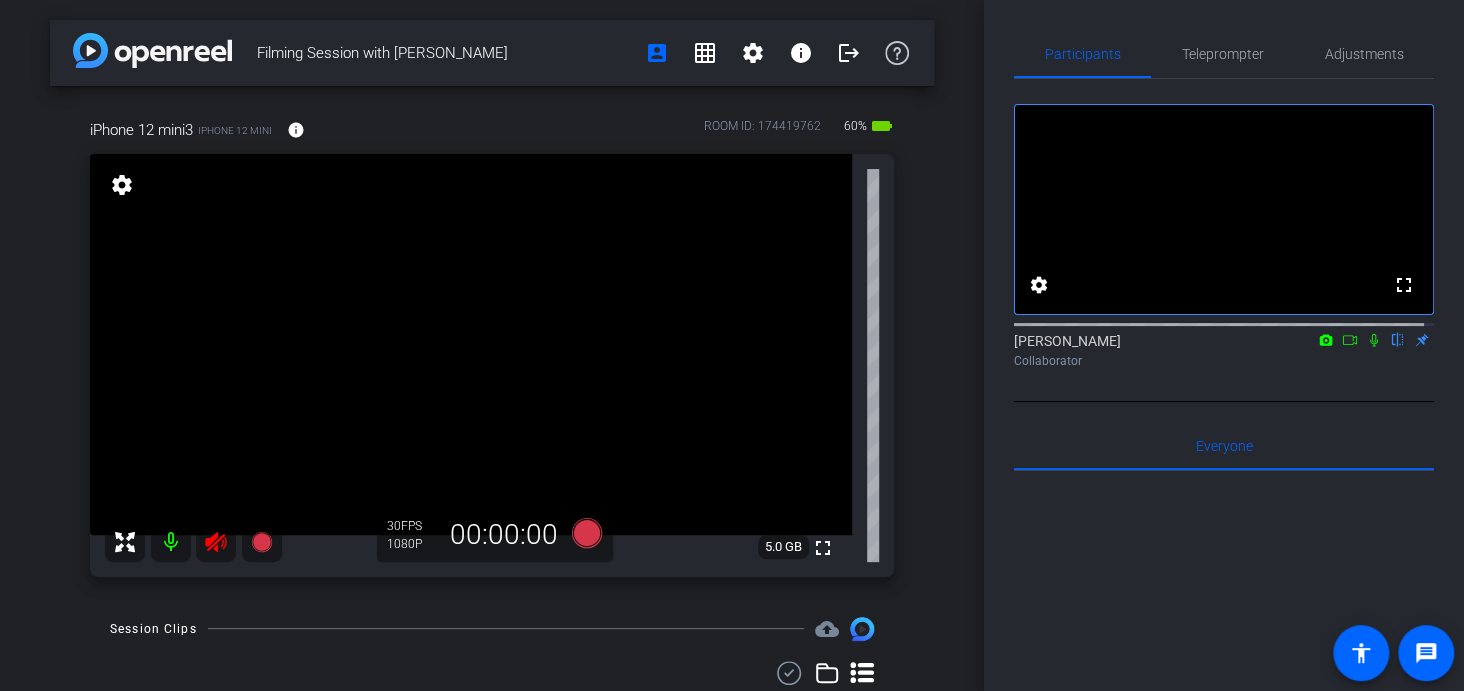click on "Filming Session with [PERSON_NAME]  account_box grid_on  settings  info logout
iPhone 12 mini3 iPhone 12 mini info ROOM ID: 174419762 60% battery_std fullscreen settings  5.0 GB
30 FPS  1080P   00:00:00
Session Clips   cloud_upload
[DATE]   Processing
1   [DATE]  Uploading
1   [DATE]  Uploading
1   [DATE]" at bounding box center (492, 345) 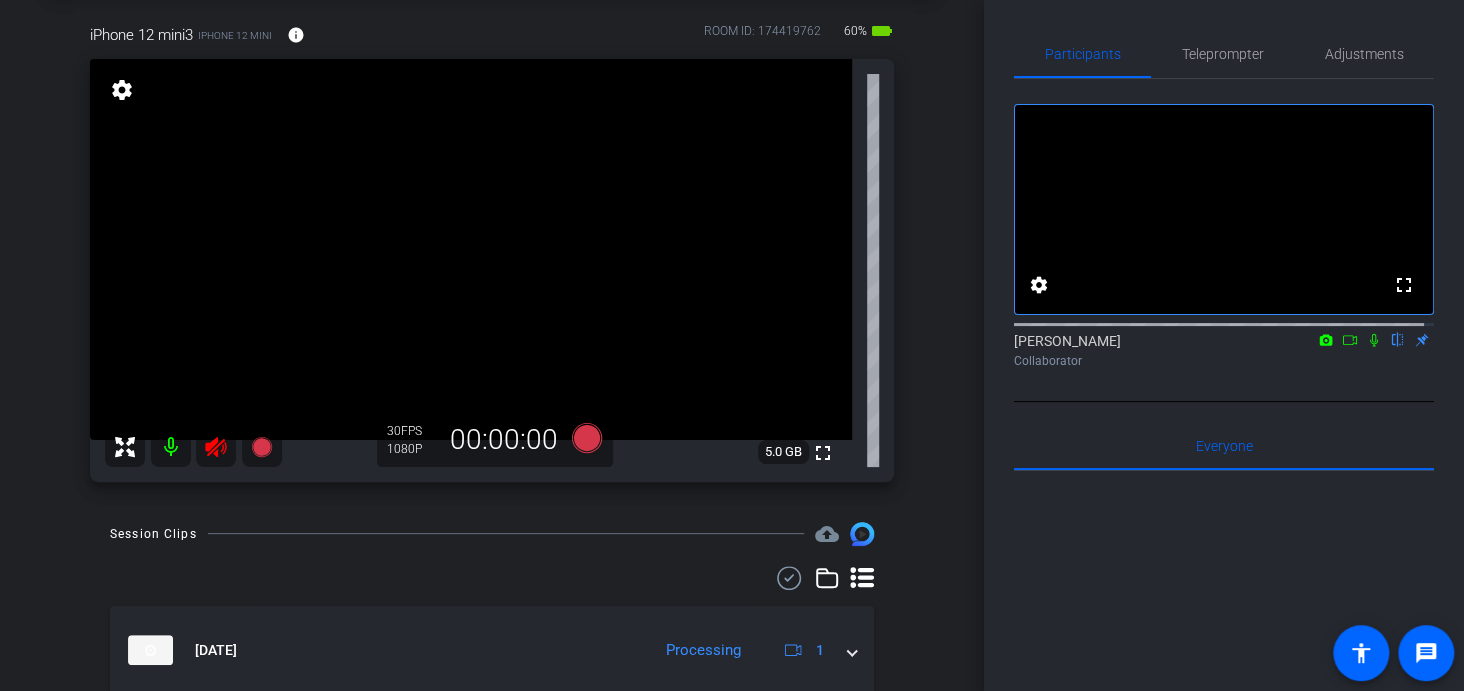 scroll, scrollTop: 0, scrollLeft: 0, axis: both 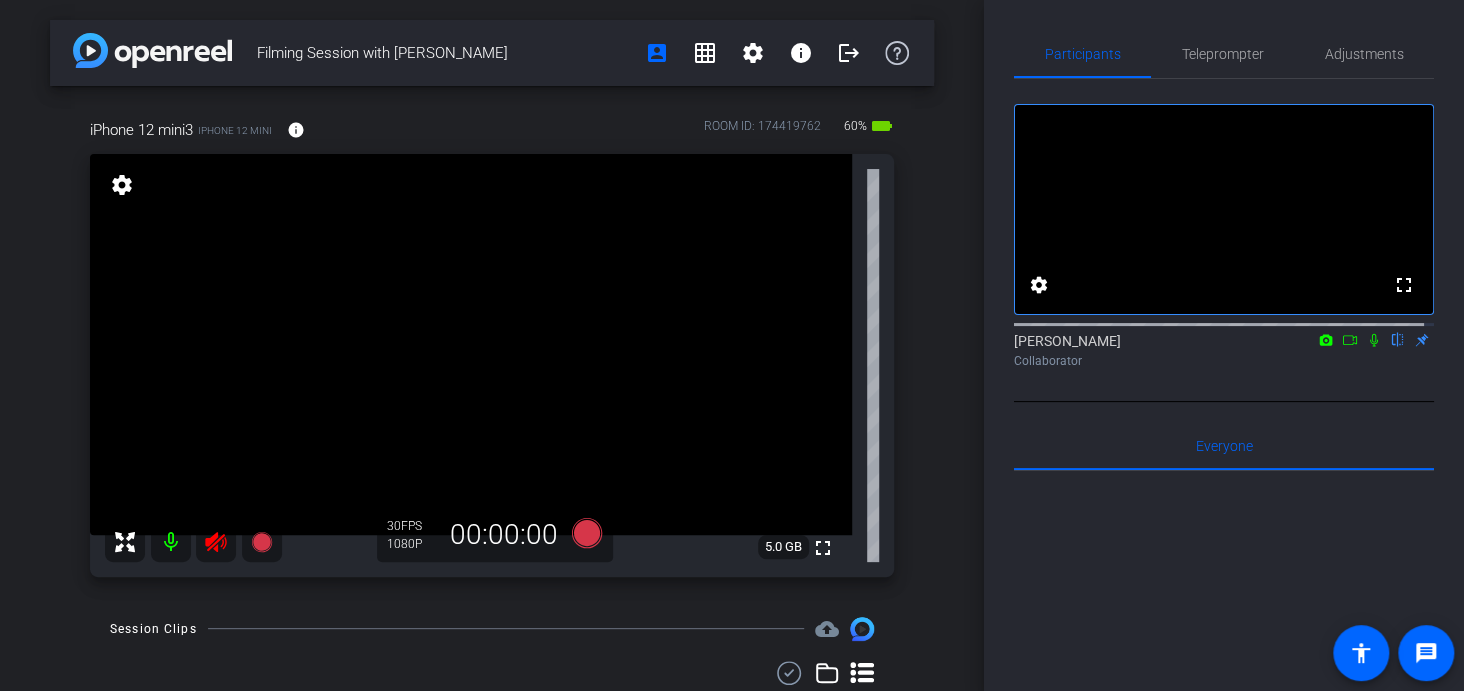 click 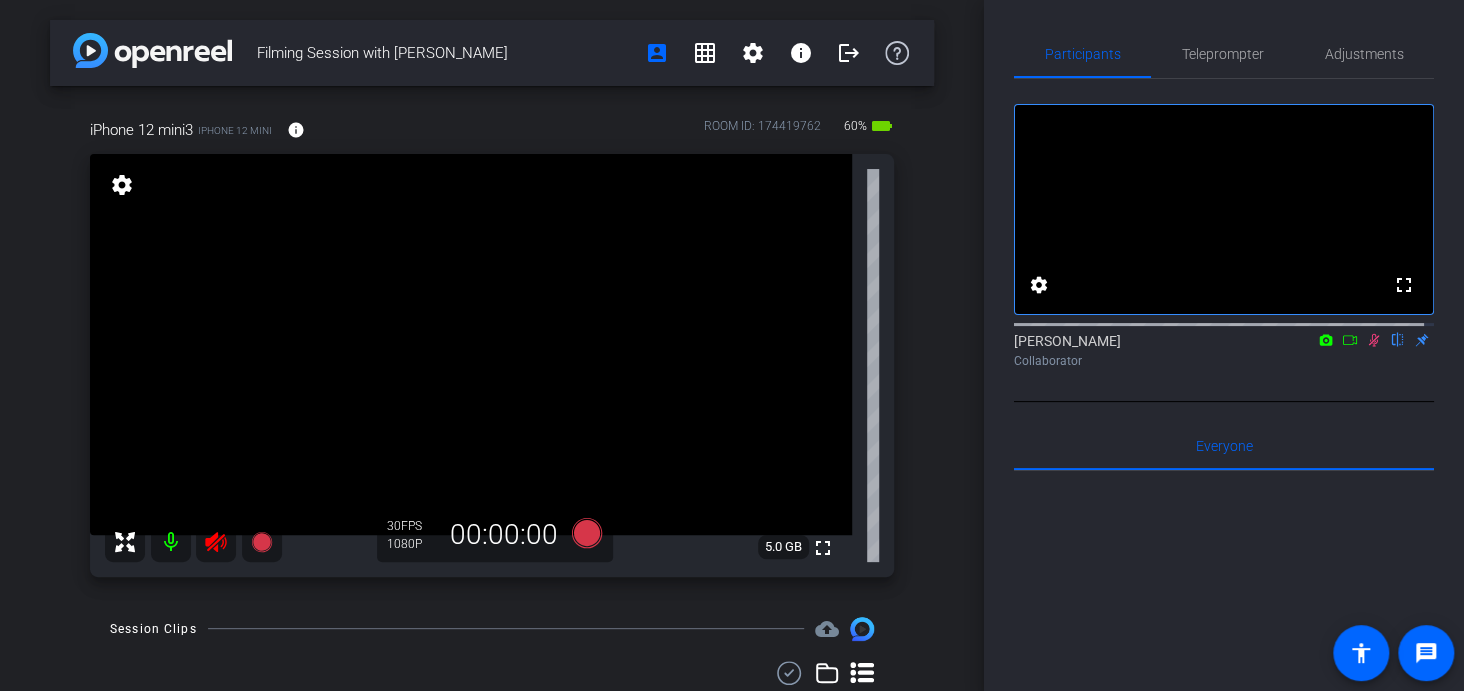 click 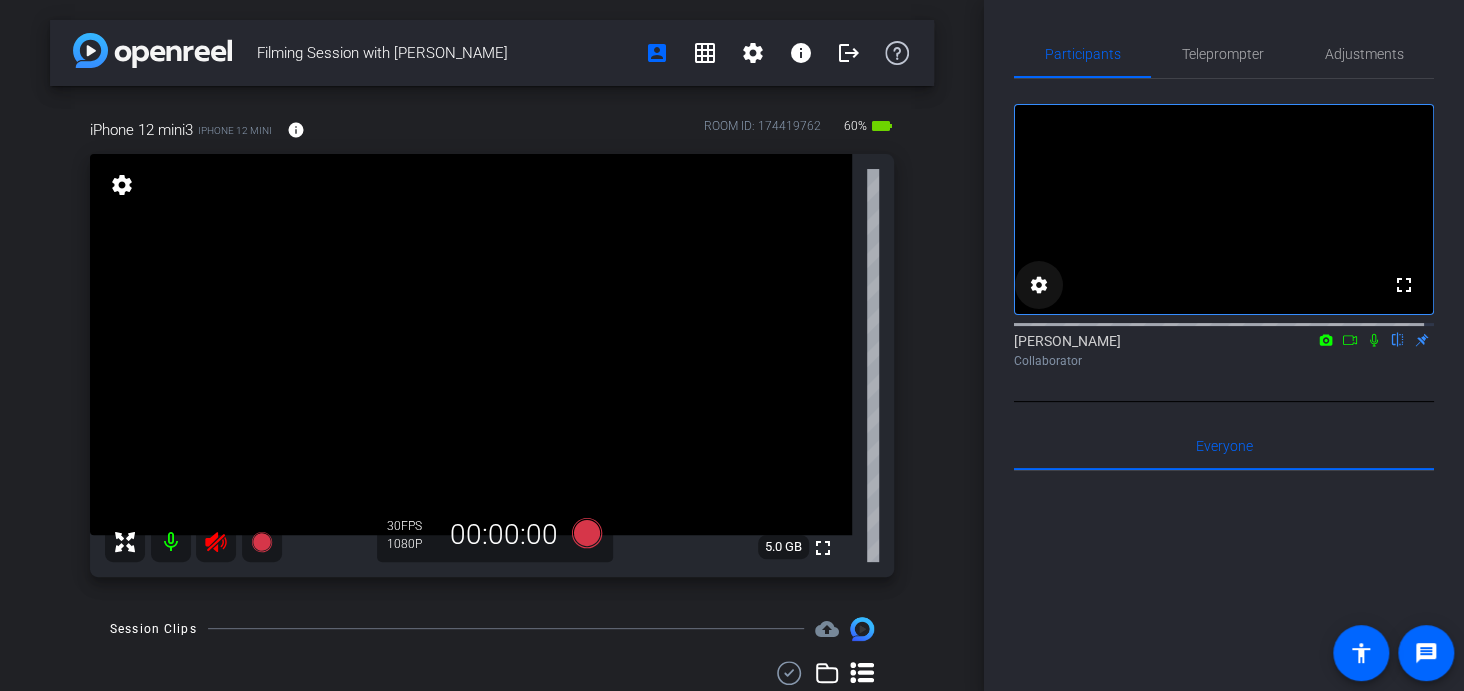 click on "settings" 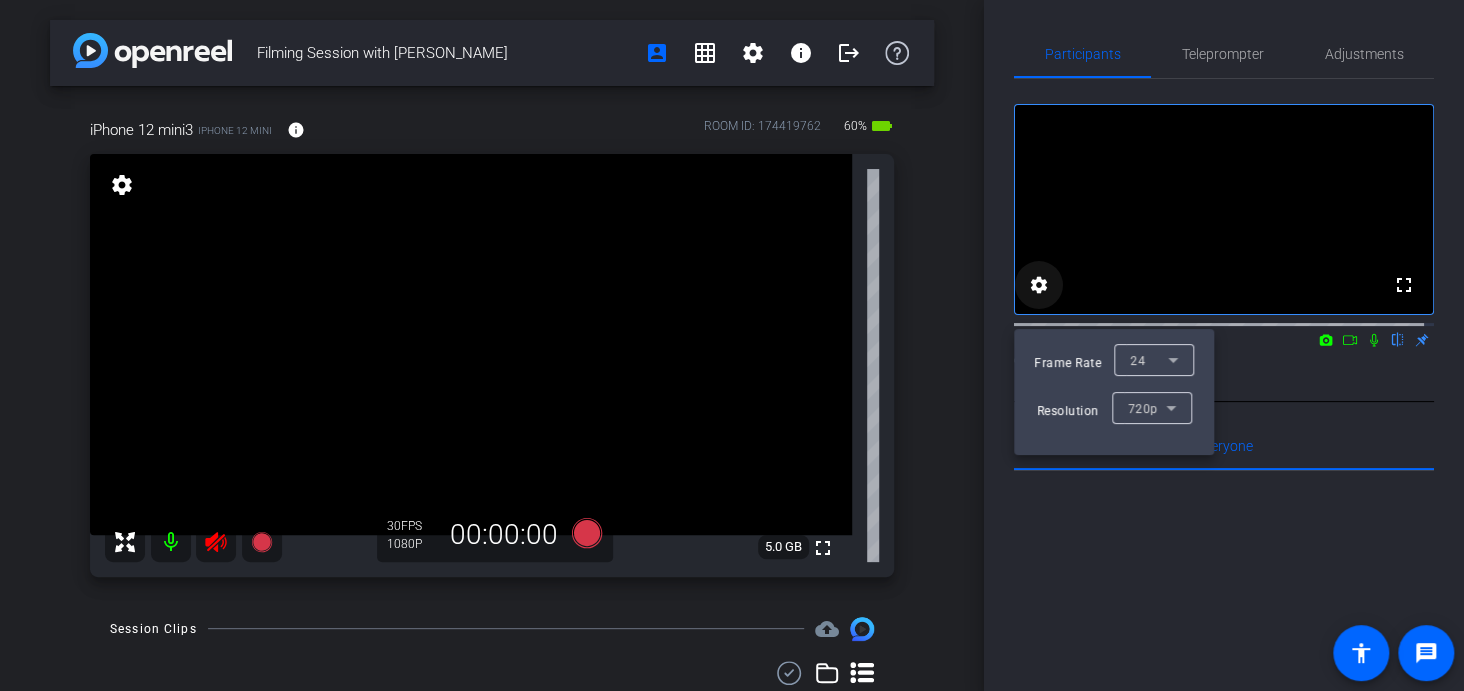click at bounding box center [732, 345] 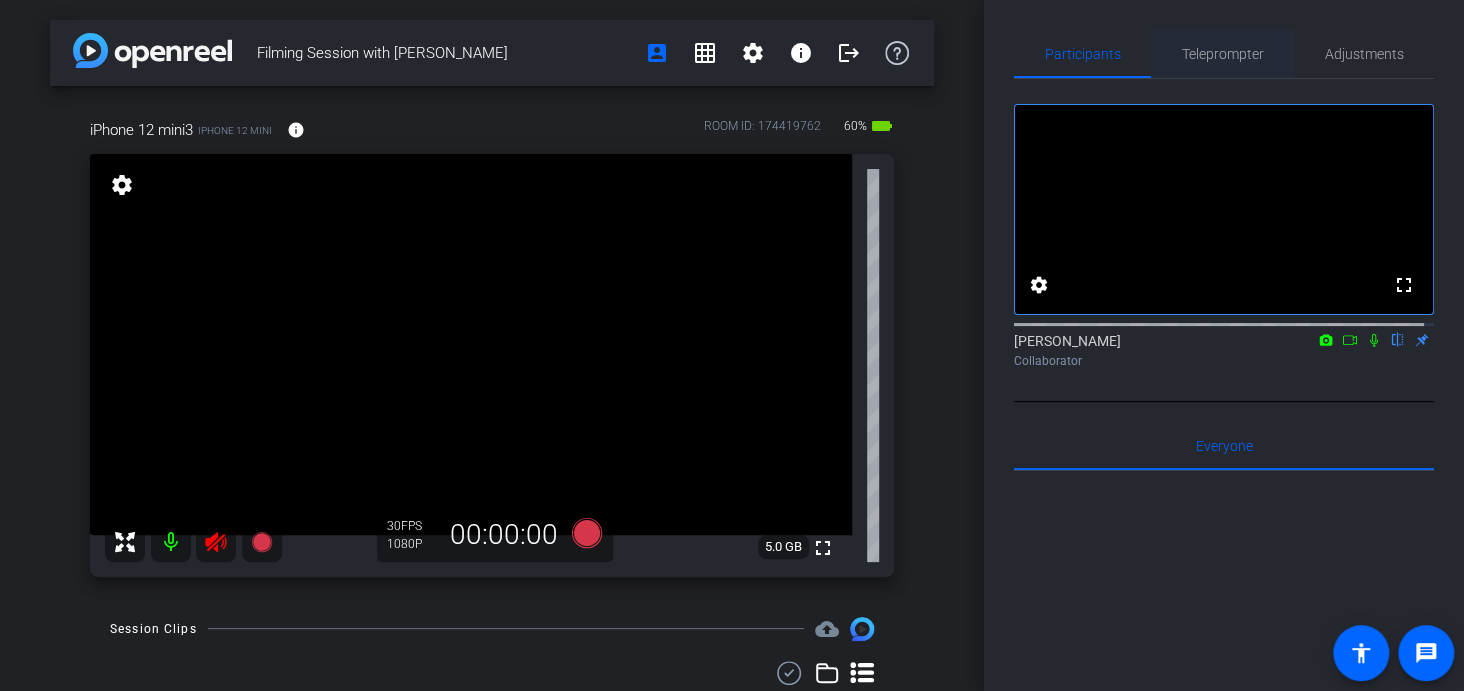 click on "Teleprompter" at bounding box center (1223, 54) 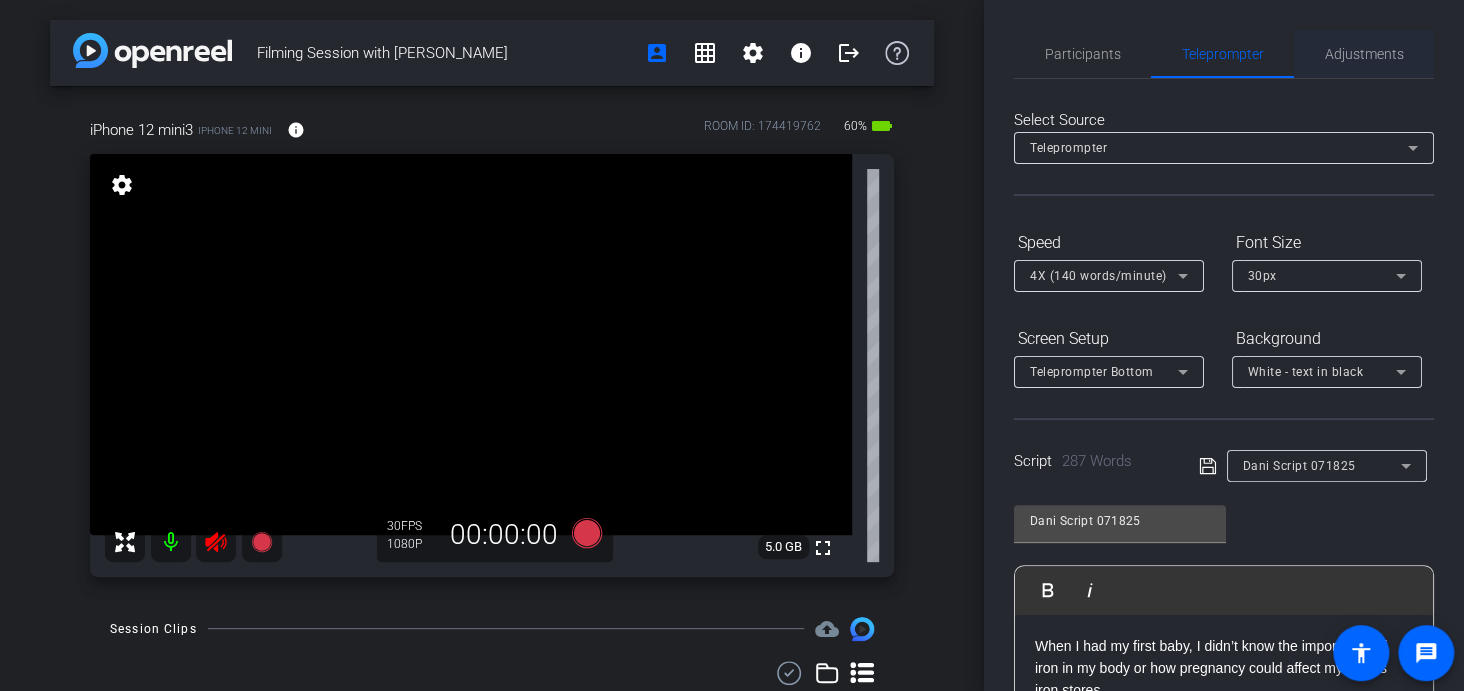 click on "Adjustments" at bounding box center [1364, 54] 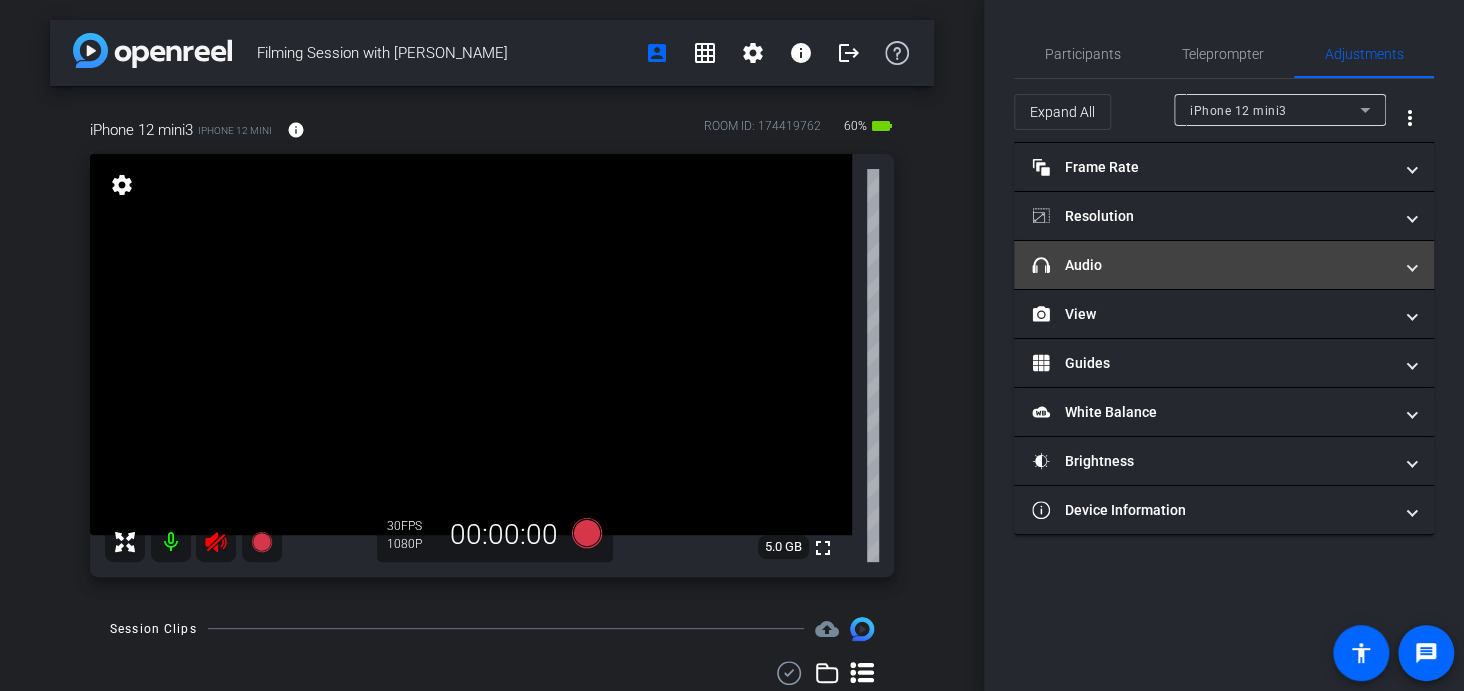 click on "headphone icon
Audio" at bounding box center (1212, 265) 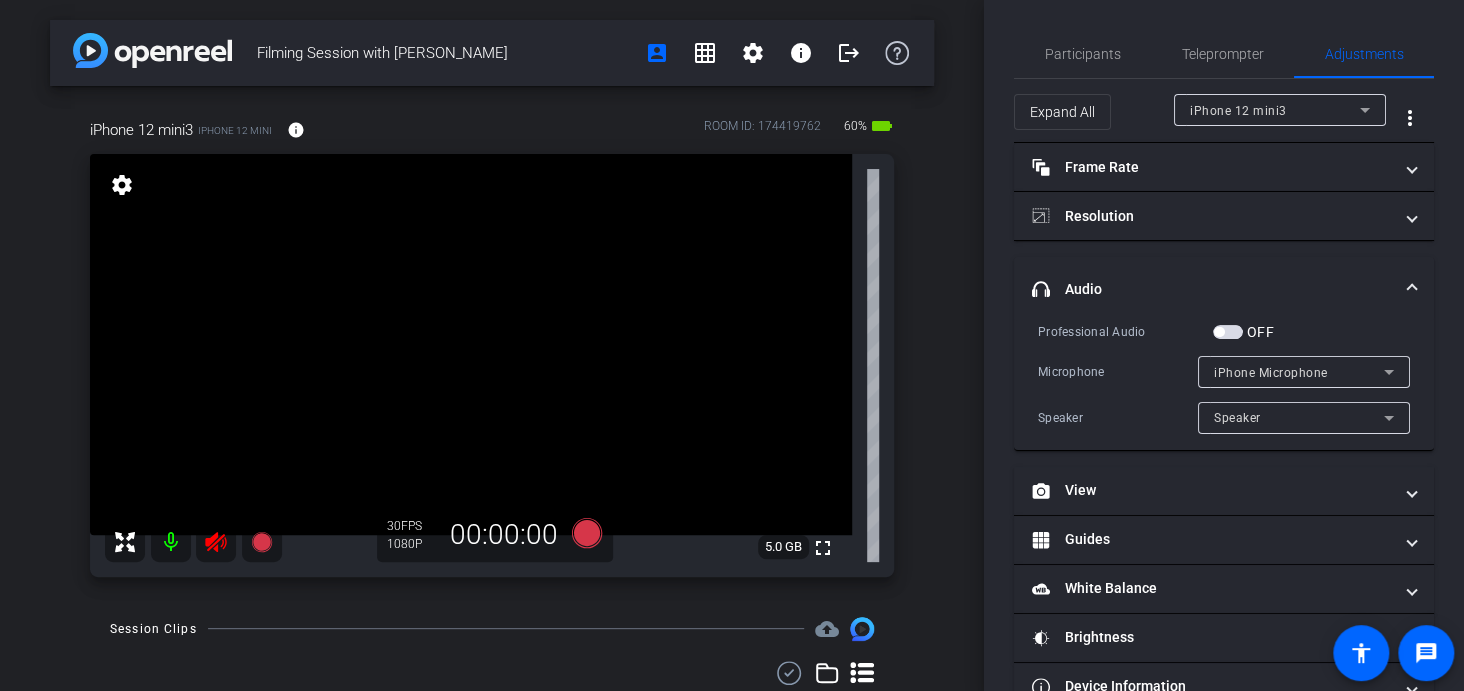 click at bounding box center [1228, 332] 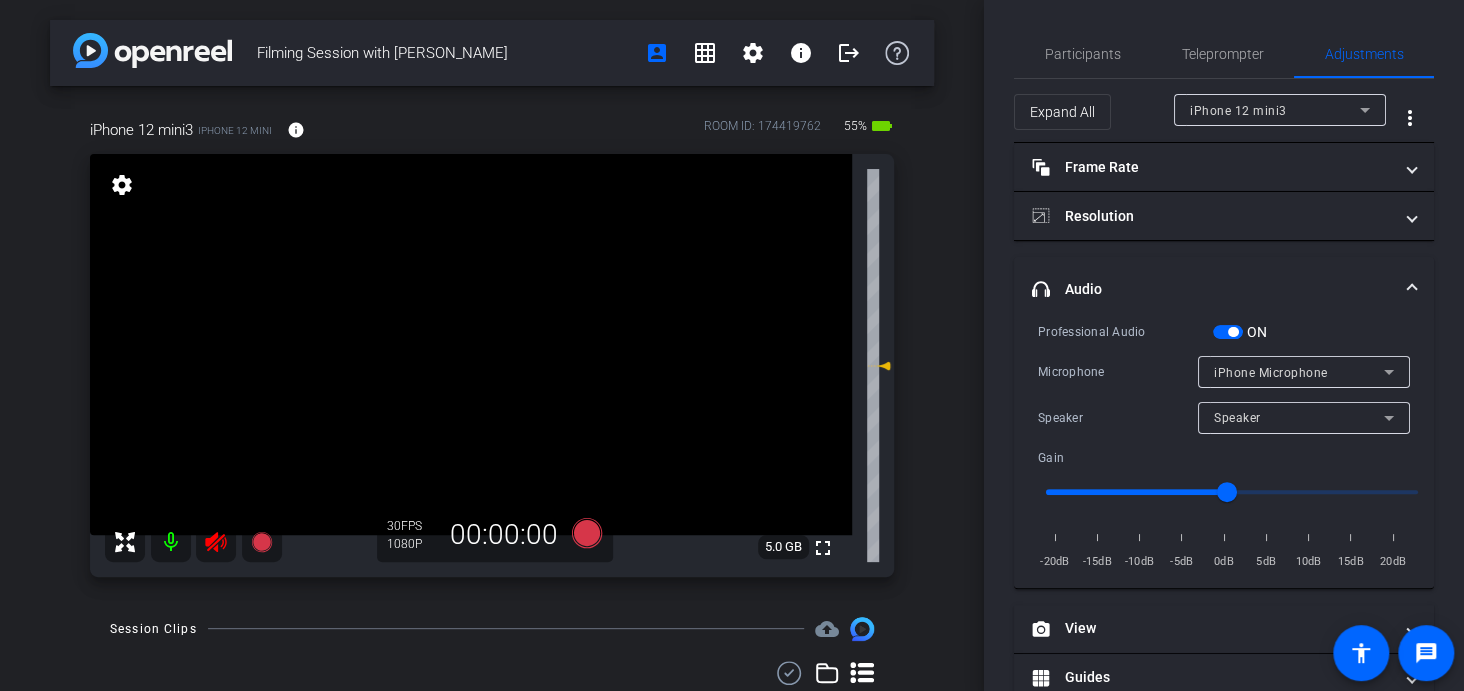 click at bounding box center [1233, 332] 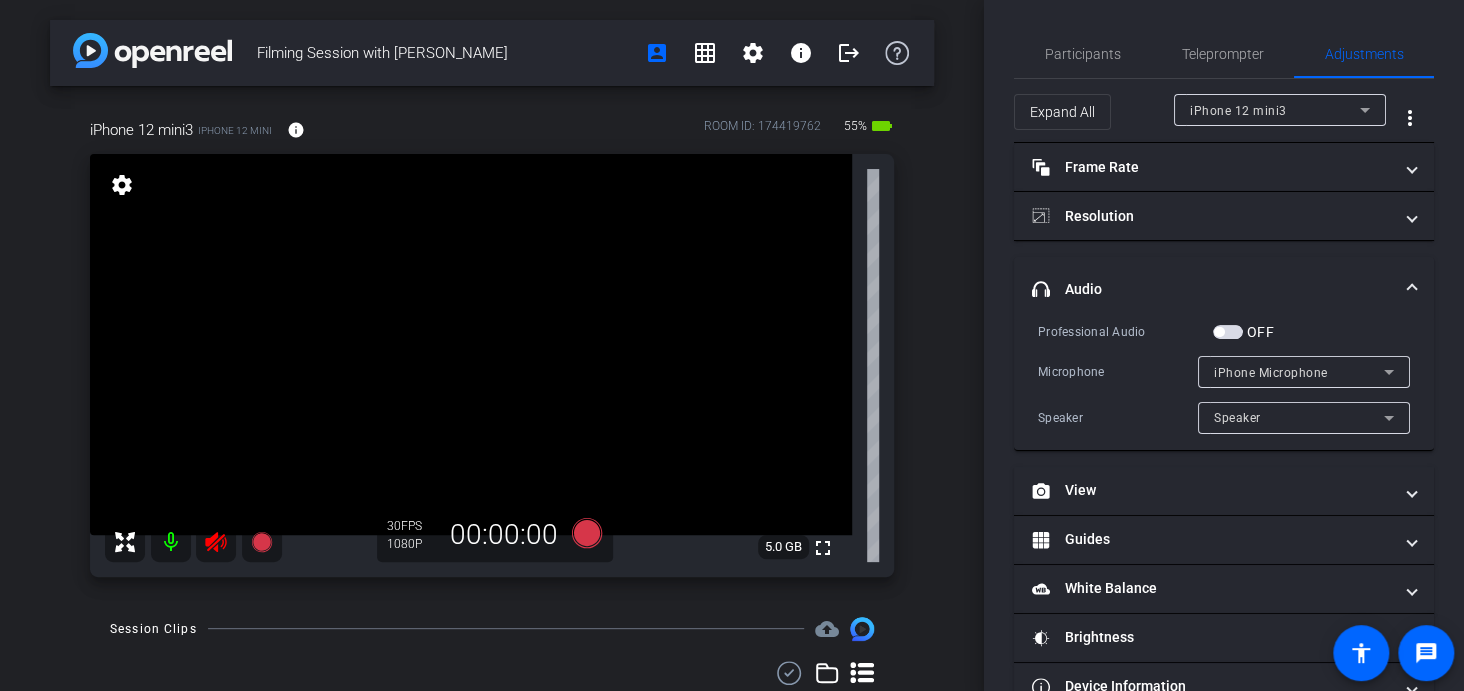click 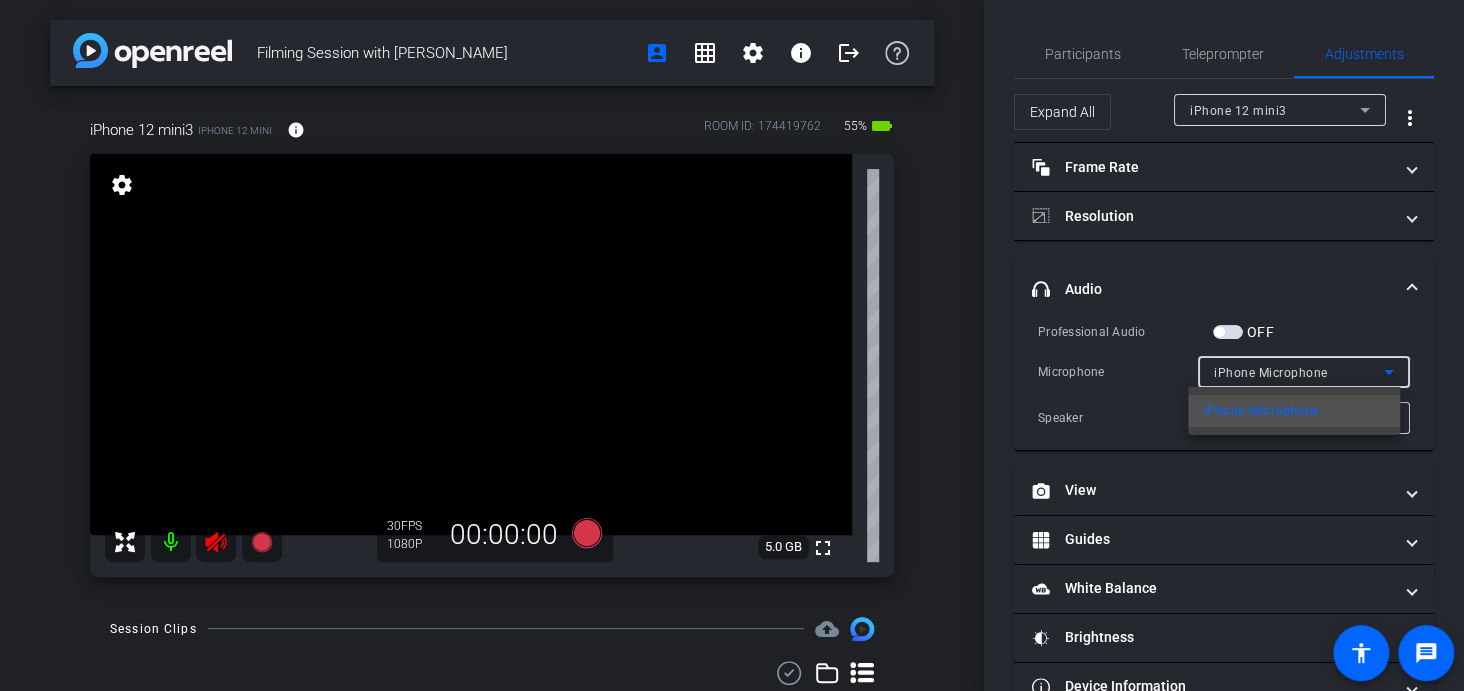 click at bounding box center [732, 345] 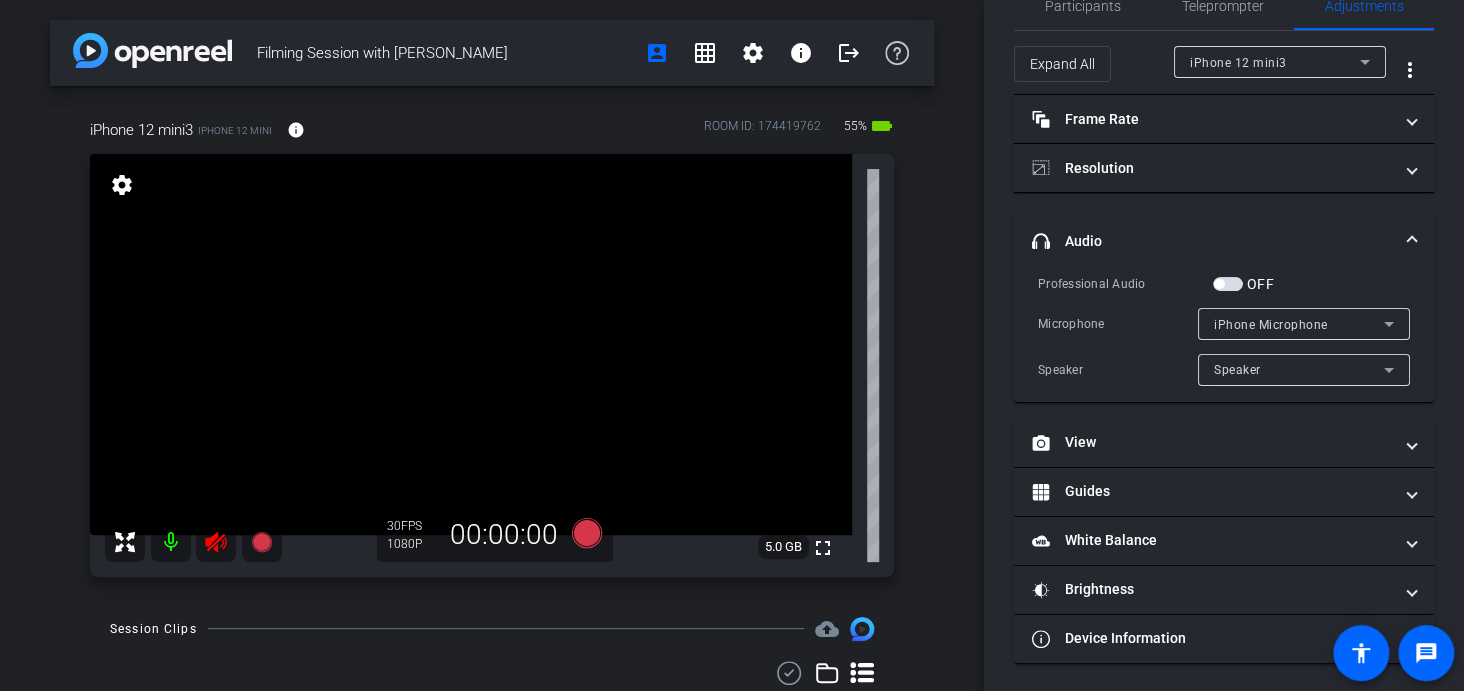 scroll, scrollTop: 0, scrollLeft: 0, axis: both 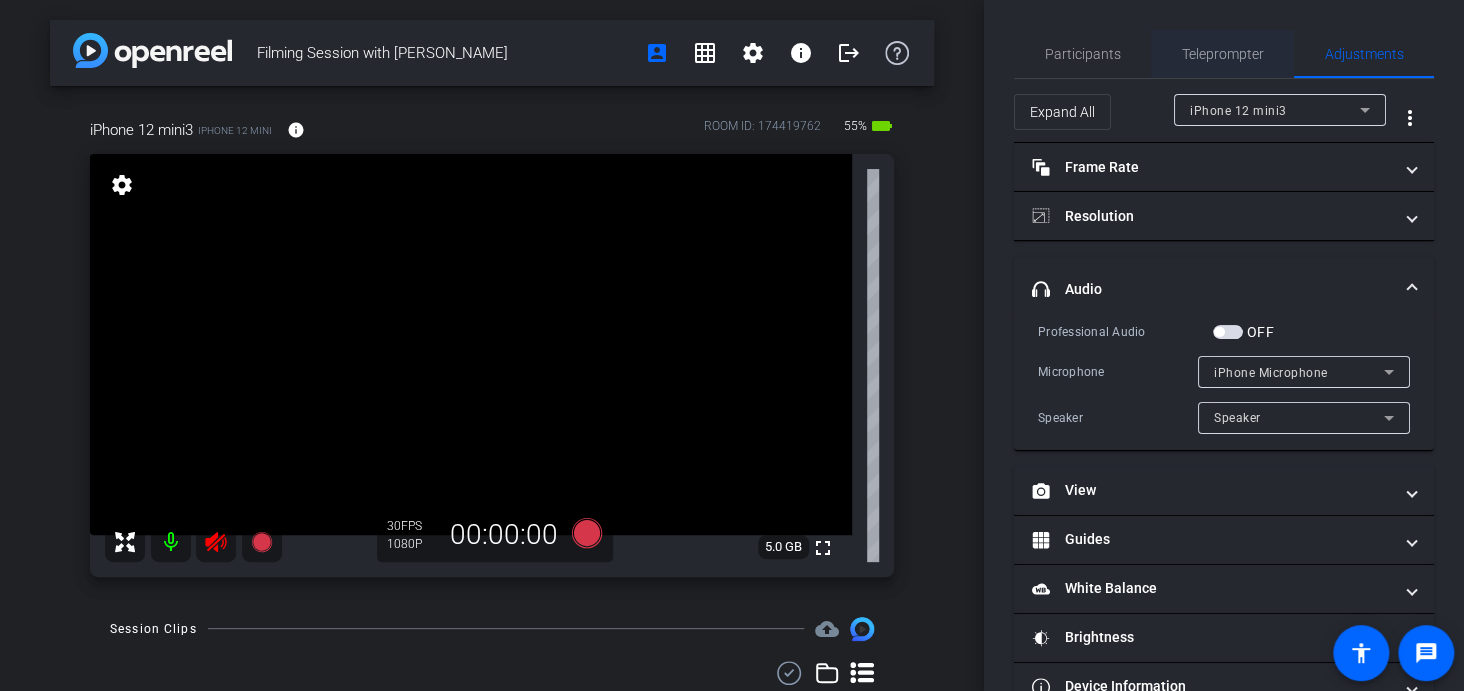click on "Teleprompter" at bounding box center [1223, 54] 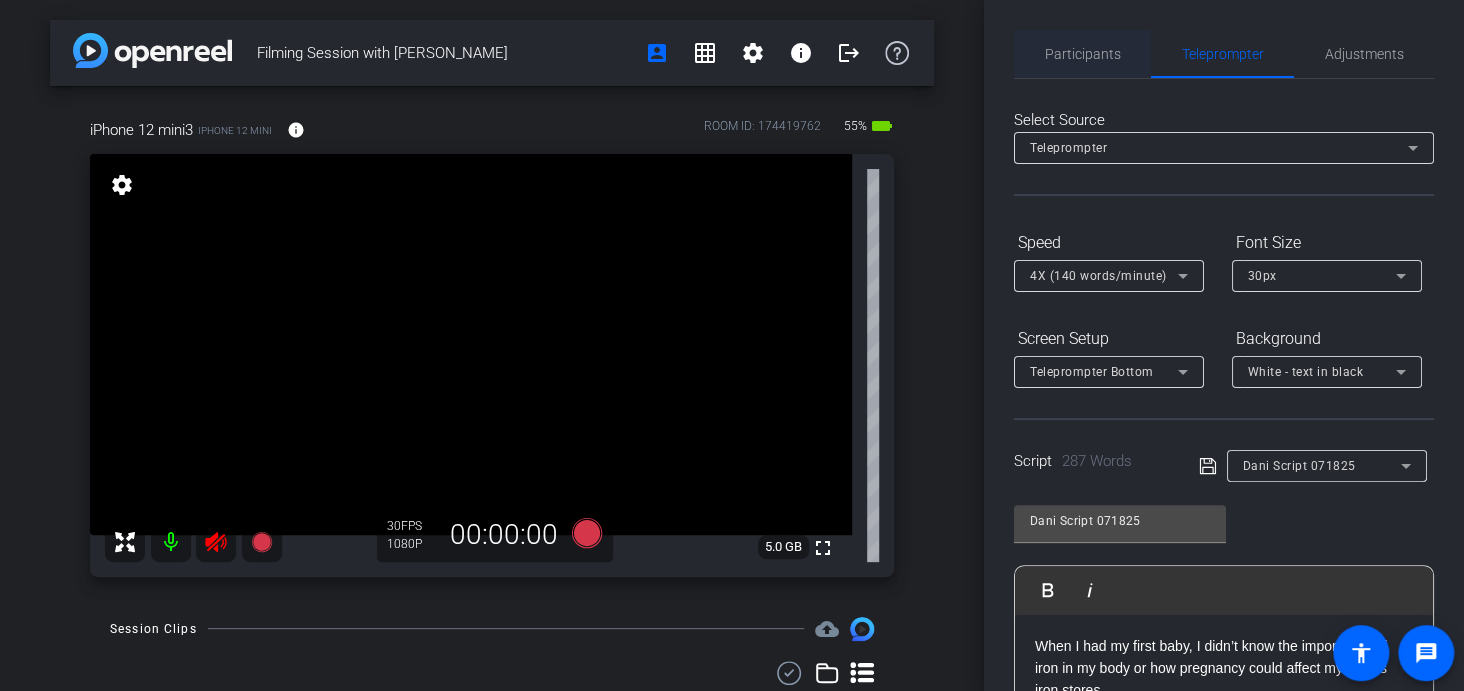 click on "Participants" at bounding box center (1083, 54) 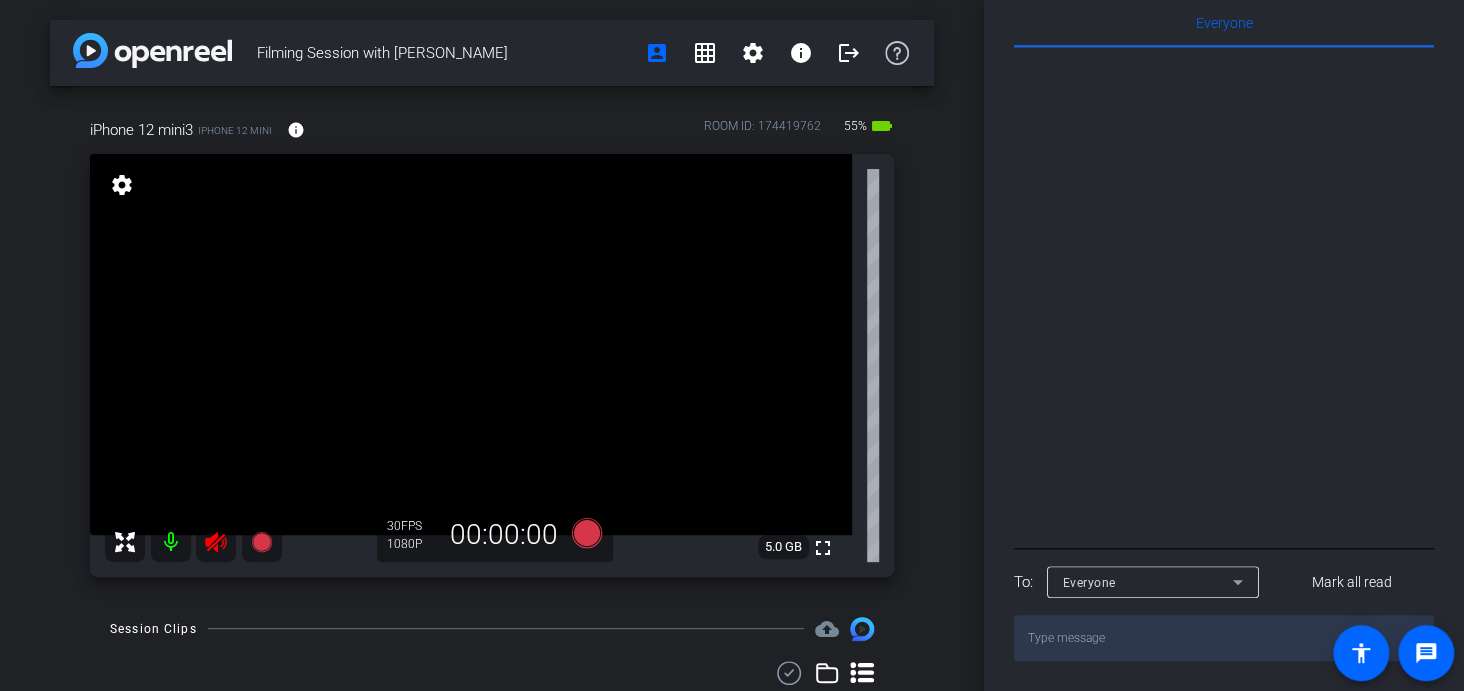 scroll, scrollTop: 0, scrollLeft: 0, axis: both 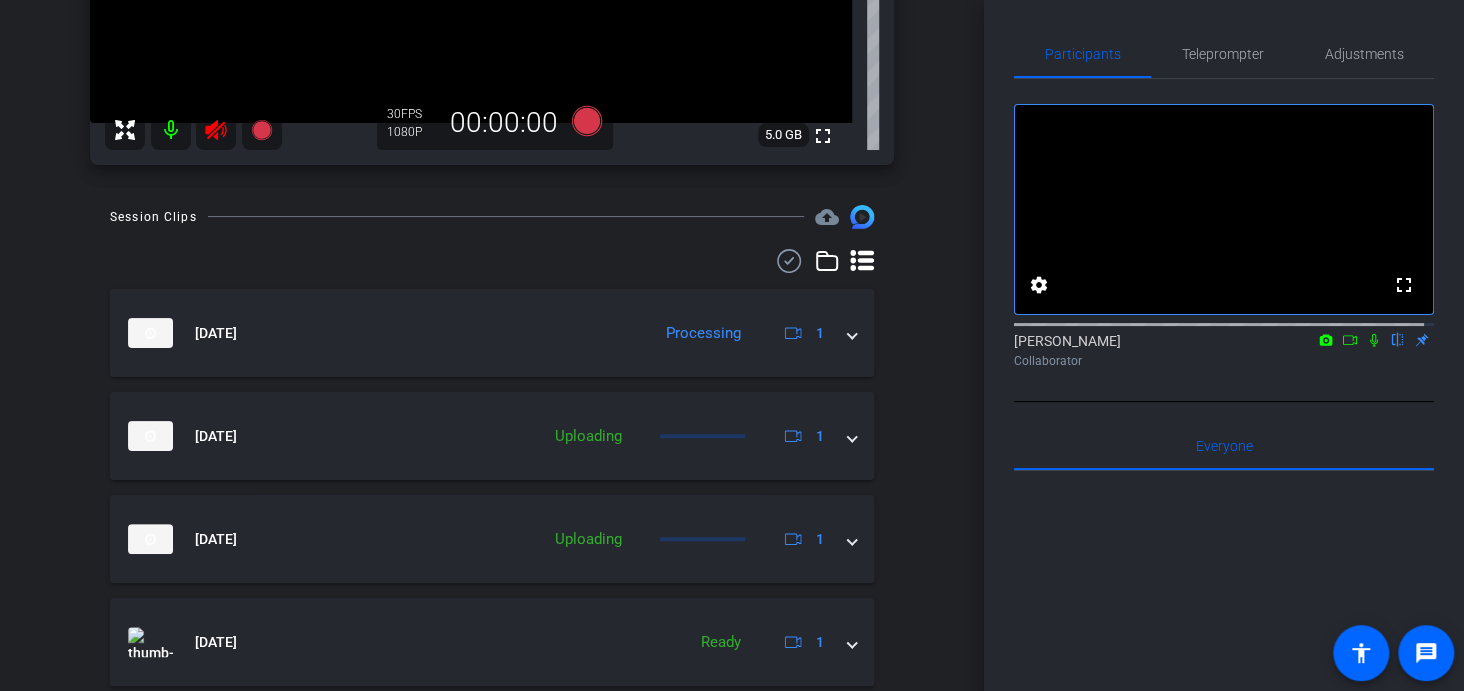click on "Session Clips   cloud_upload
[DATE]   Processing
1   [DATE]  Uploading
1   [DATE]  Uploading
1   [DATE]   Ready
1   [DATE]  Uploading
1   [DATE]   Ready
1   [DATE]   Ready
1   [DATE]   Ready
1   [DATE]   Ready
1   [DATE]   Ready
1  Items per page:  10  1 – 10 of 14" at bounding box center [492, 790] 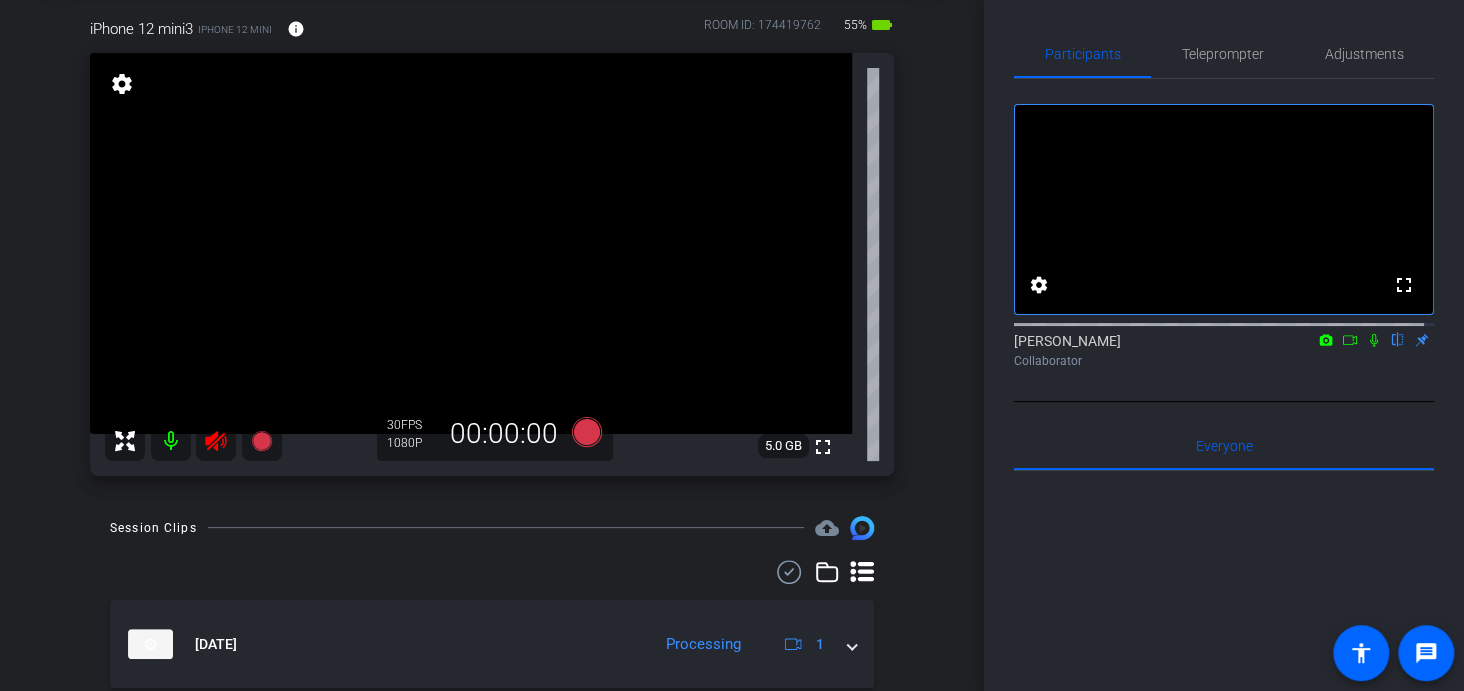 scroll, scrollTop: 0, scrollLeft: 0, axis: both 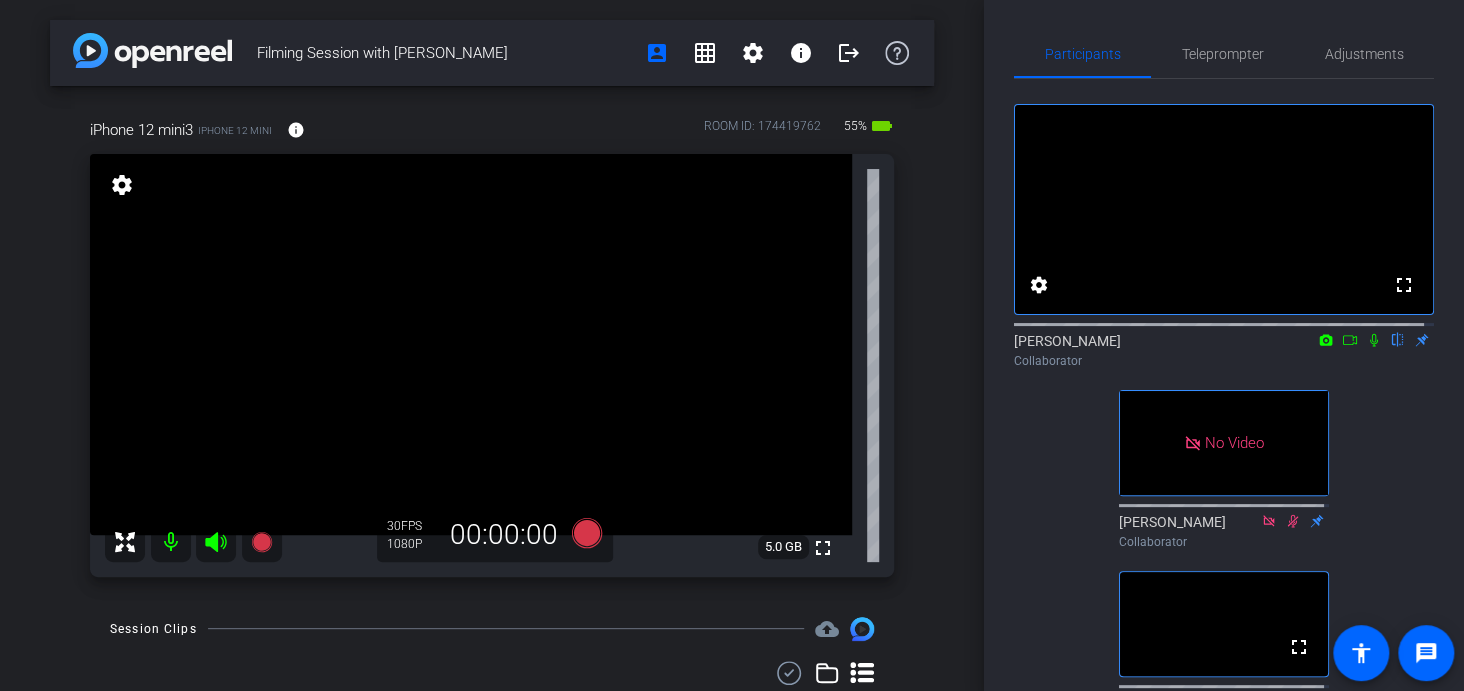 click 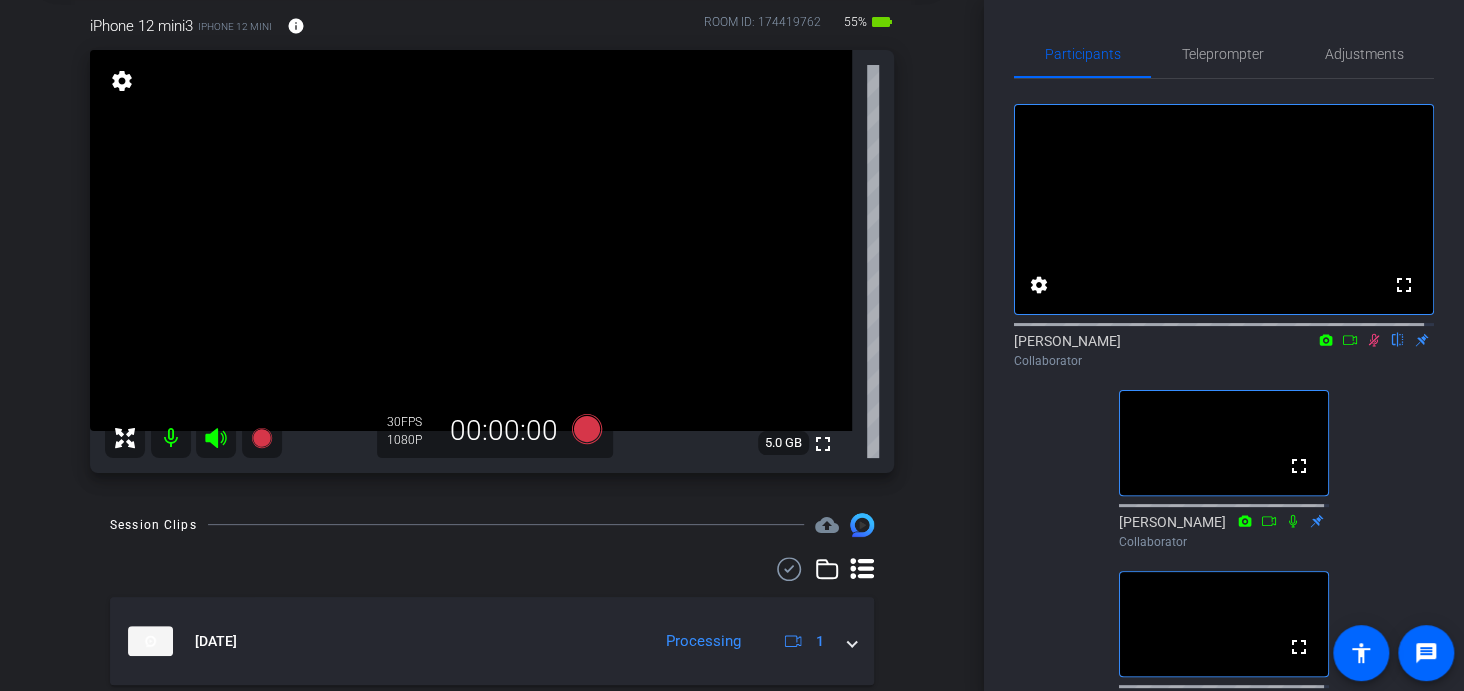 scroll, scrollTop: 0, scrollLeft: 0, axis: both 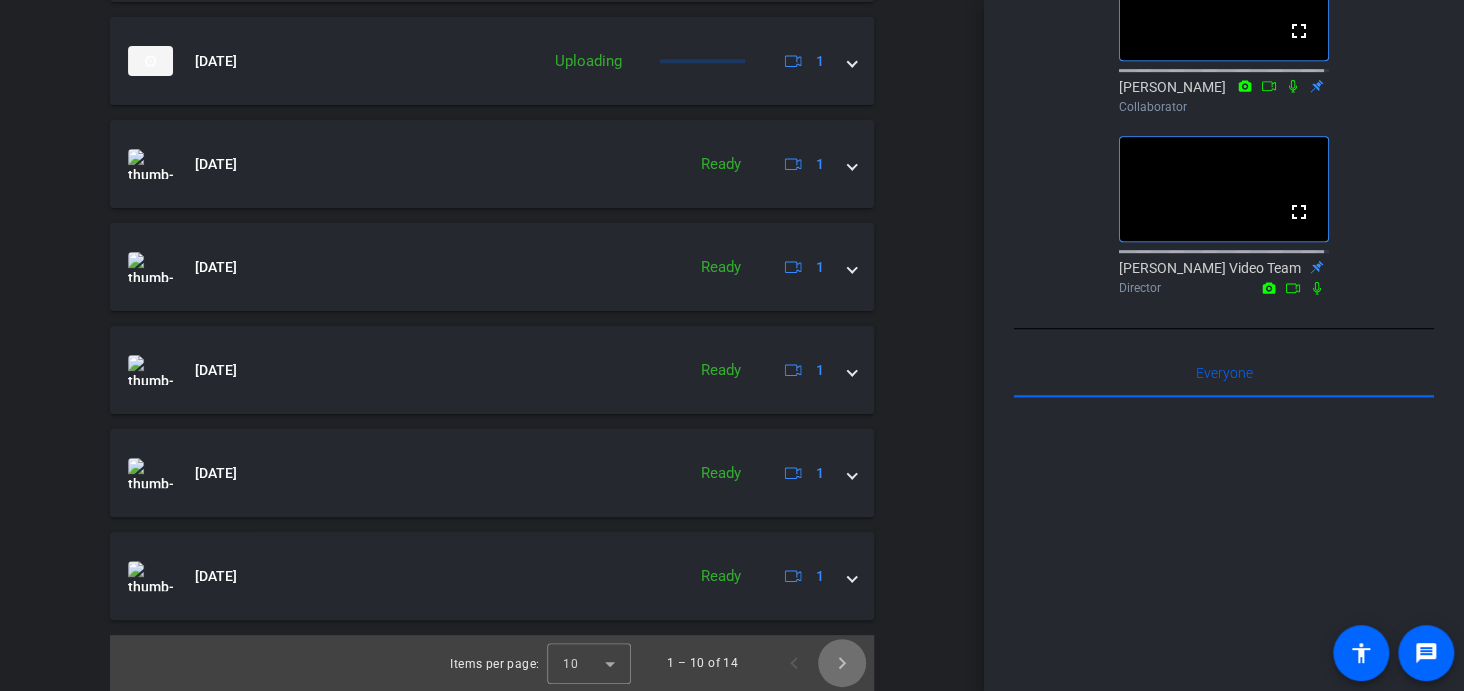 click 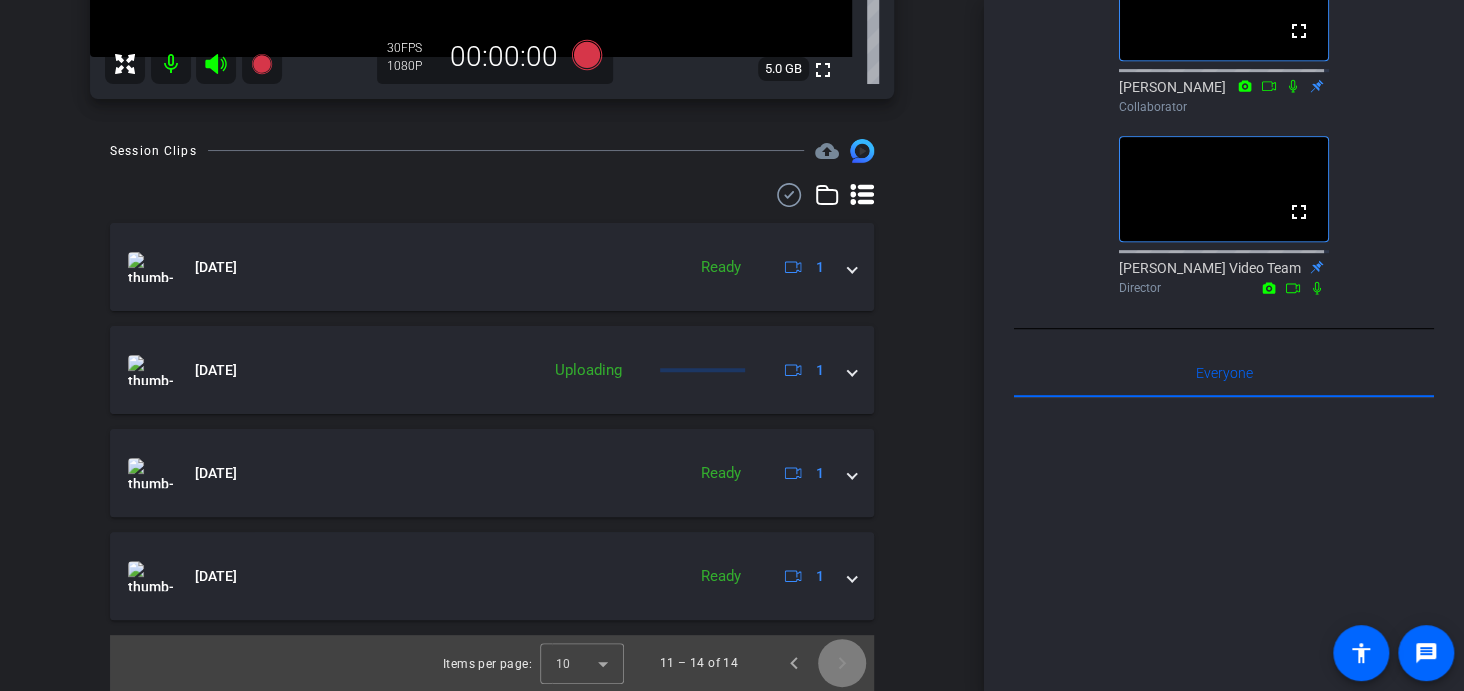 scroll, scrollTop: 477, scrollLeft: 0, axis: vertical 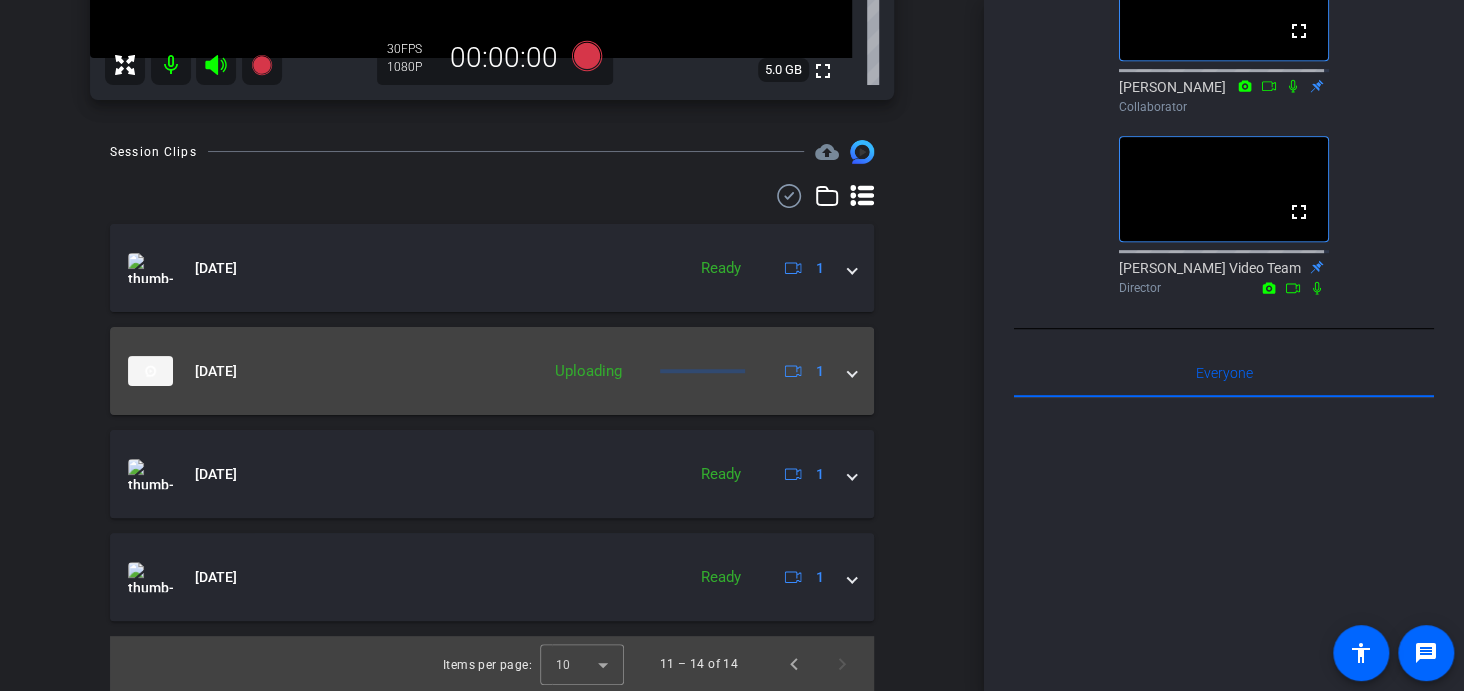 click on "Uploading" 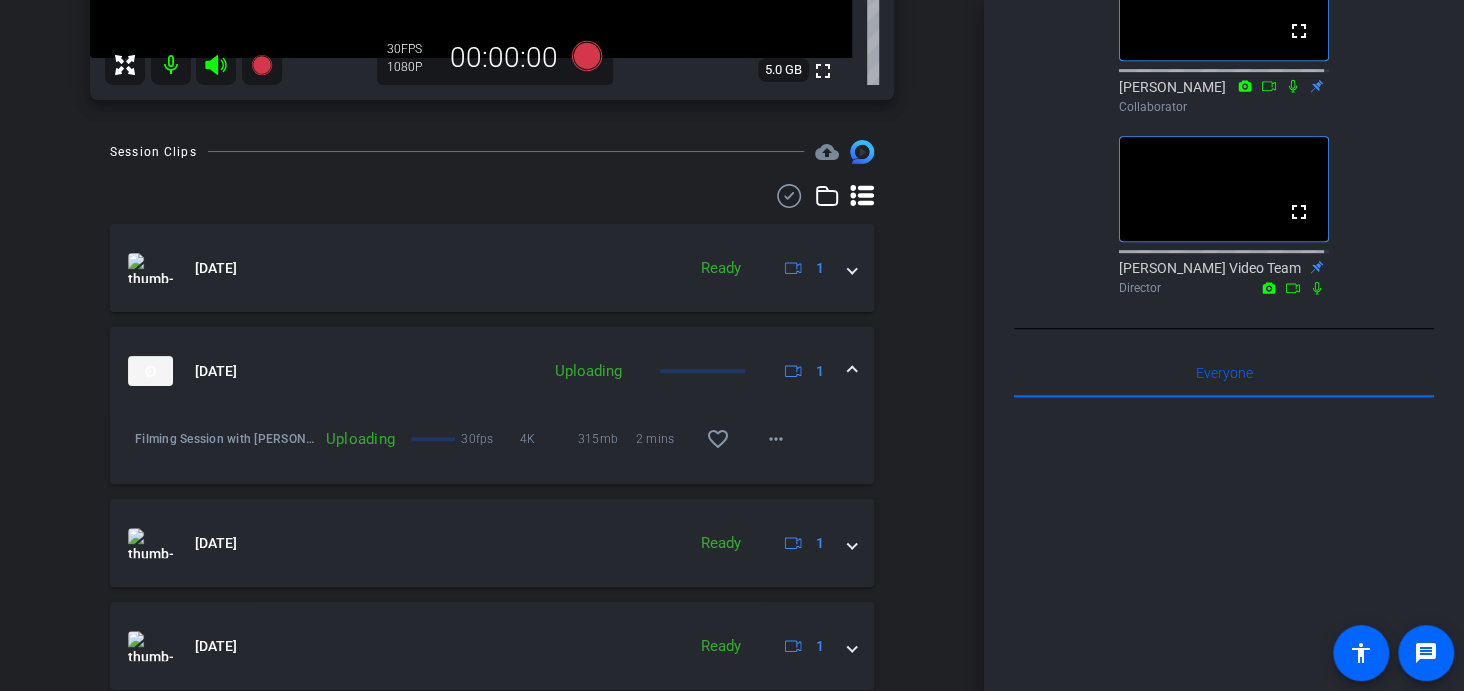 click on "Uploading" at bounding box center [360, 439] 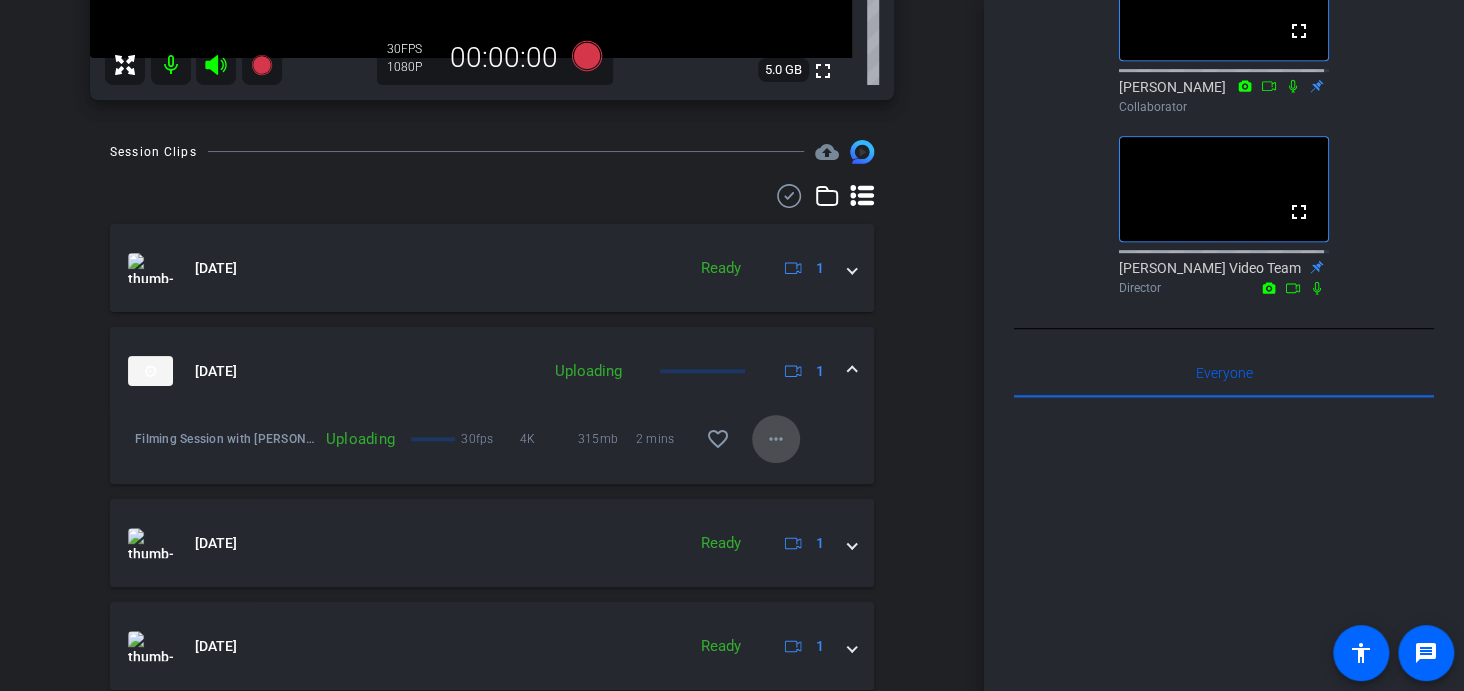 click on "more_horiz" at bounding box center [776, 439] 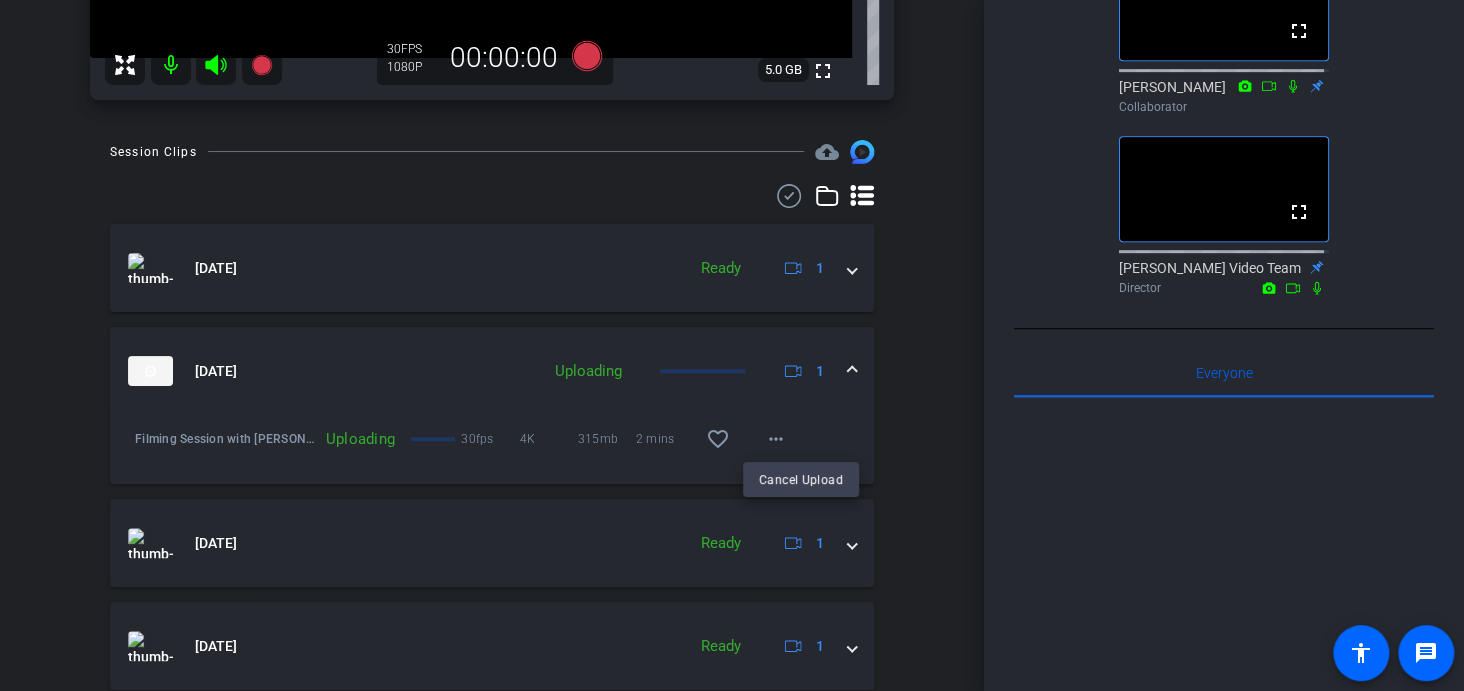 click at bounding box center (732, 345) 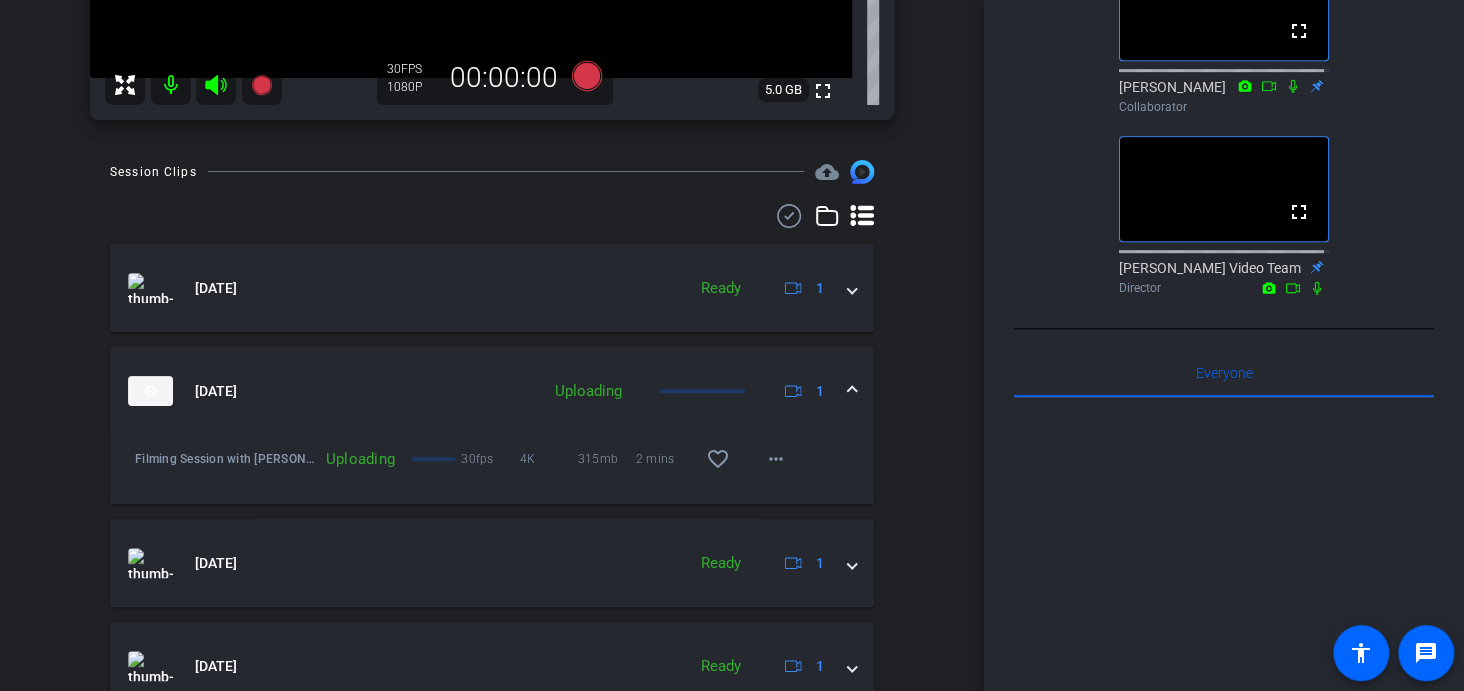 scroll, scrollTop: 476, scrollLeft: 0, axis: vertical 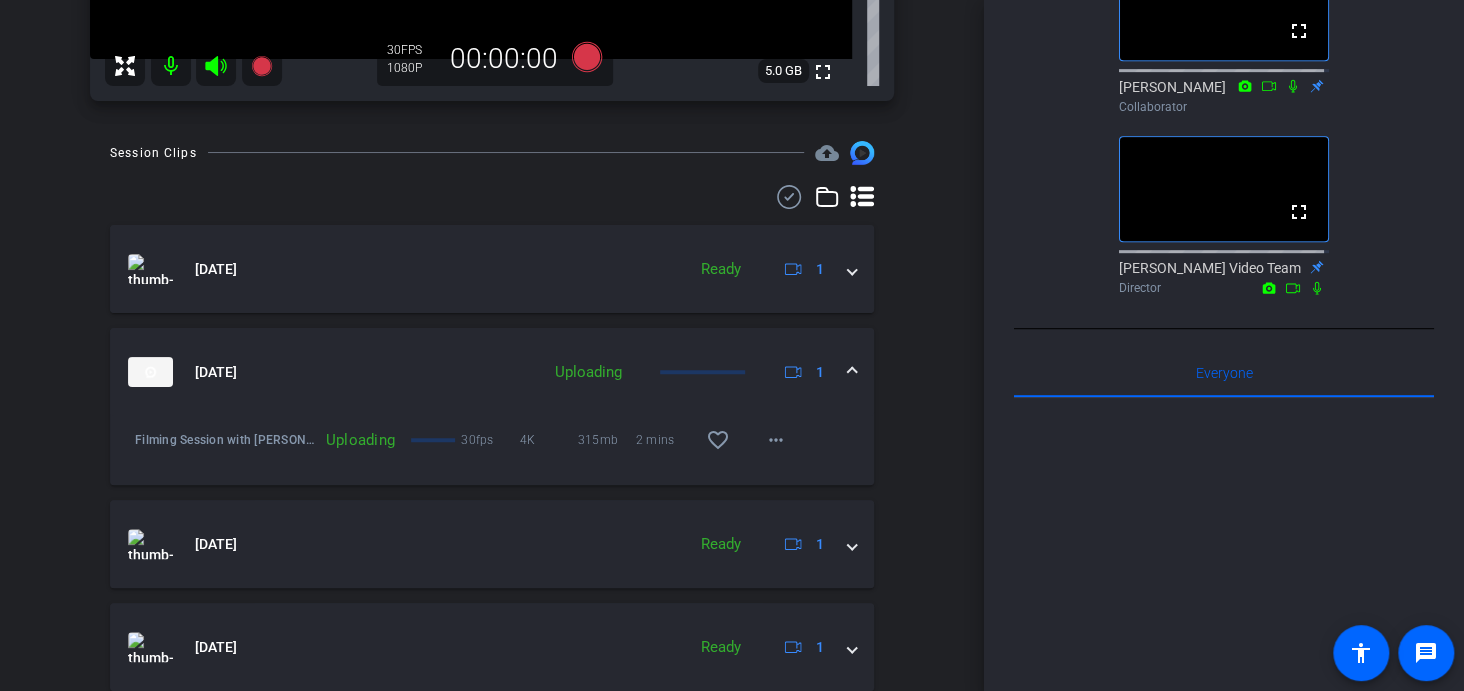 click at bounding box center (852, 372) 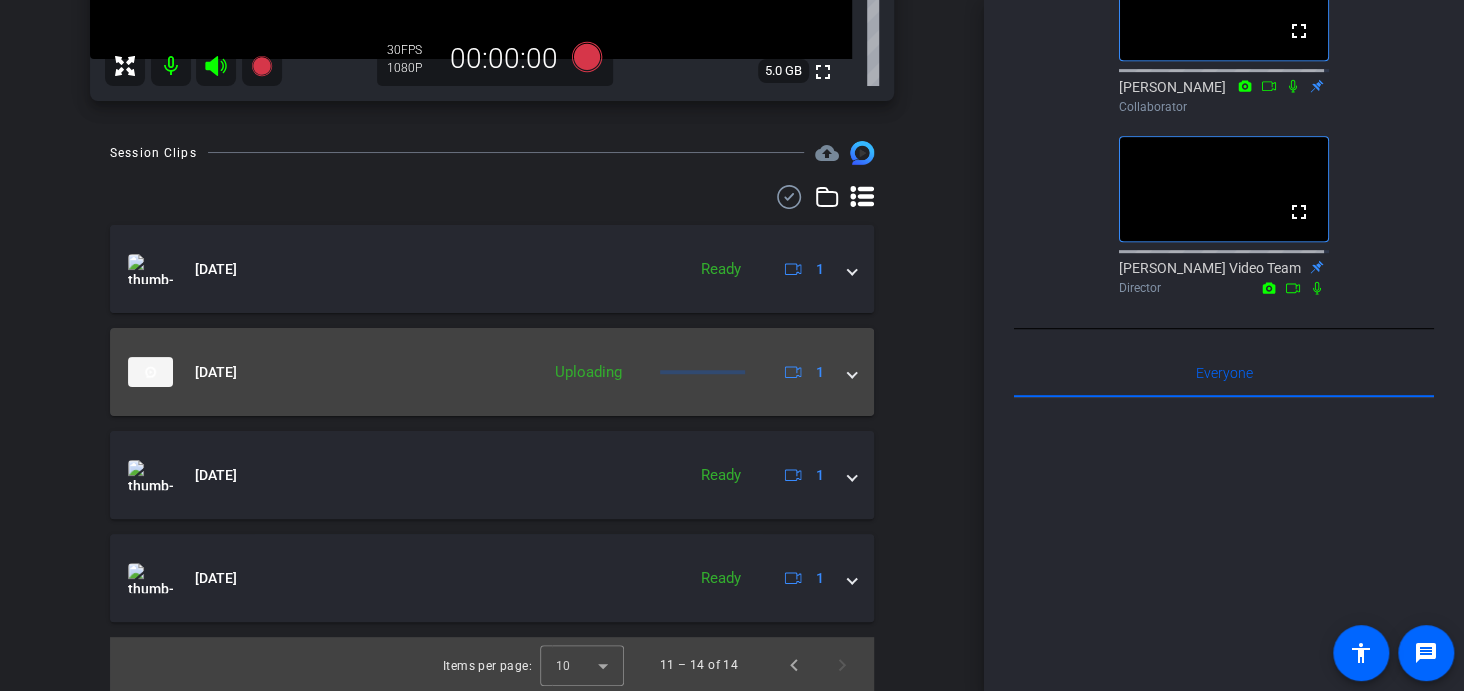 scroll, scrollTop: 477, scrollLeft: 0, axis: vertical 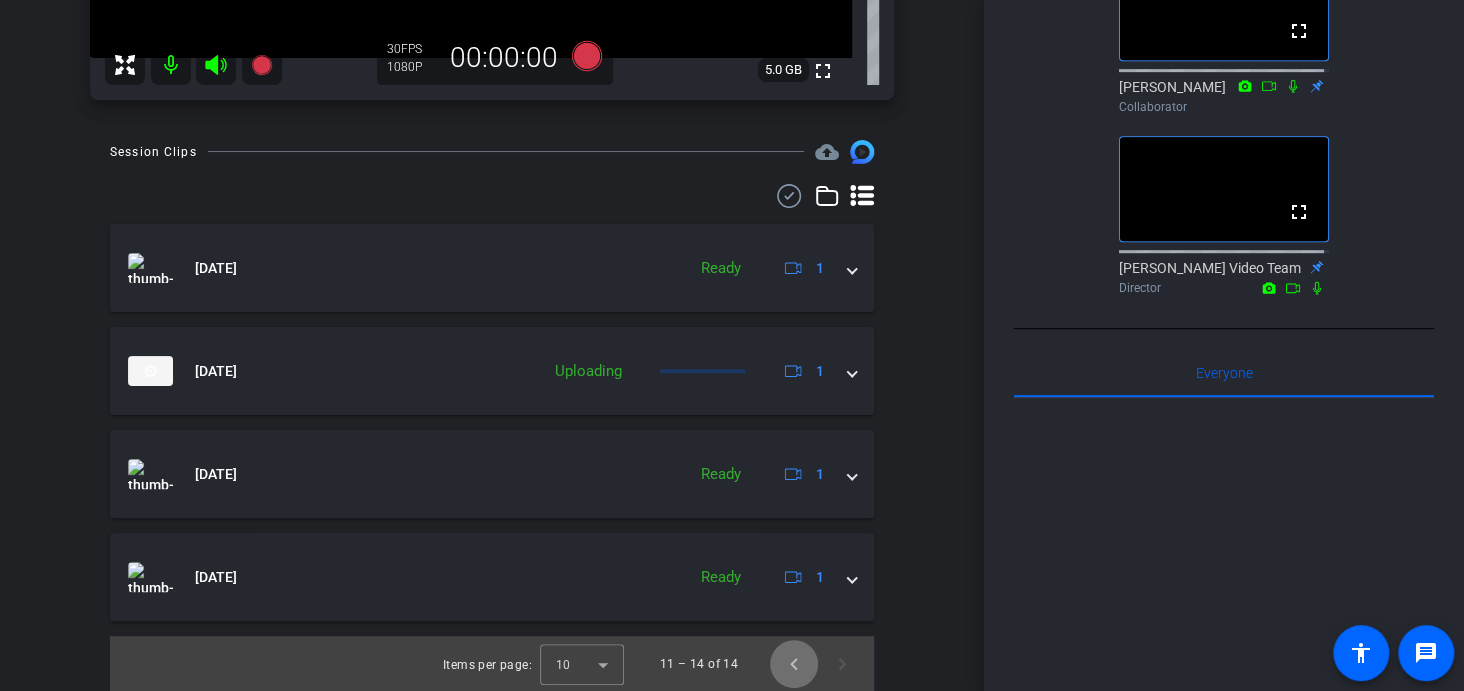 click 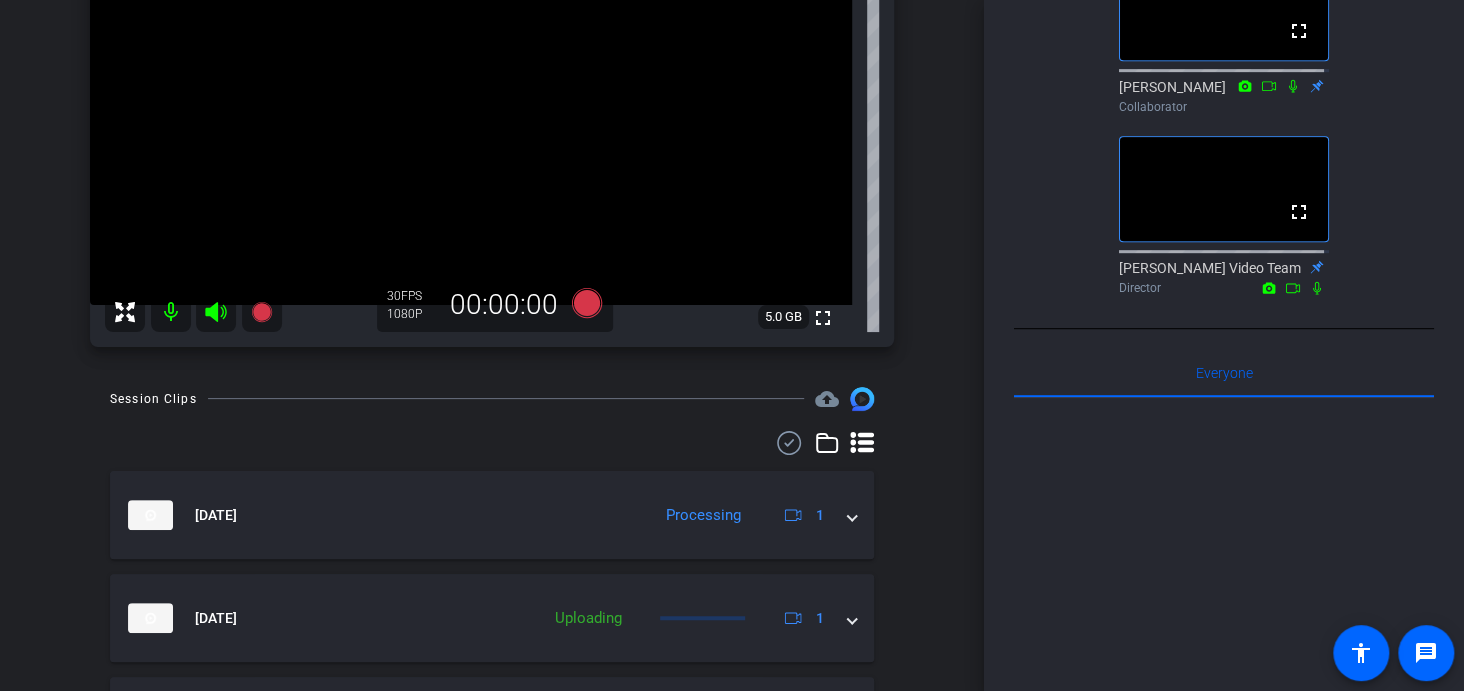 scroll, scrollTop: 0, scrollLeft: 0, axis: both 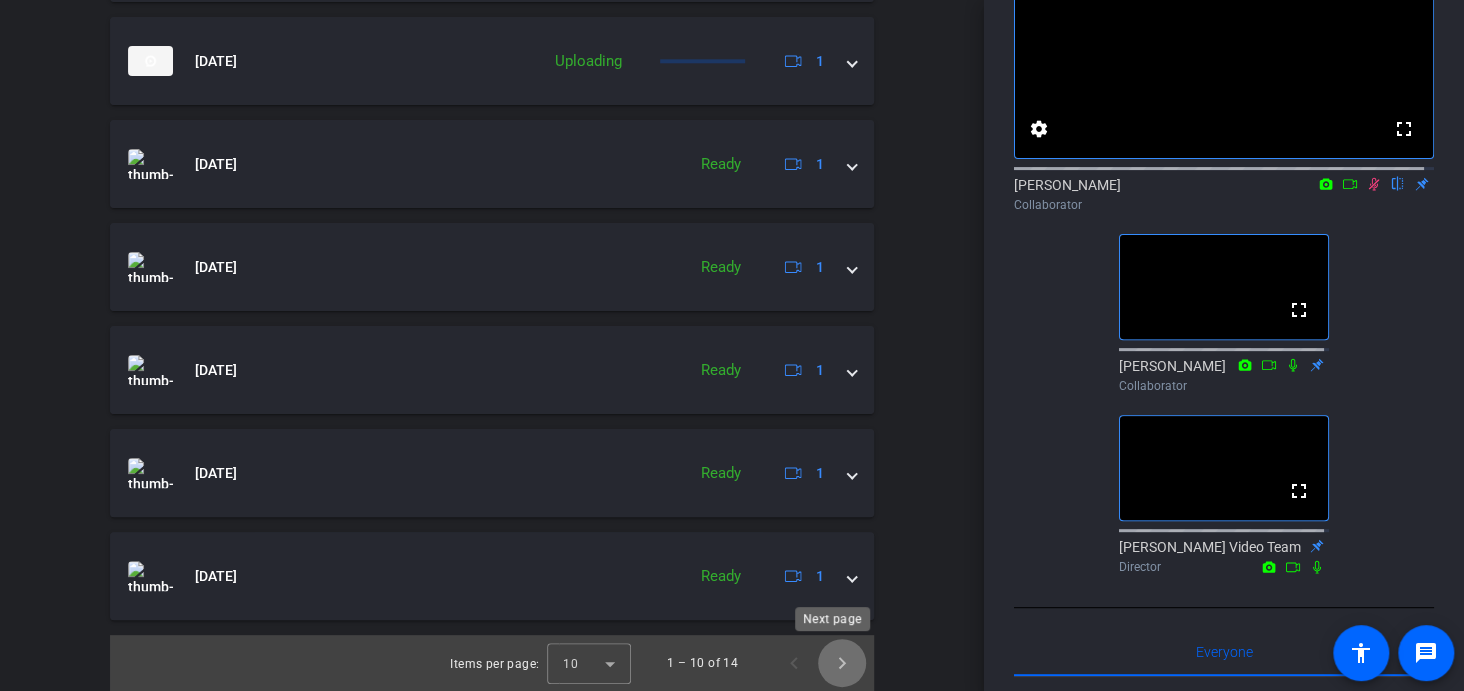 click 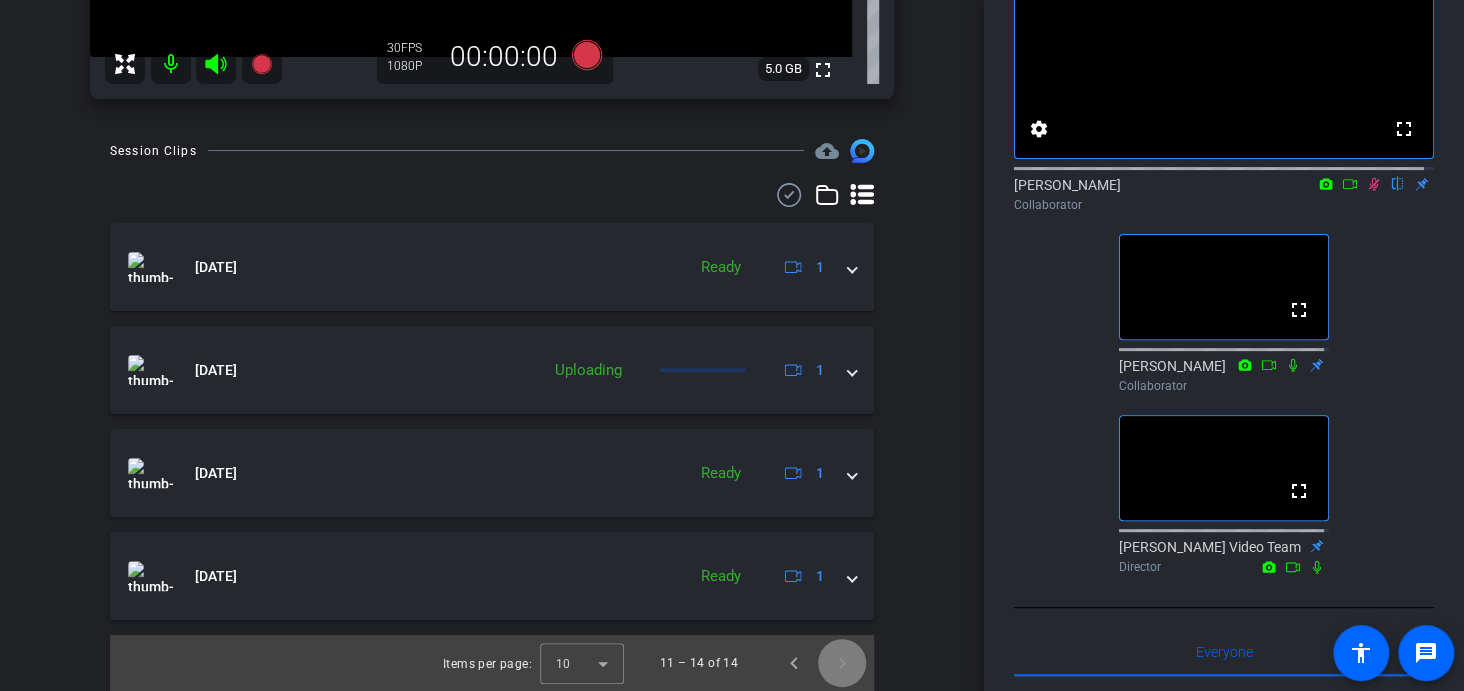 scroll, scrollTop: 477, scrollLeft: 0, axis: vertical 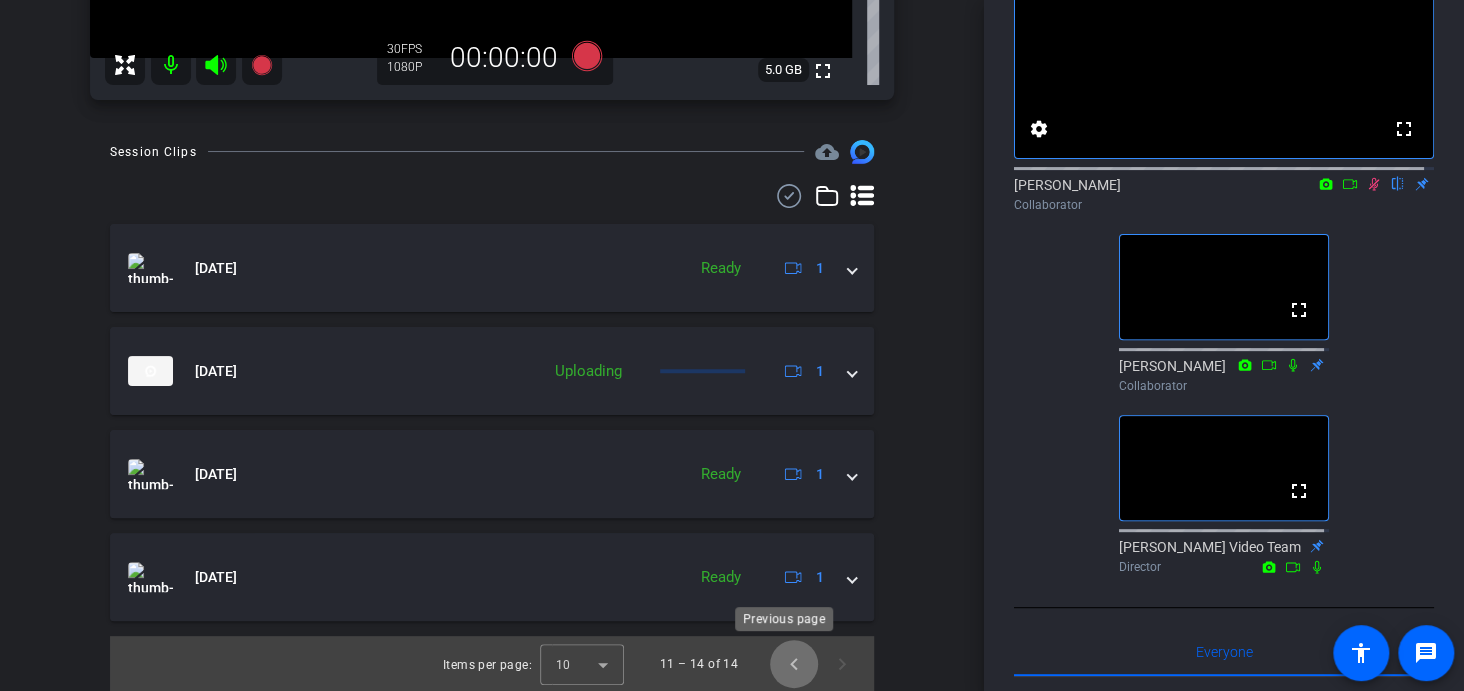 click 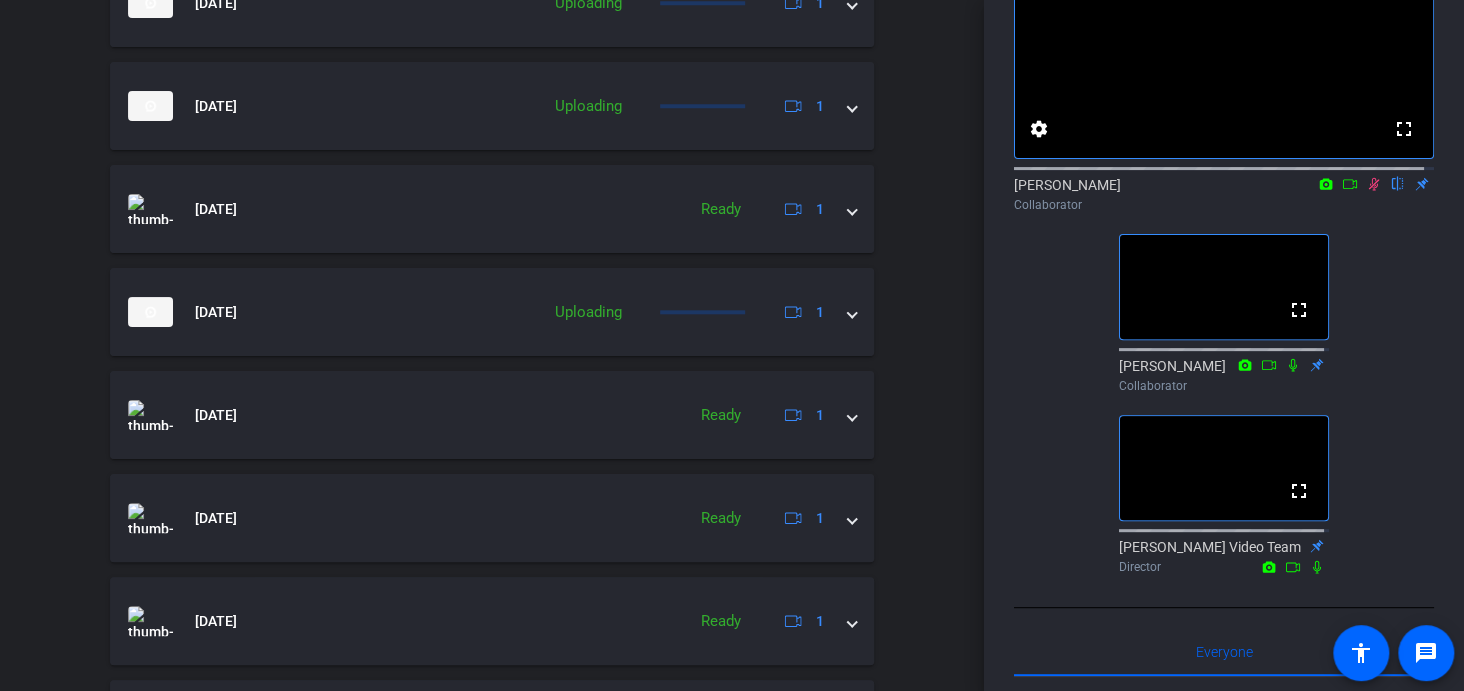 scroll, scrollTop: 1096, scrollLeft: 0, axis: vertical 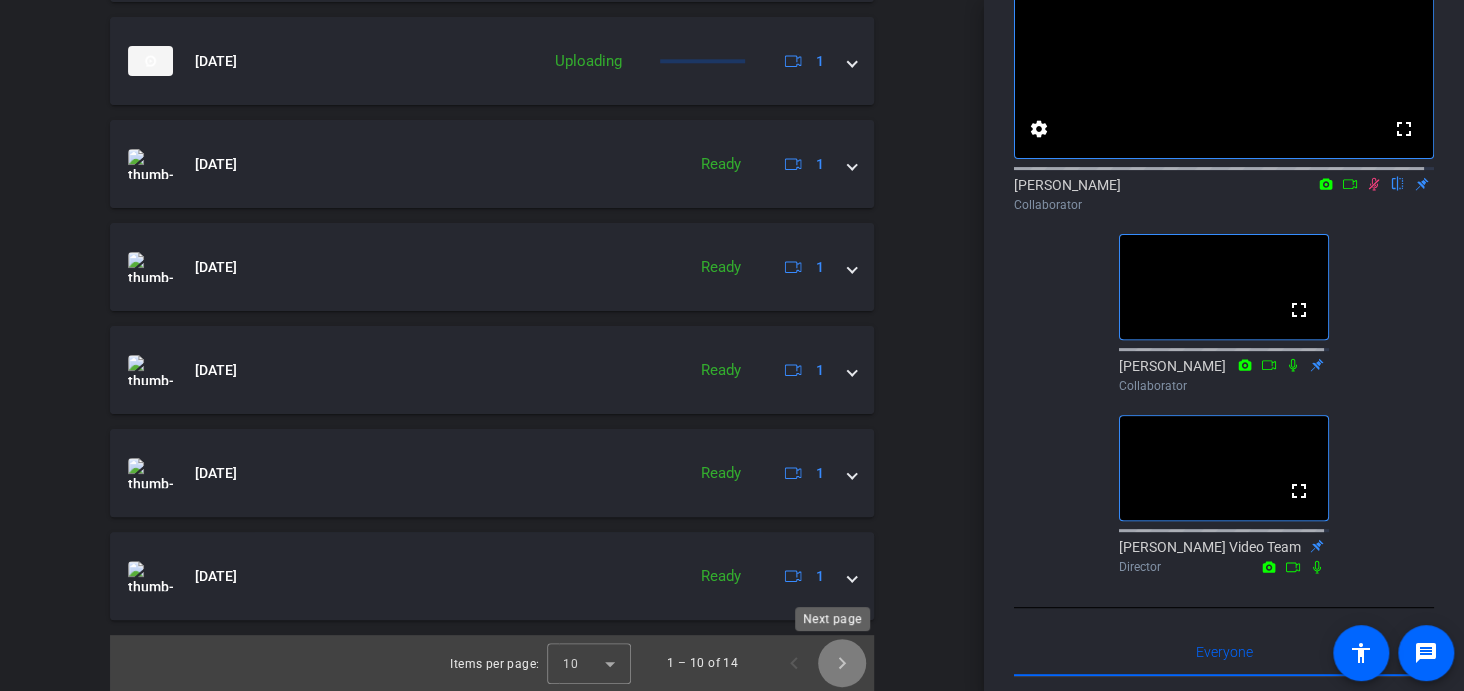 click 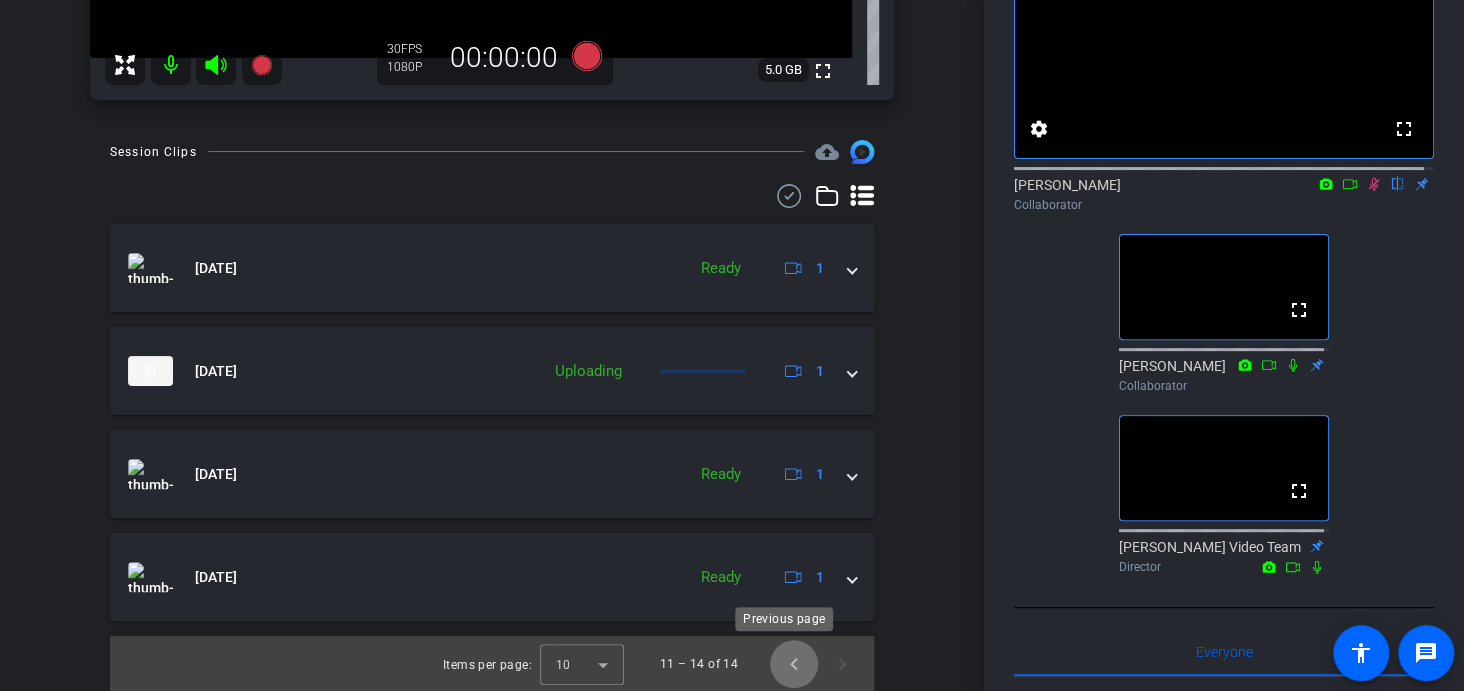 click 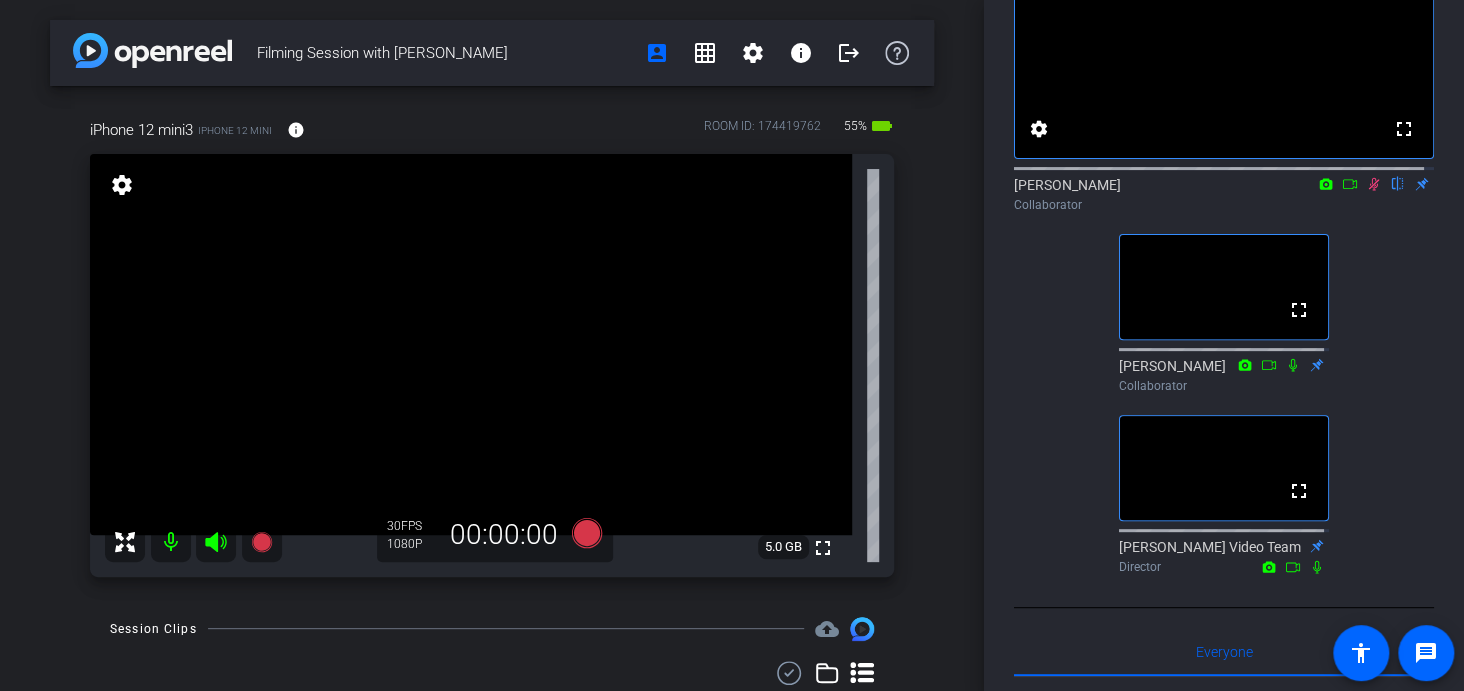scroll, scrollTop: 330, scrollLeft: 0, axis: vertical 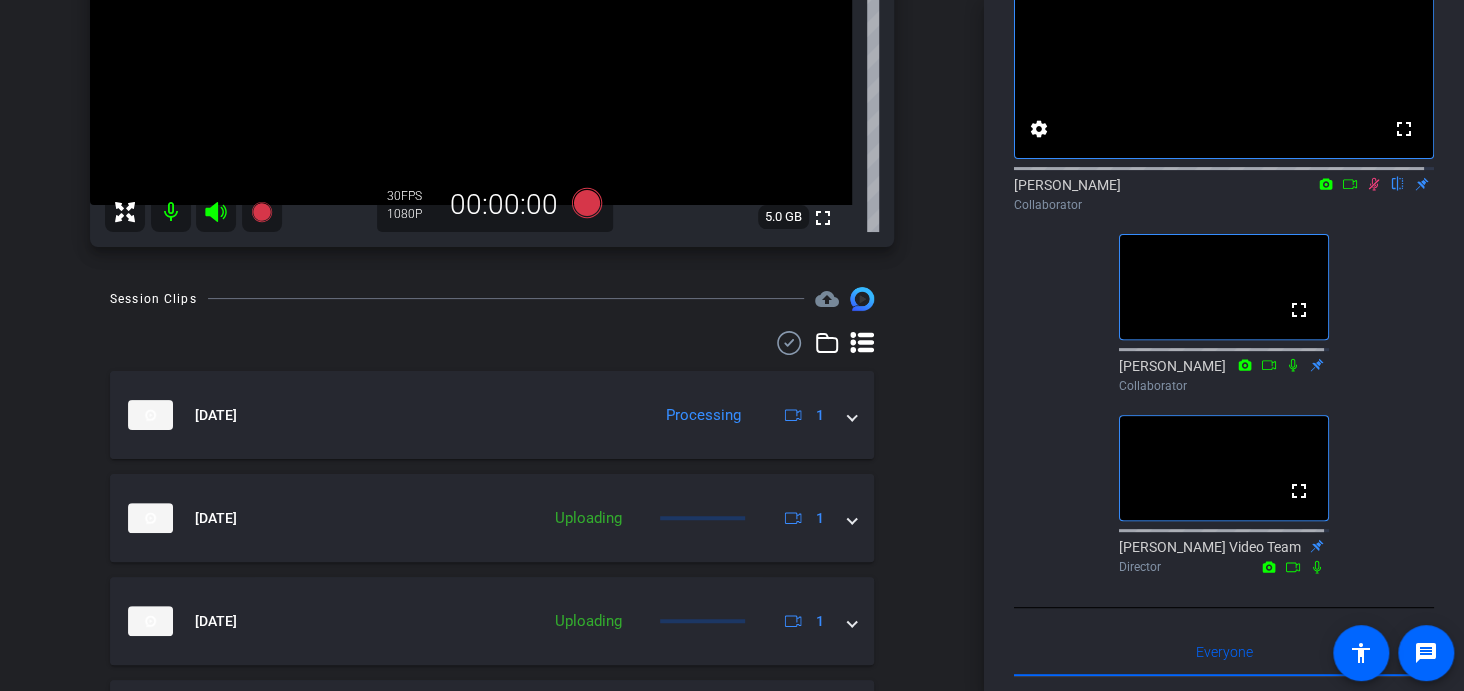 click 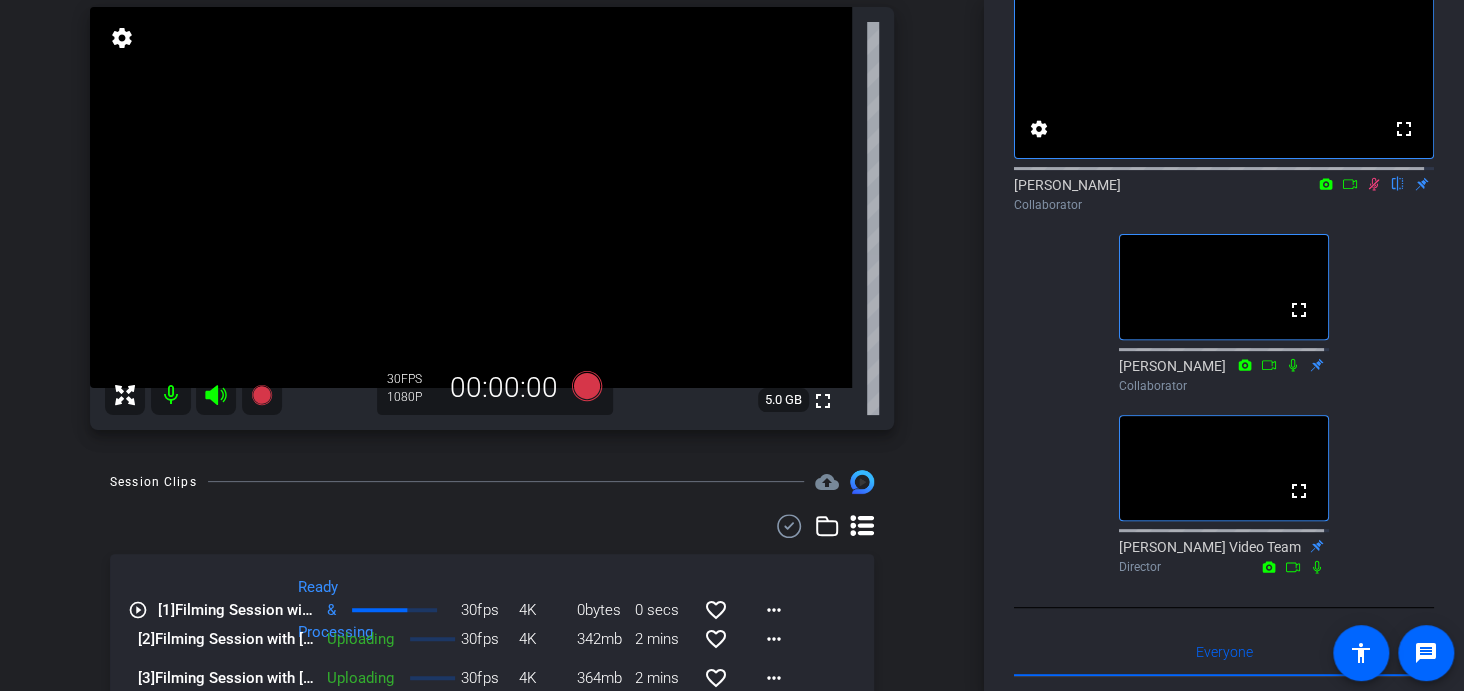 scroll, scrollTop: 144, scrollLeft: 0, axis: vertical 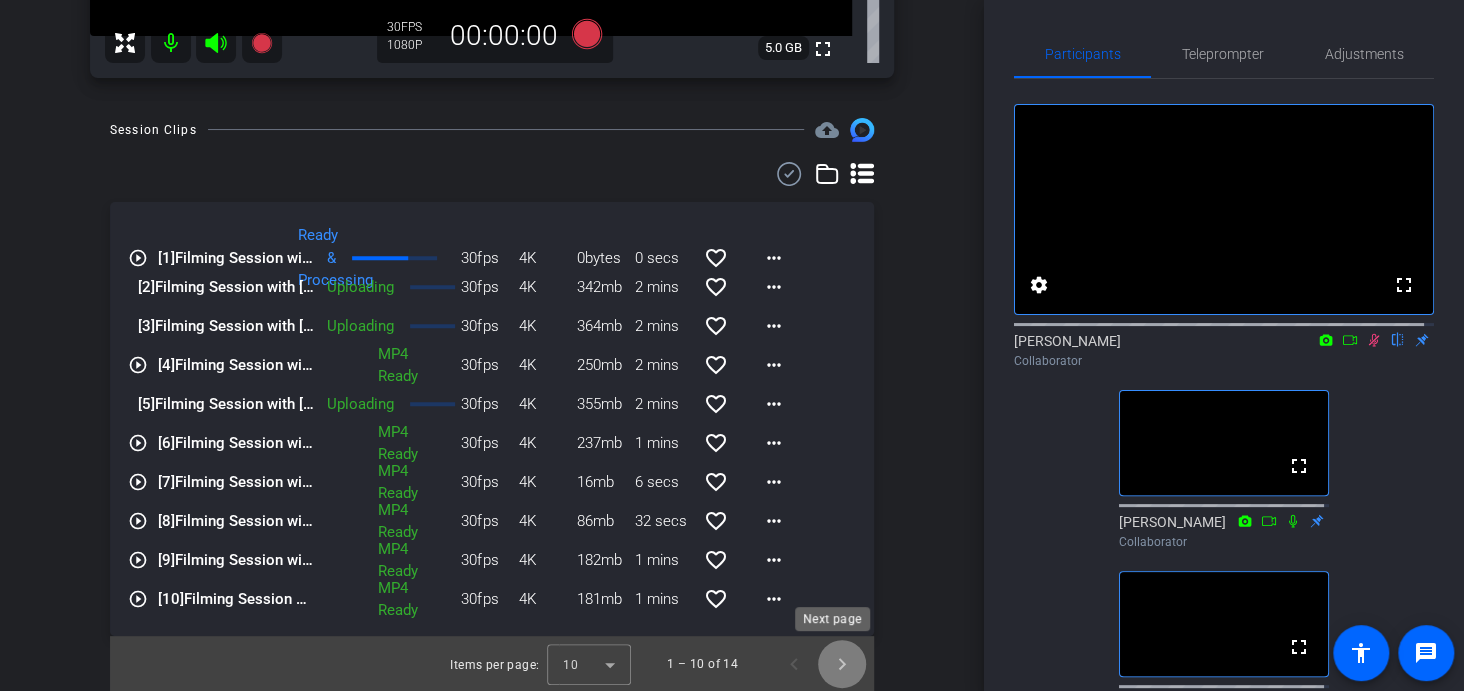 click 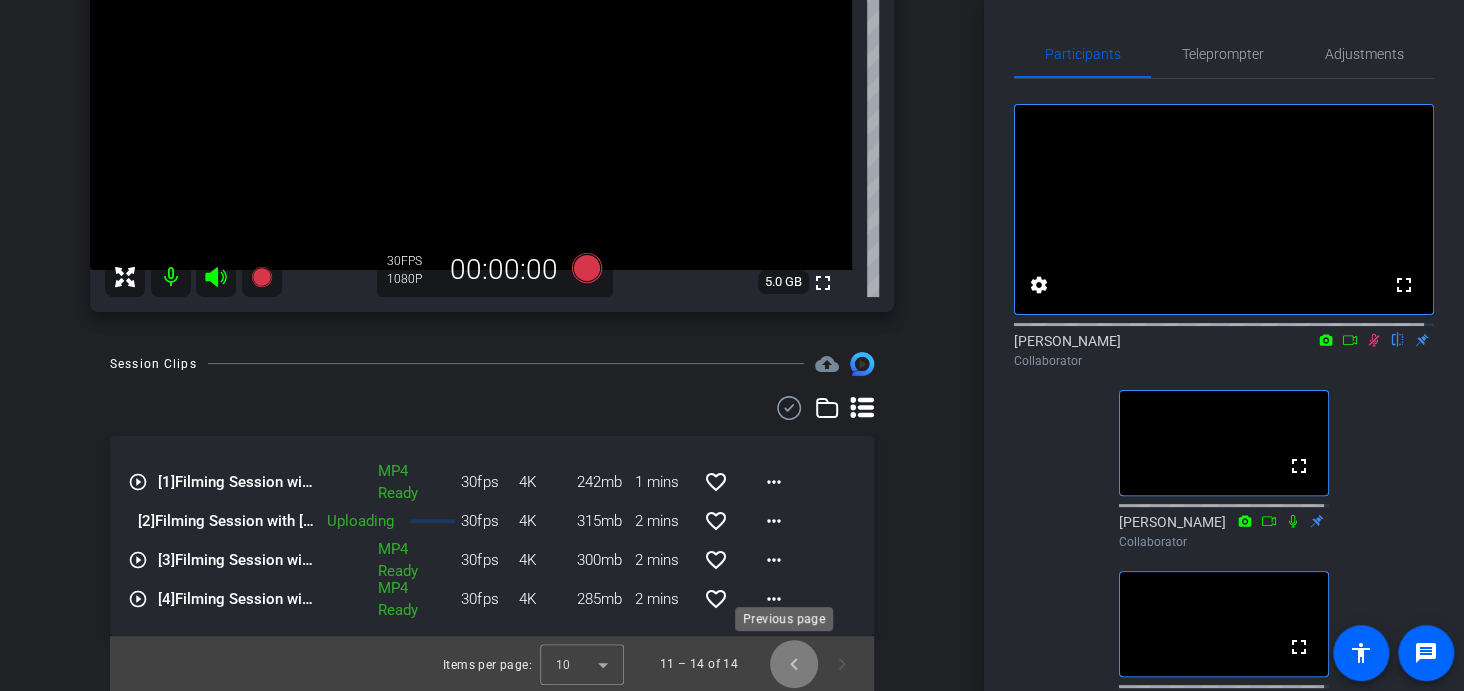 click 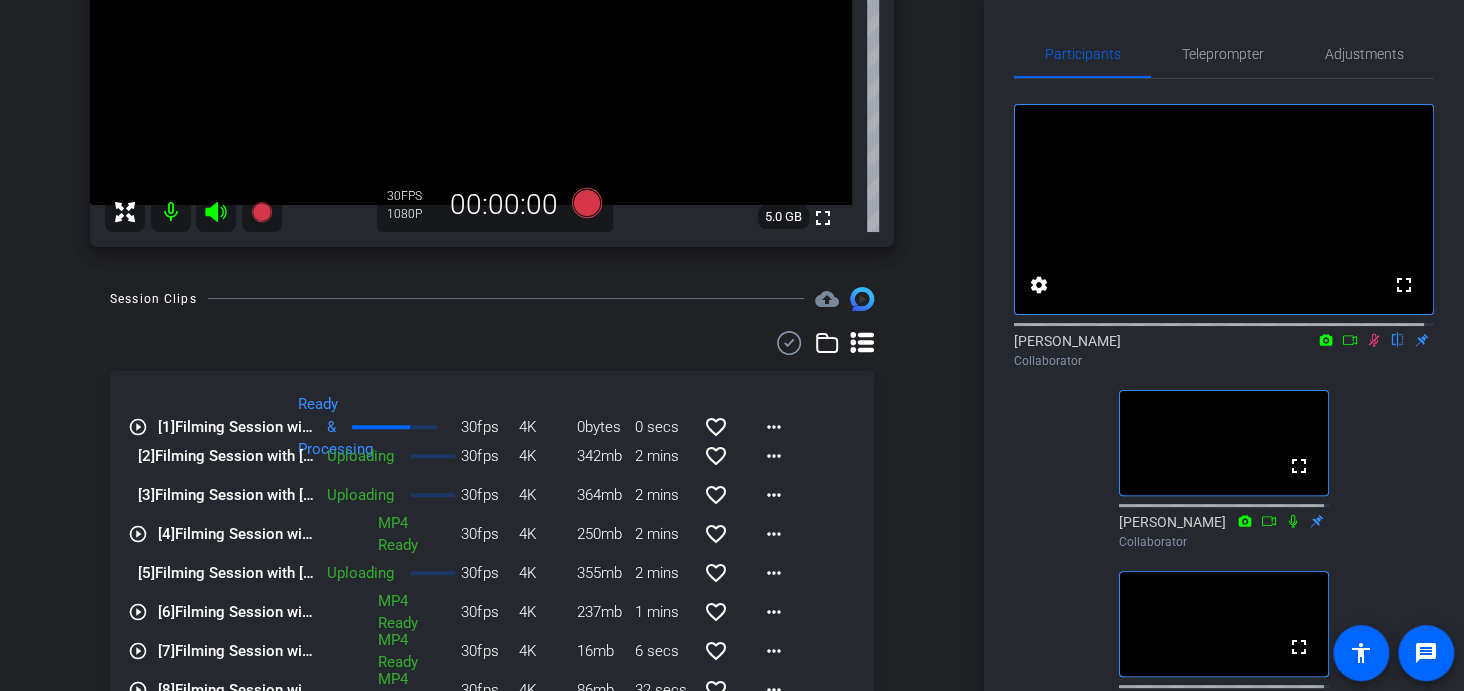 scroll, scrollTop: 332, scrollLeft: 0, axis: vertical 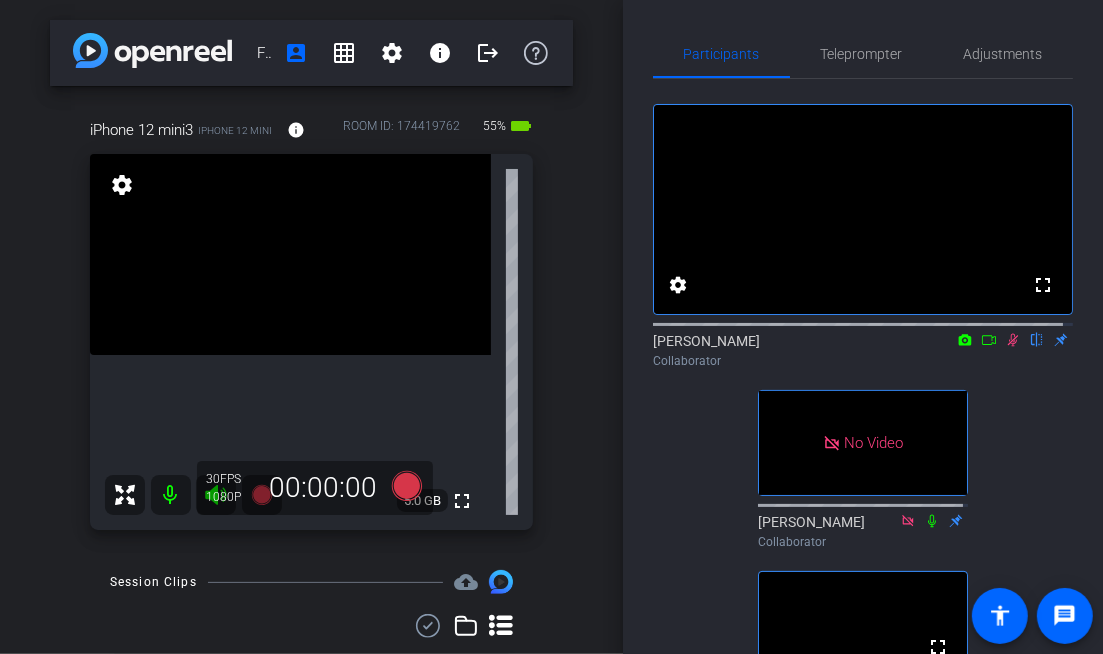 click on "Filming Session with [PERSON_NAME]  account_box grid_on  settings  info logout
iPhone 12 mini3 iPhone 12 mini info ROOM ID: 174419762 55% battery_std fullscreen settings  5.0 GB
30 FPS  1080P   00:00:00
Session Clips   cloud_upload
play_circle_outline  [1] Filming Session with [PERSON_NAME]-iPhone 12 mini-2025-07-18-15-22-13-644-0   Ready & Processing  30fps 4K 0bytes 0 secs favorite_border more_horiz [2] Uploading 30fps 4K [3]" at bounding box center [311, 327] 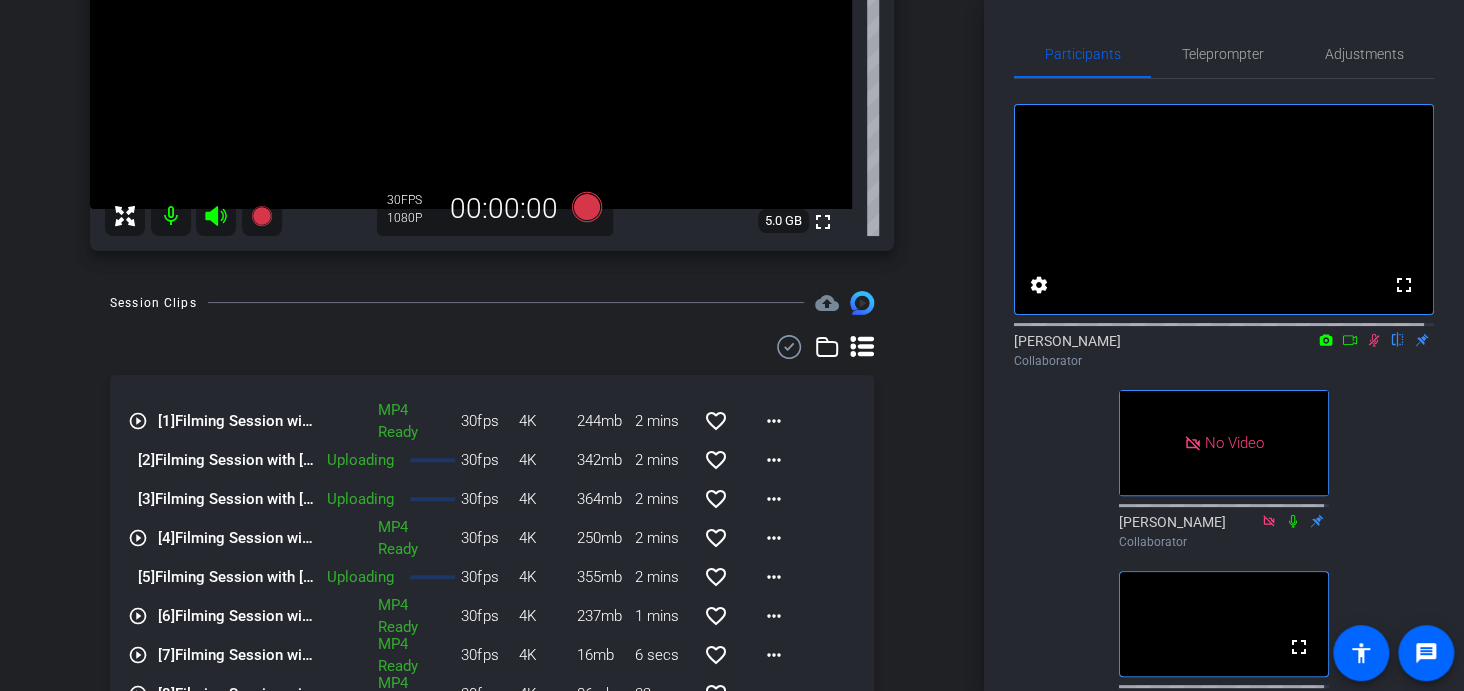 scroll, scrollTop: 499, scrollLeft: 0, axis: vertical 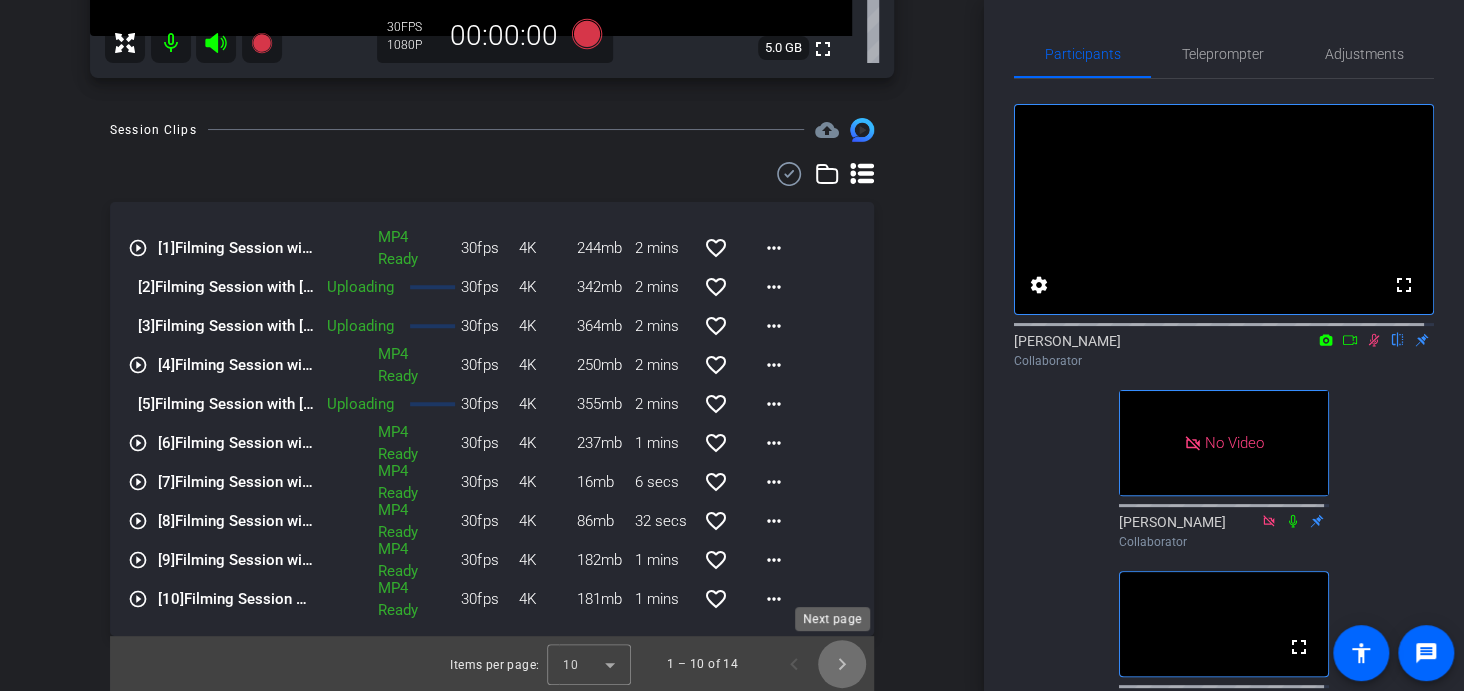 click 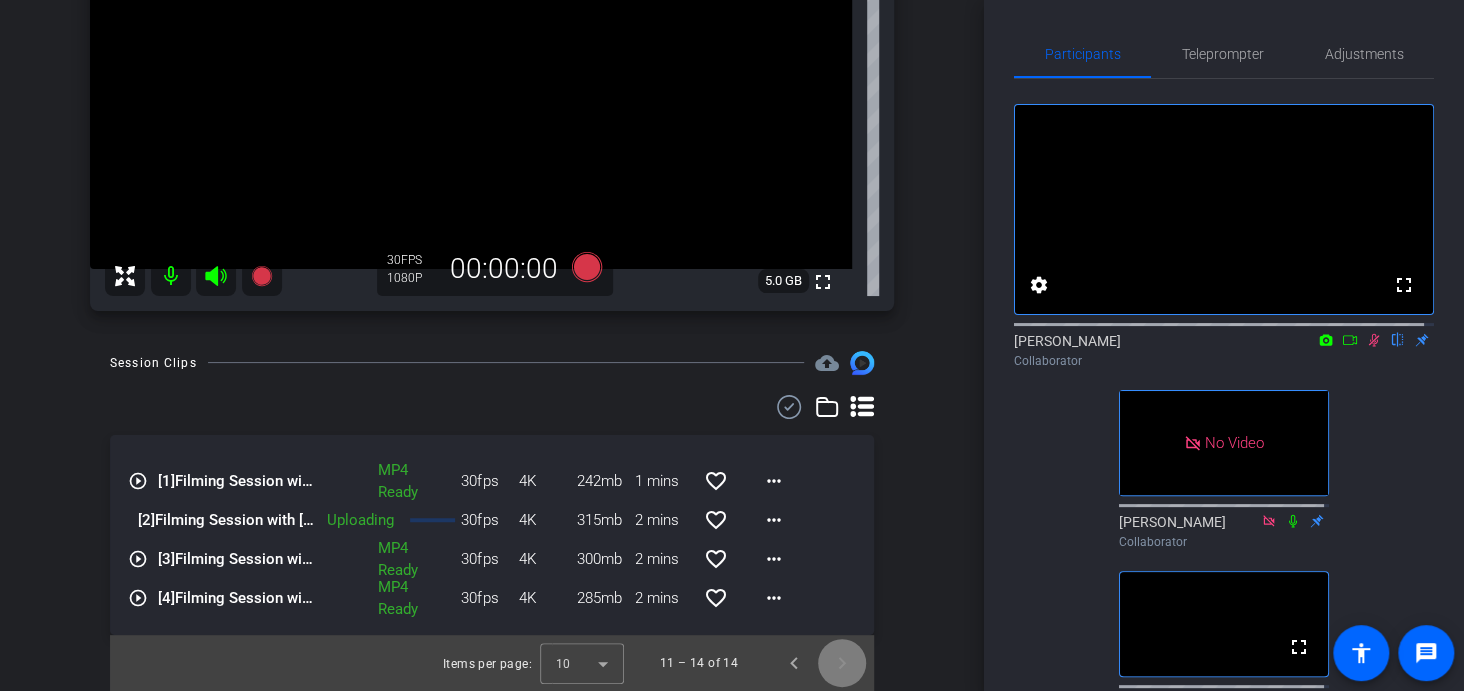 scroll, scrollTop: 265, scrollLeft: 0, axis: vertical 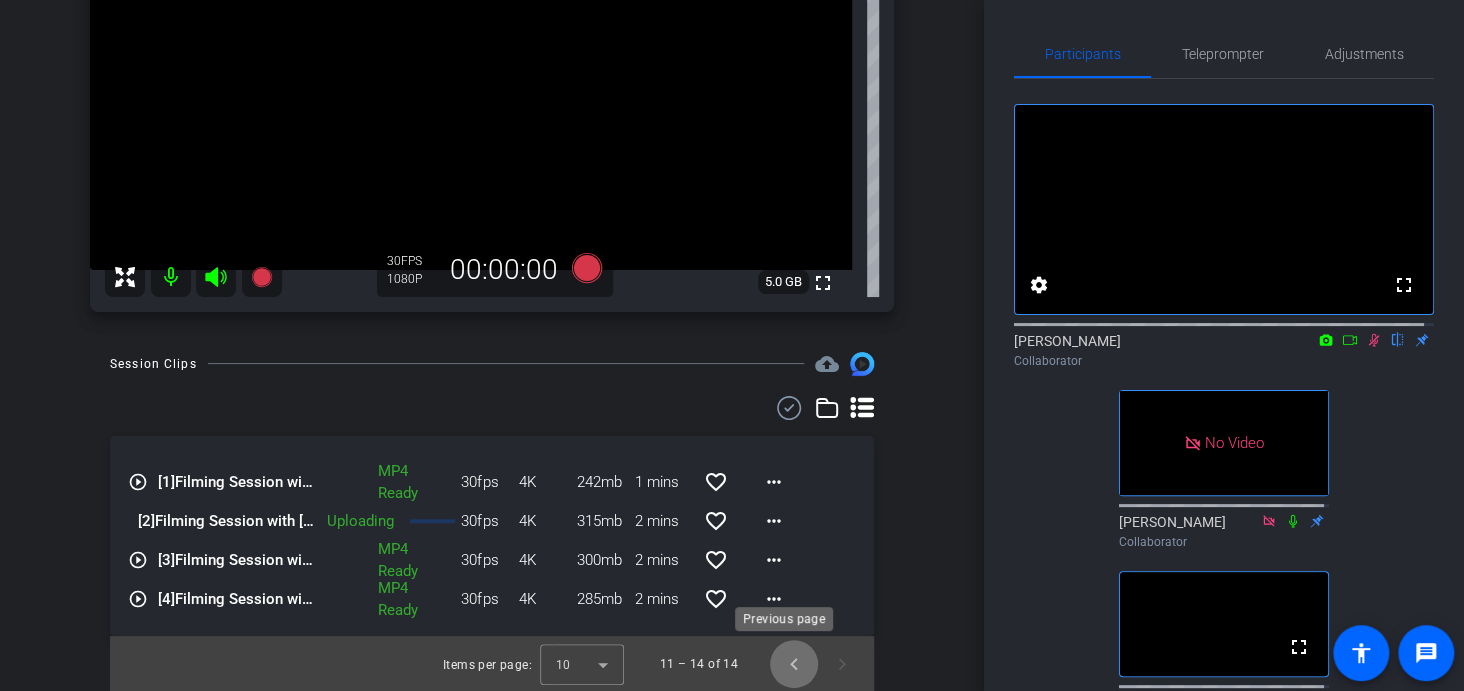 click 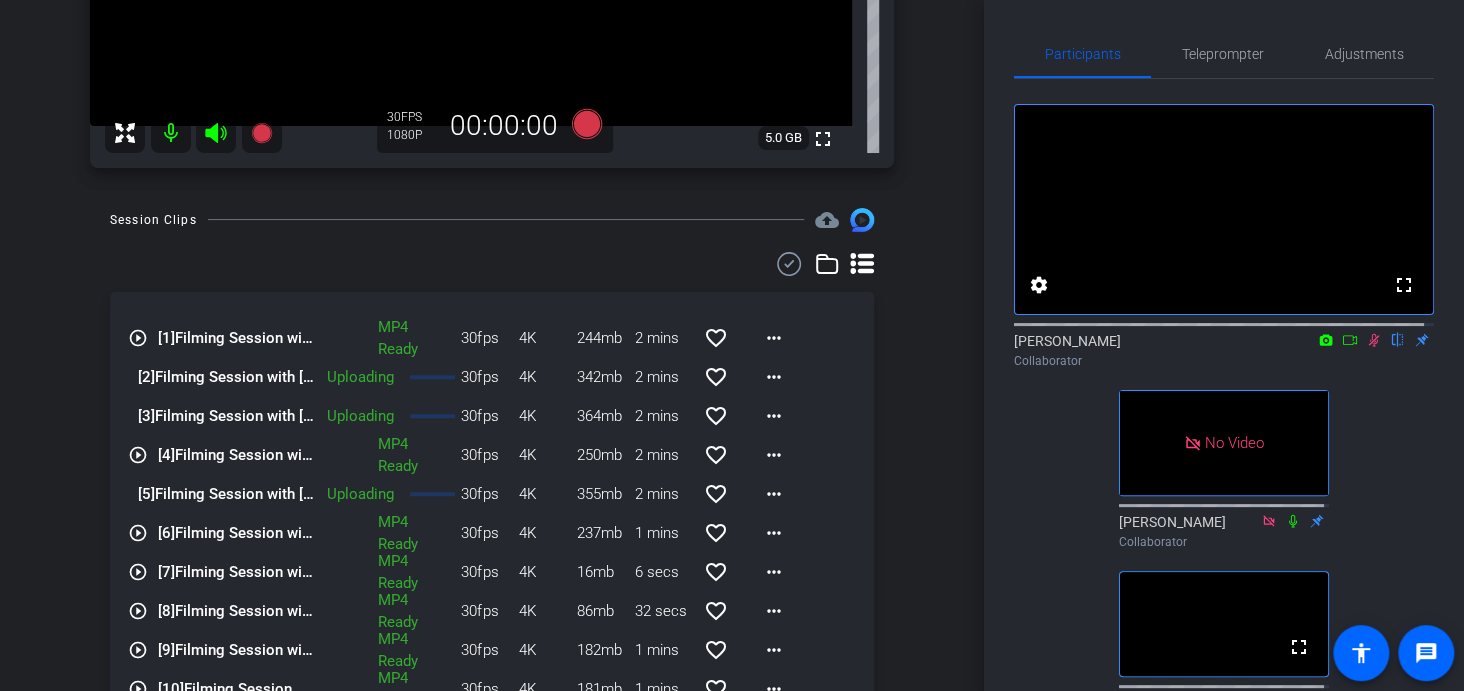 scroll, scrollTop: 499, scrollLeft: 0, axis: vertical 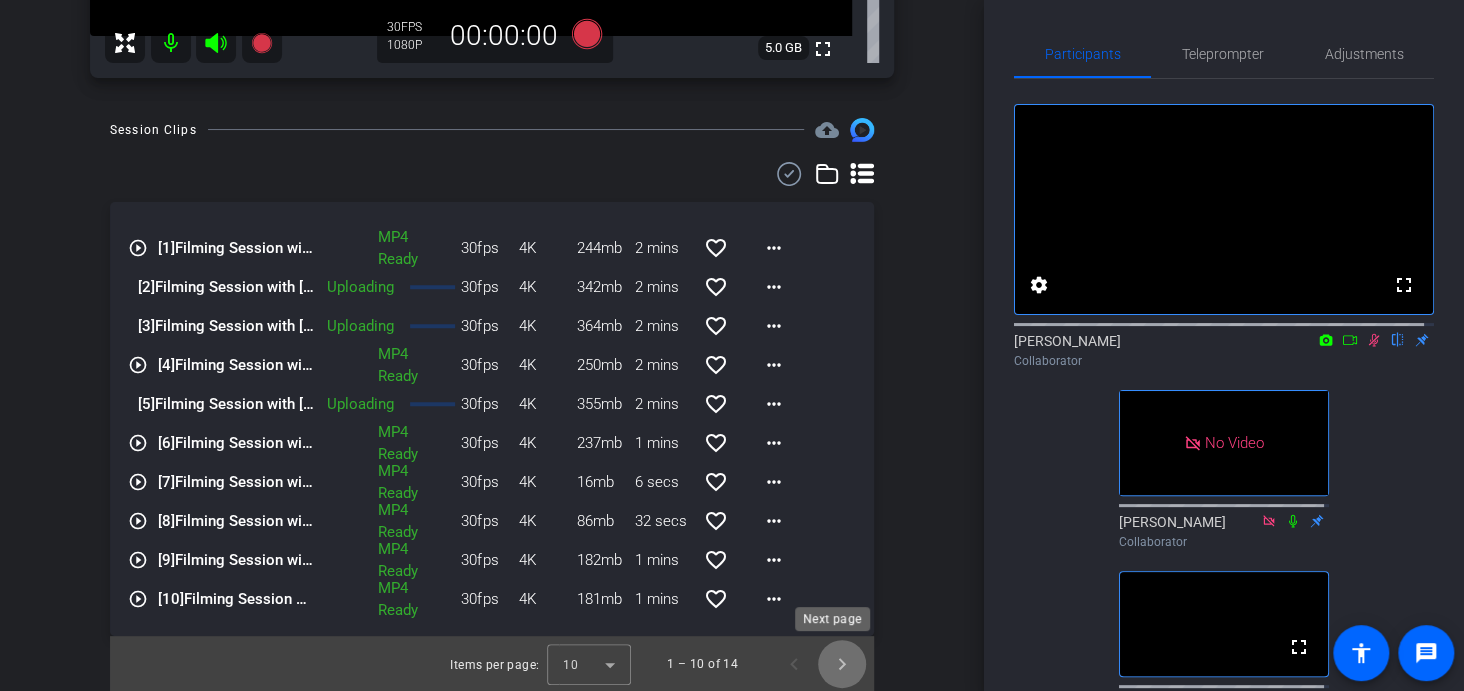 click 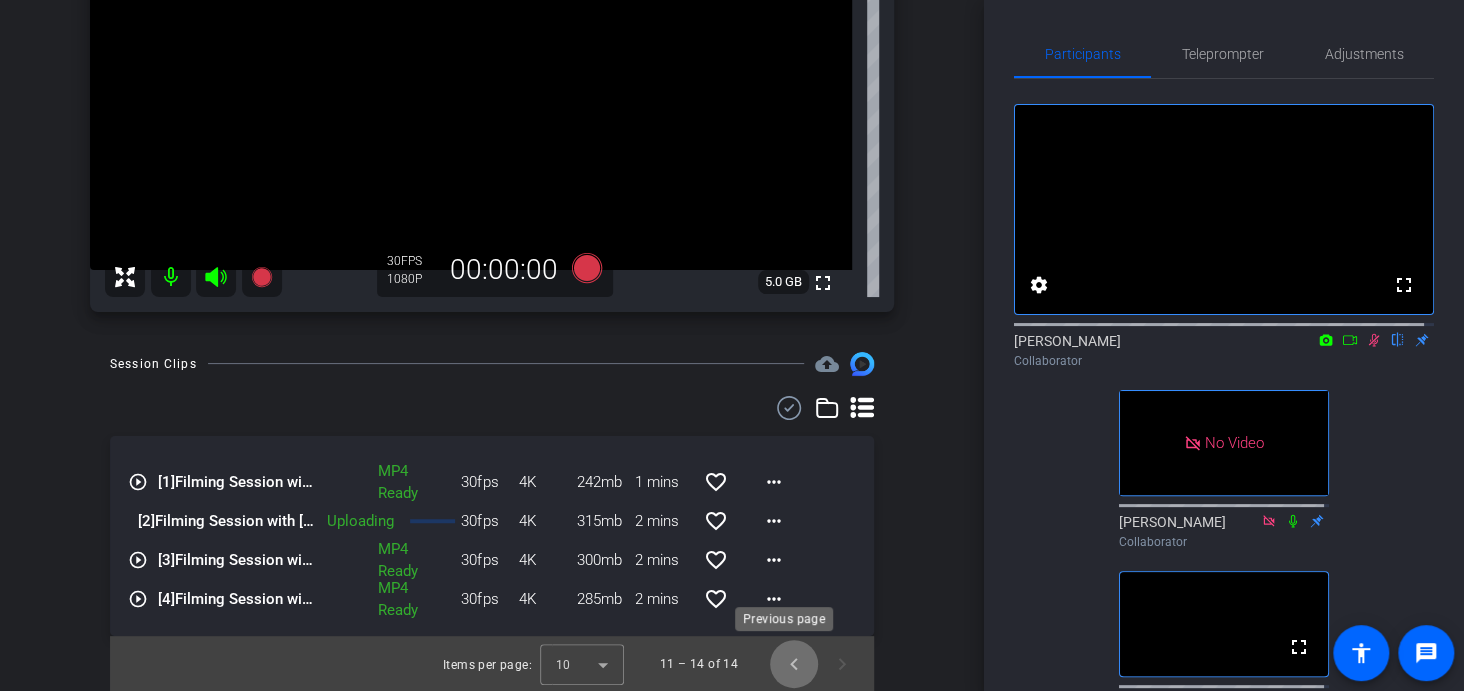 click 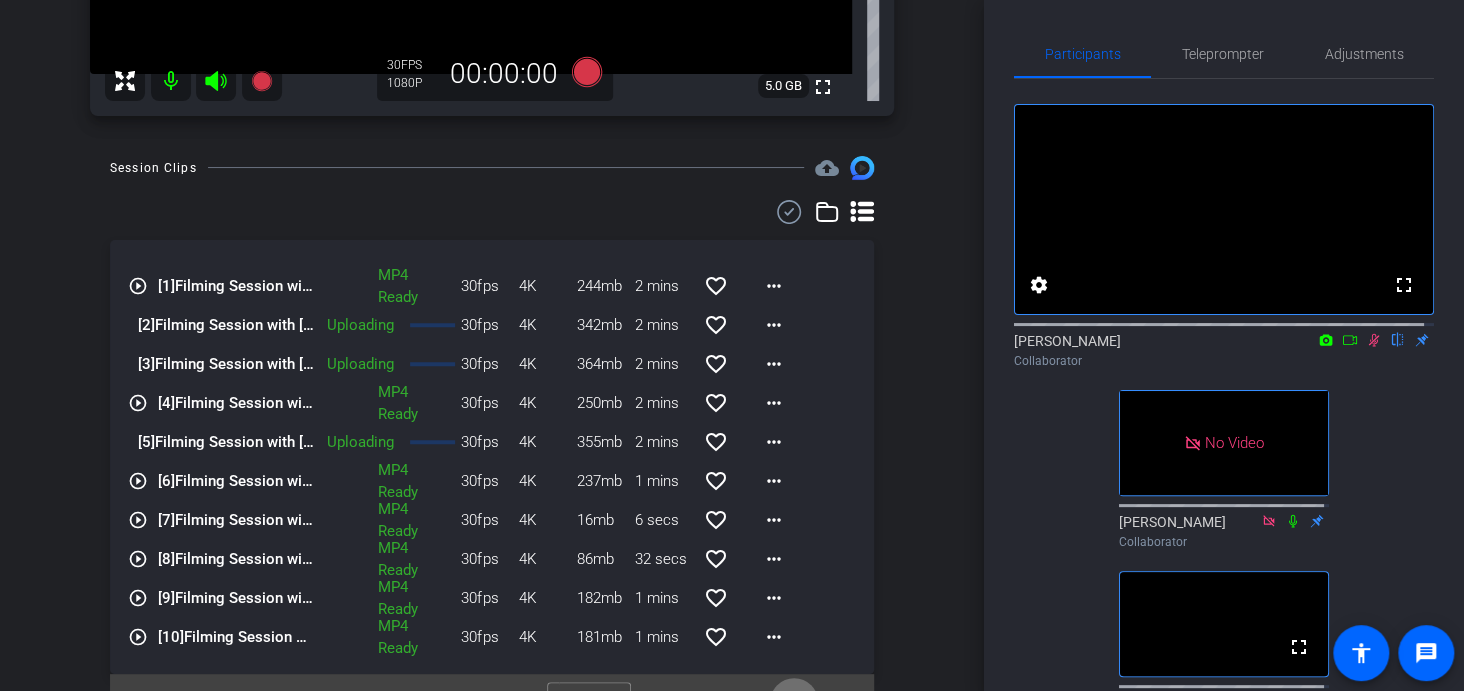 scroll, scrollTop: 499, scrollLeft: 0, axis: vertical 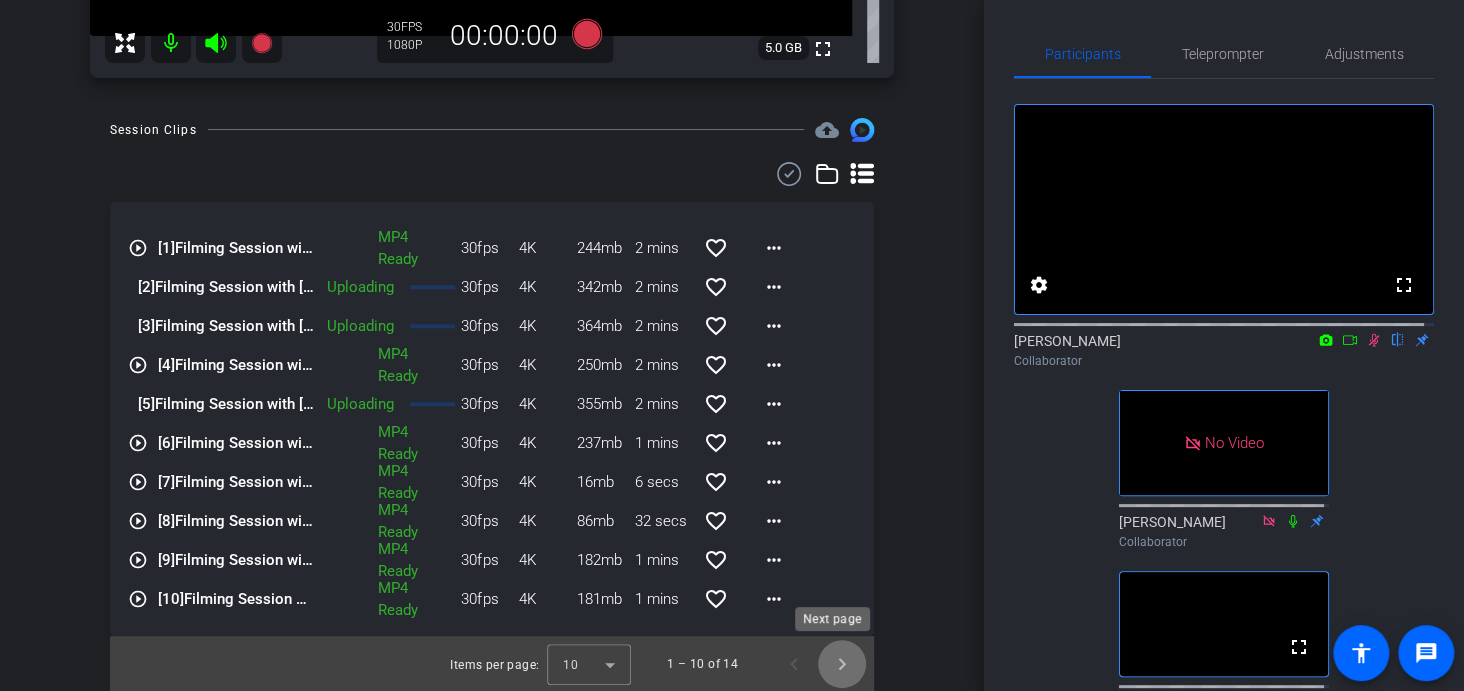click 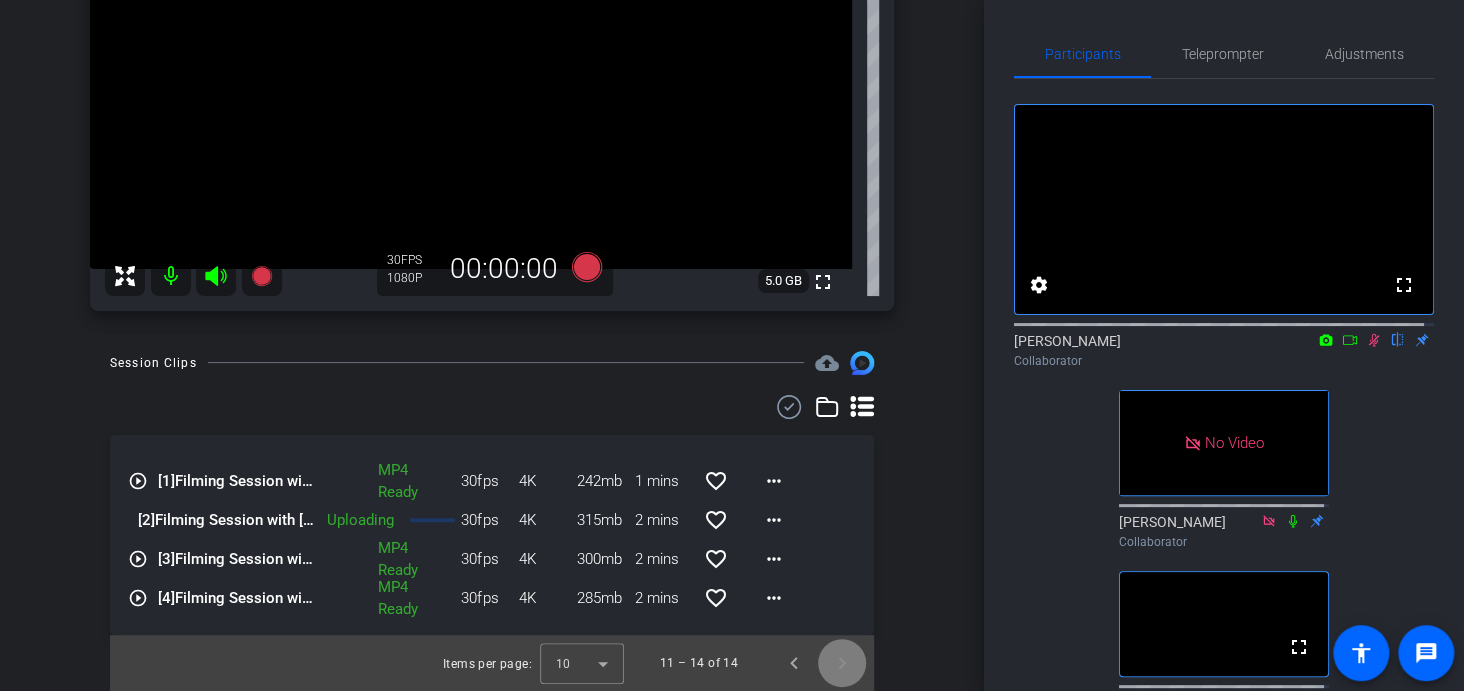 scroll, scrollTop: 265, scrollLeft: 0, axis: vertical 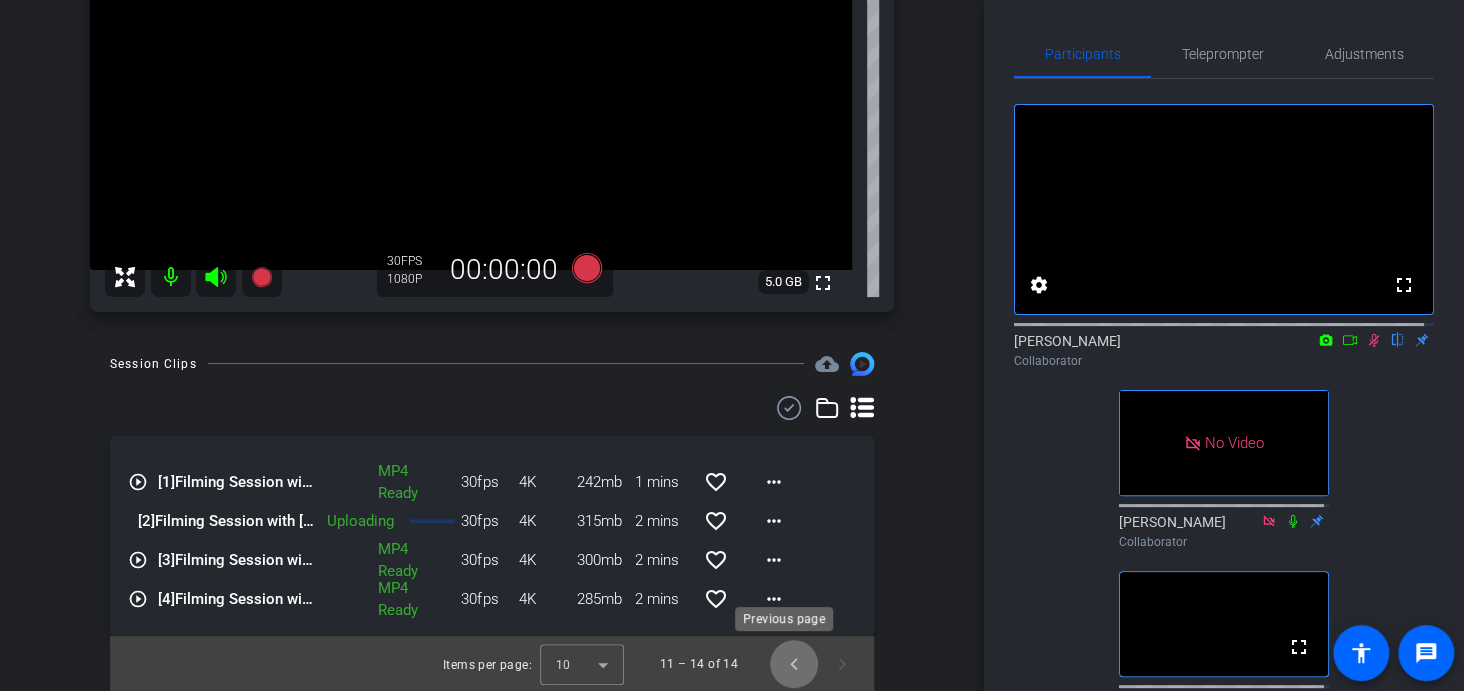 click 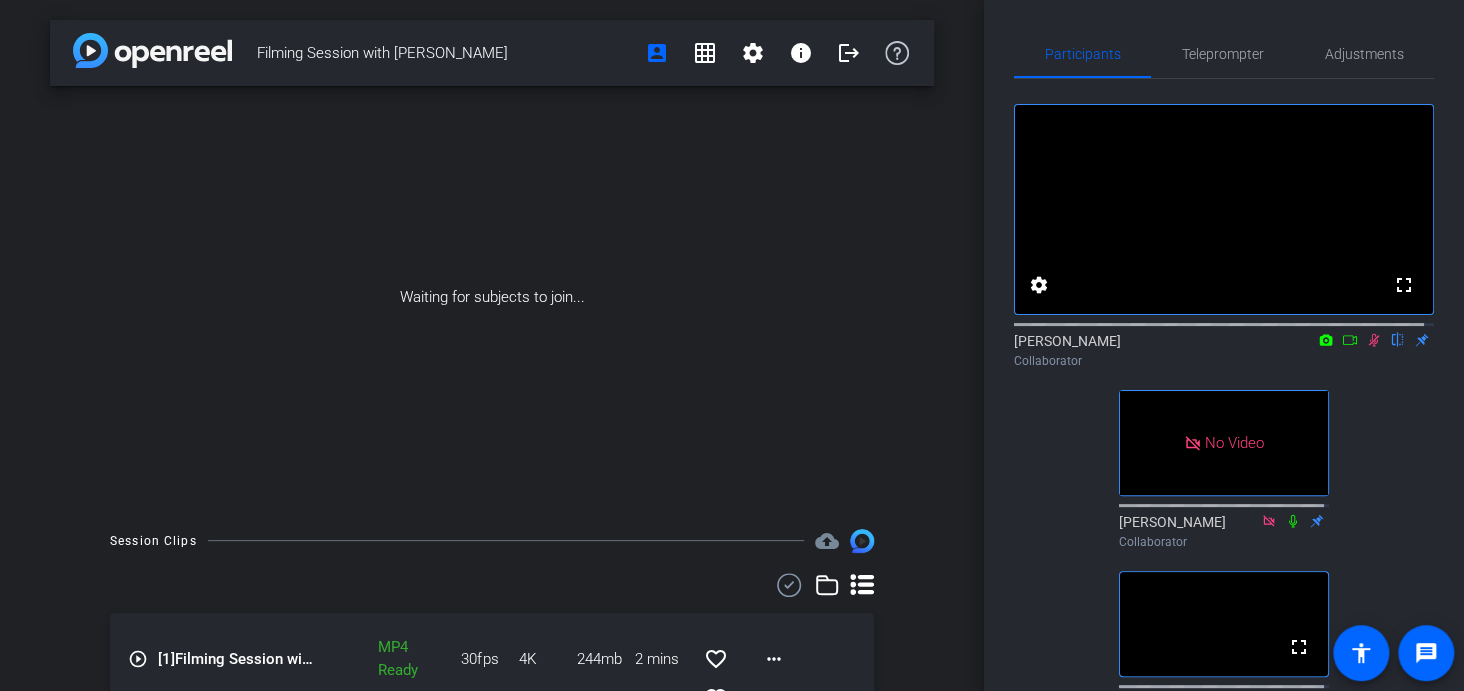scroll, scrollTop: 355, scrollLeft: 0, axis: vertical 